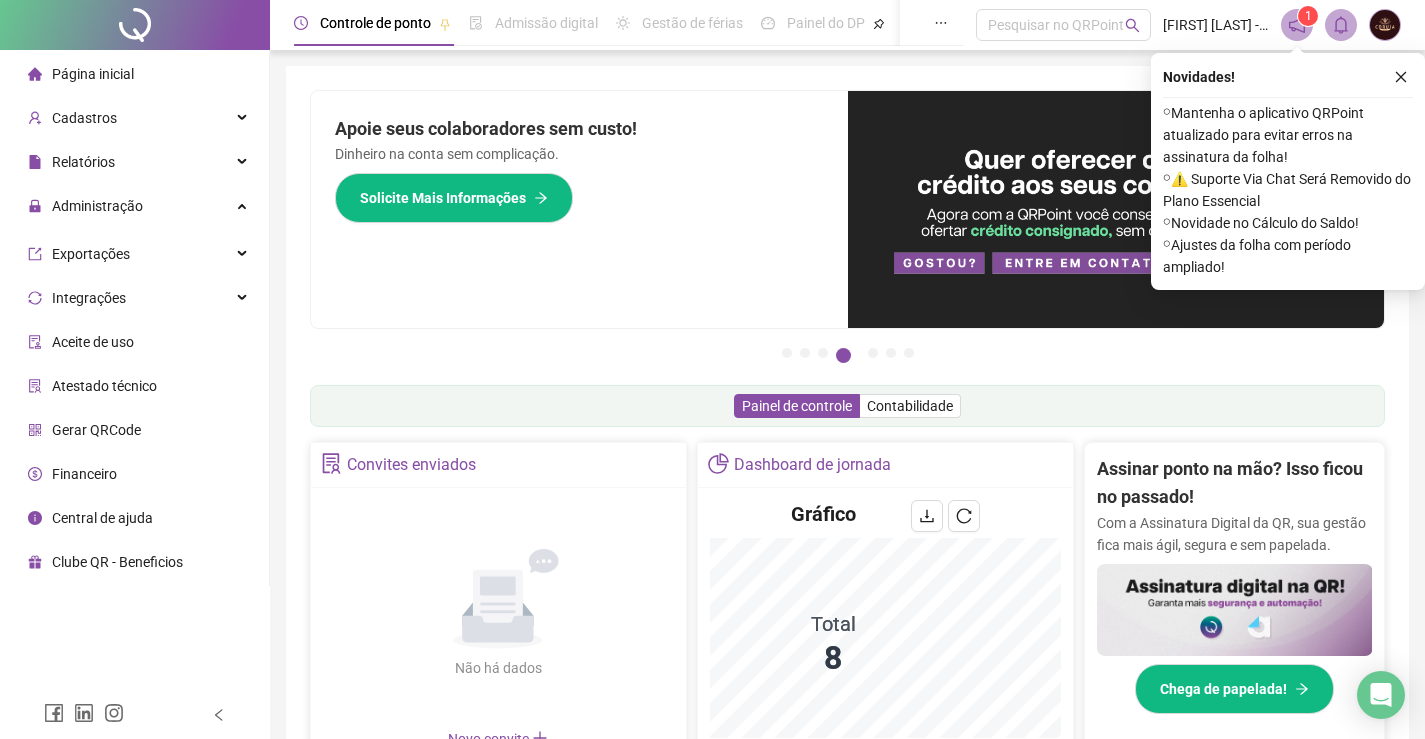 scroll, scrollTop: 0, scrollLeft: 0, axis: both 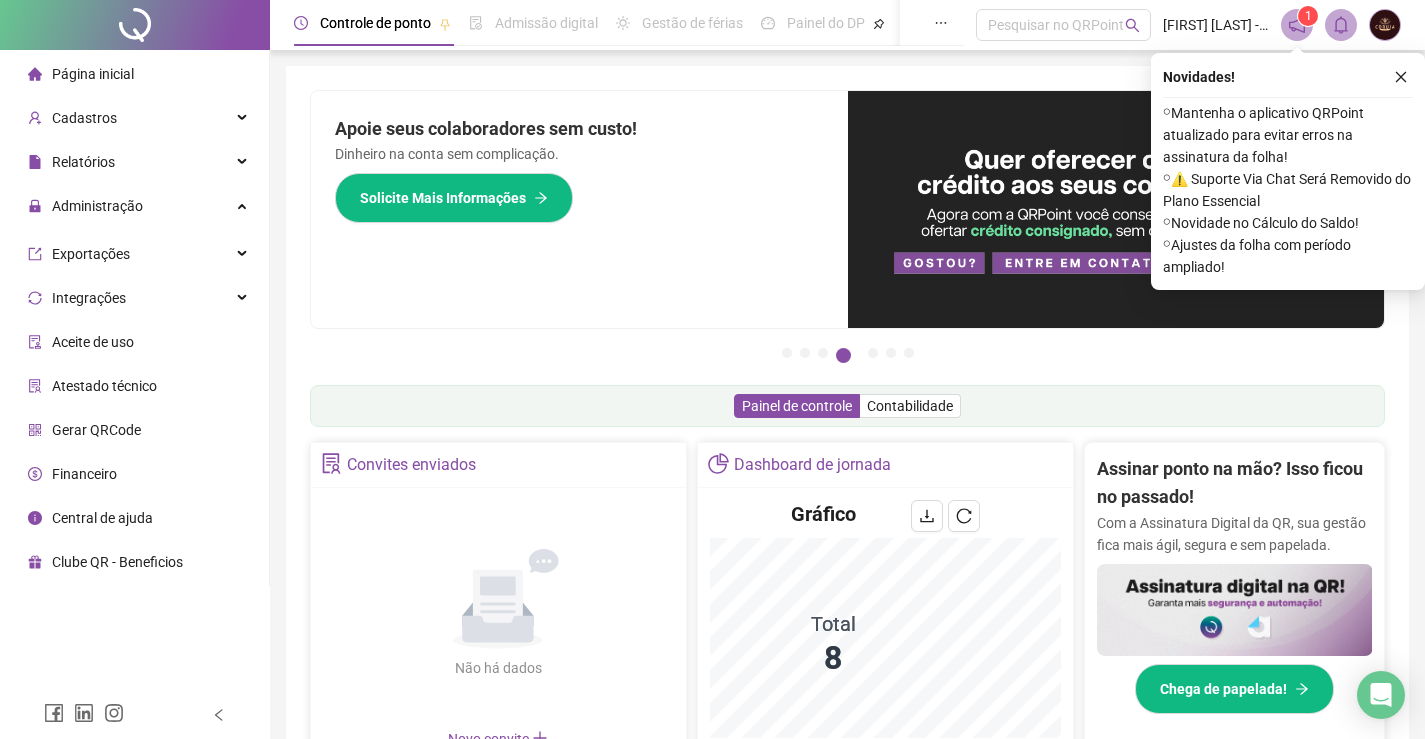 click on "Ajustes da folha" at bounding box center (134, 254) 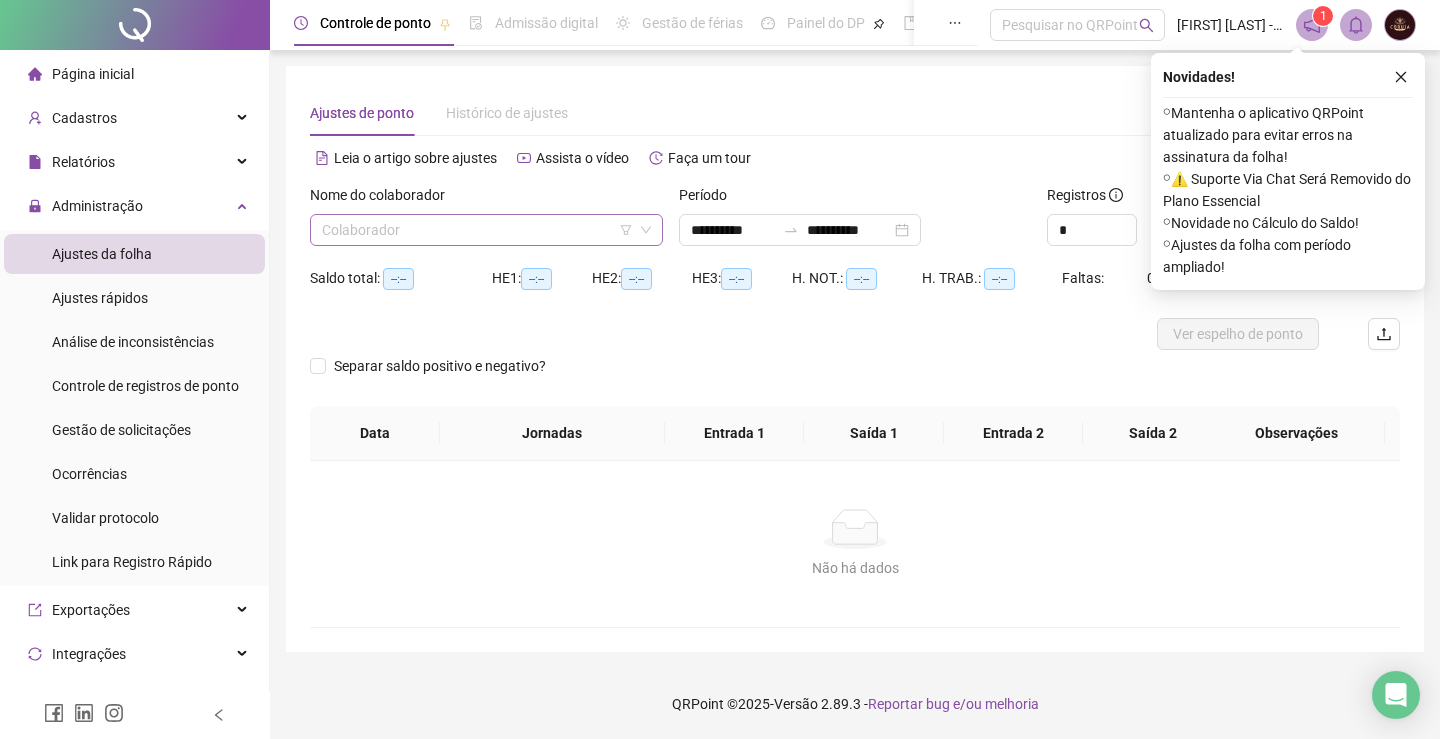 click at bounding box center [477, 230] 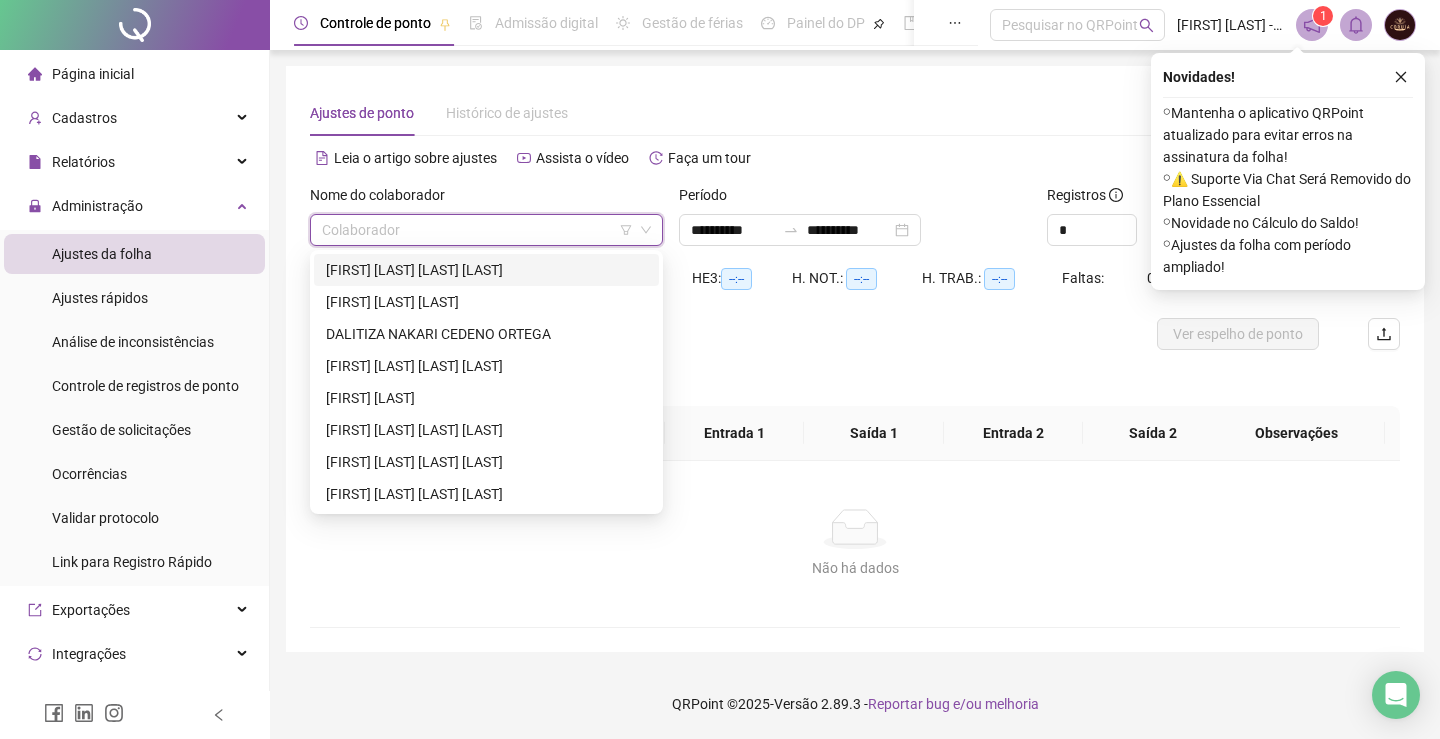 click on "[FIRST] [LAST] [LAST] [LAST]" at bounding box center (486, 270) 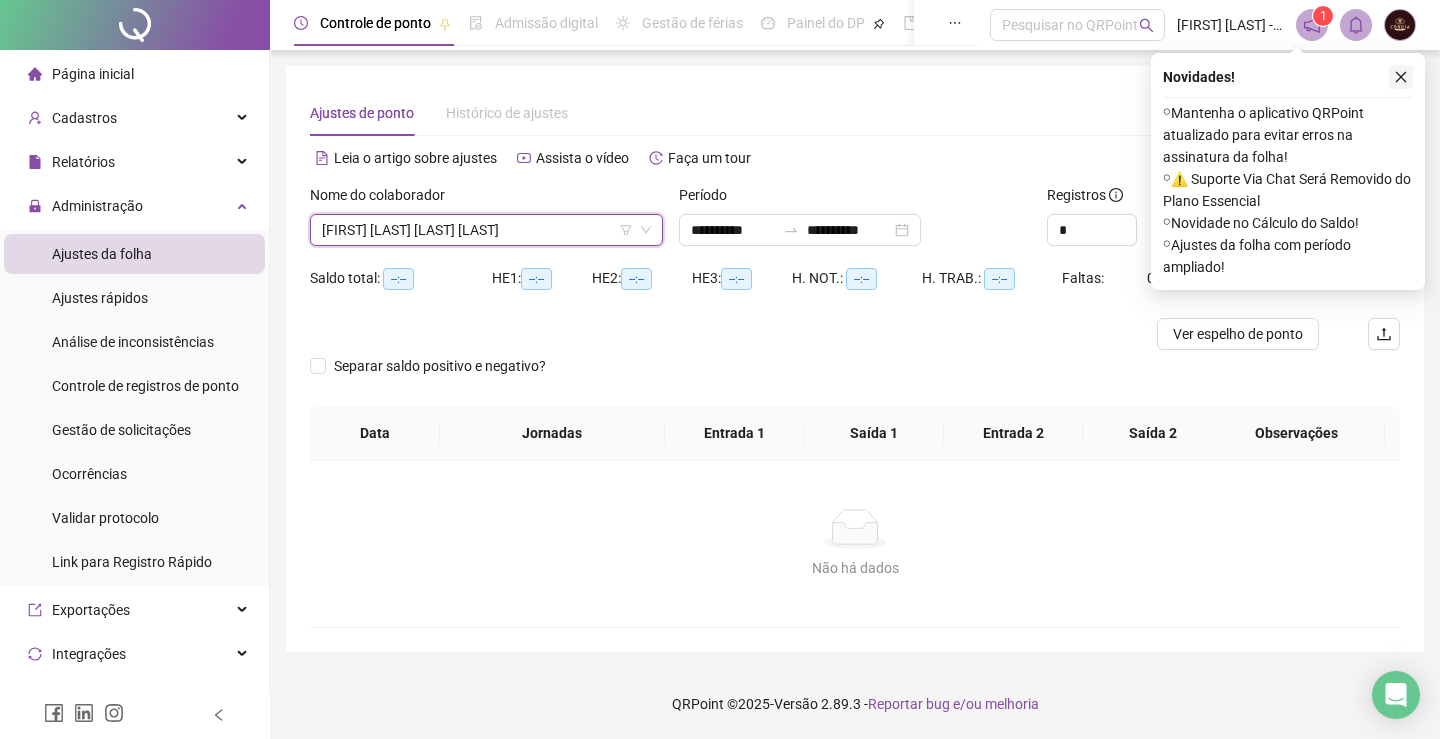 click 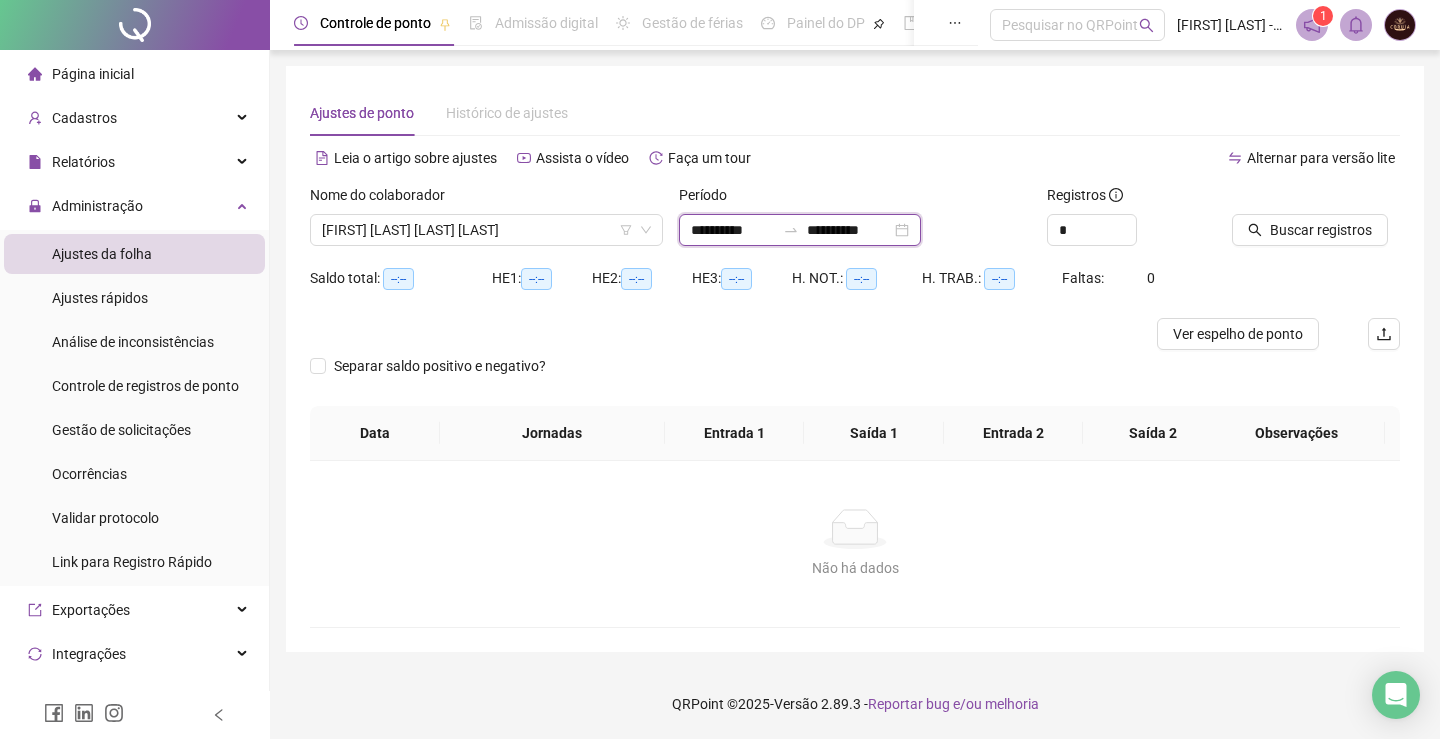 click on "**********" at bounding box center (733, 230) 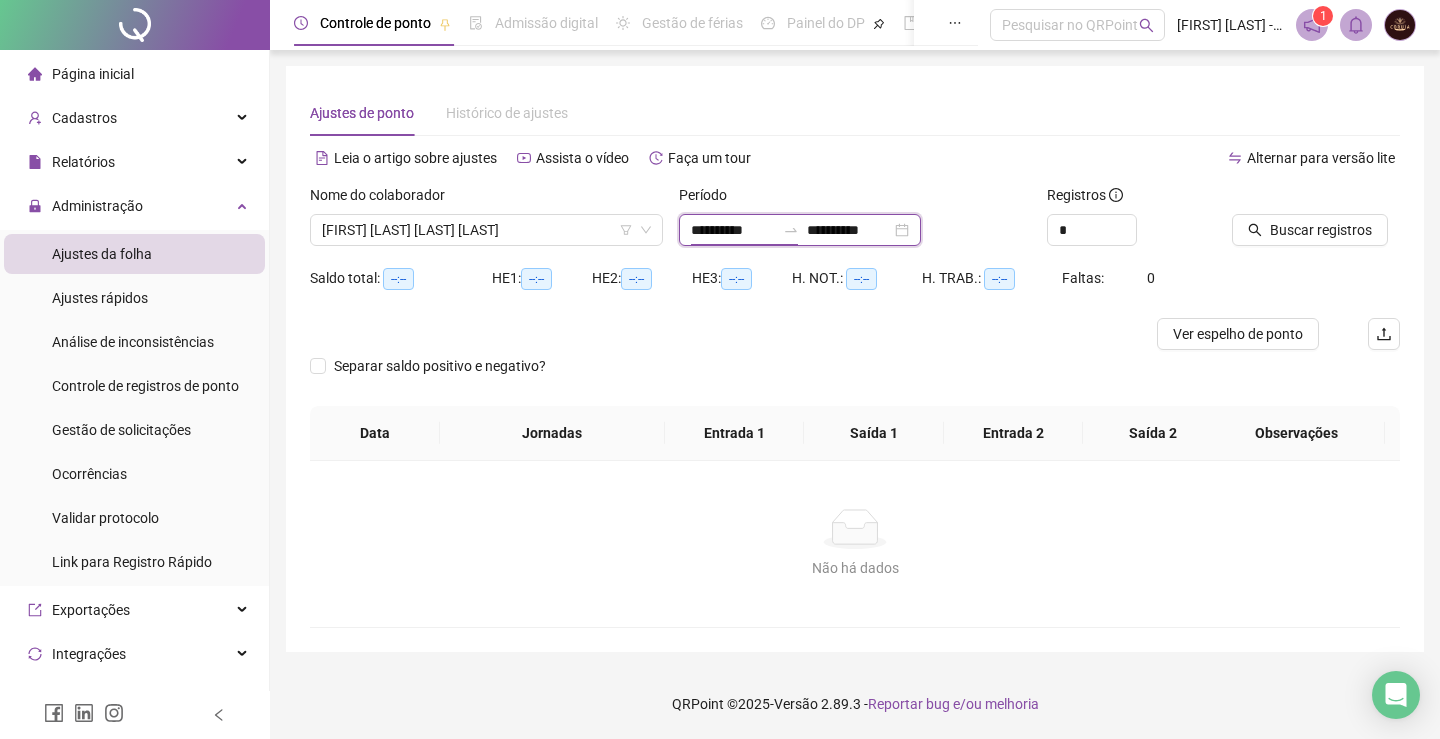type on "**********" 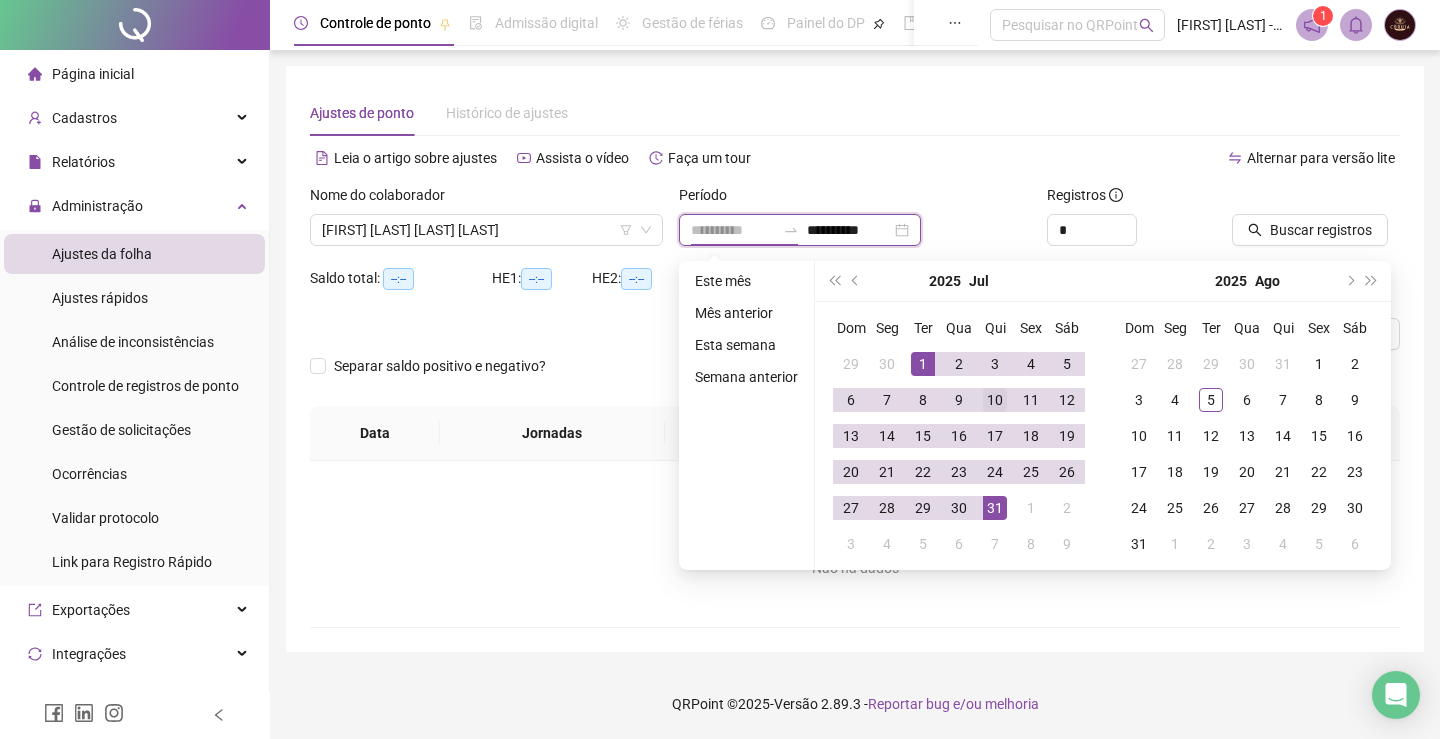 type on "**********" 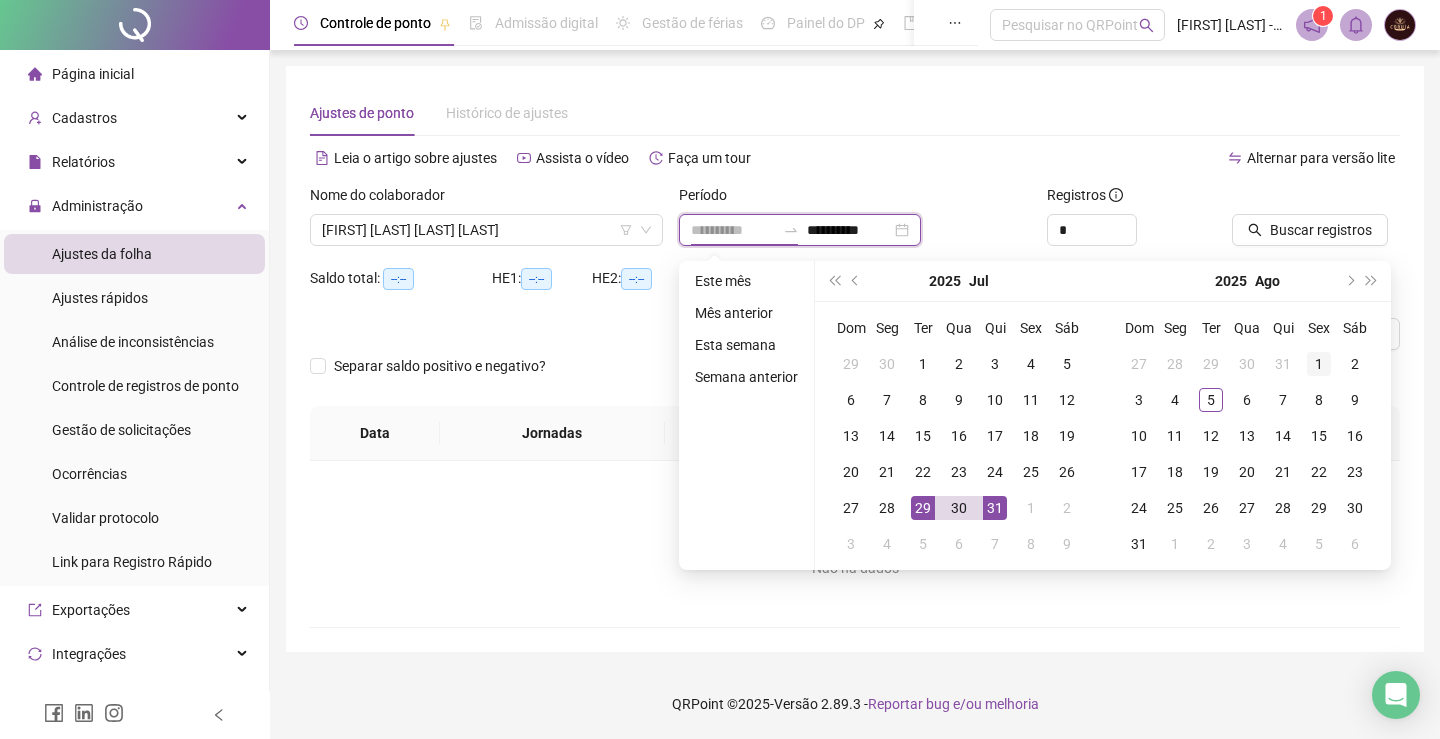 type on "**********" 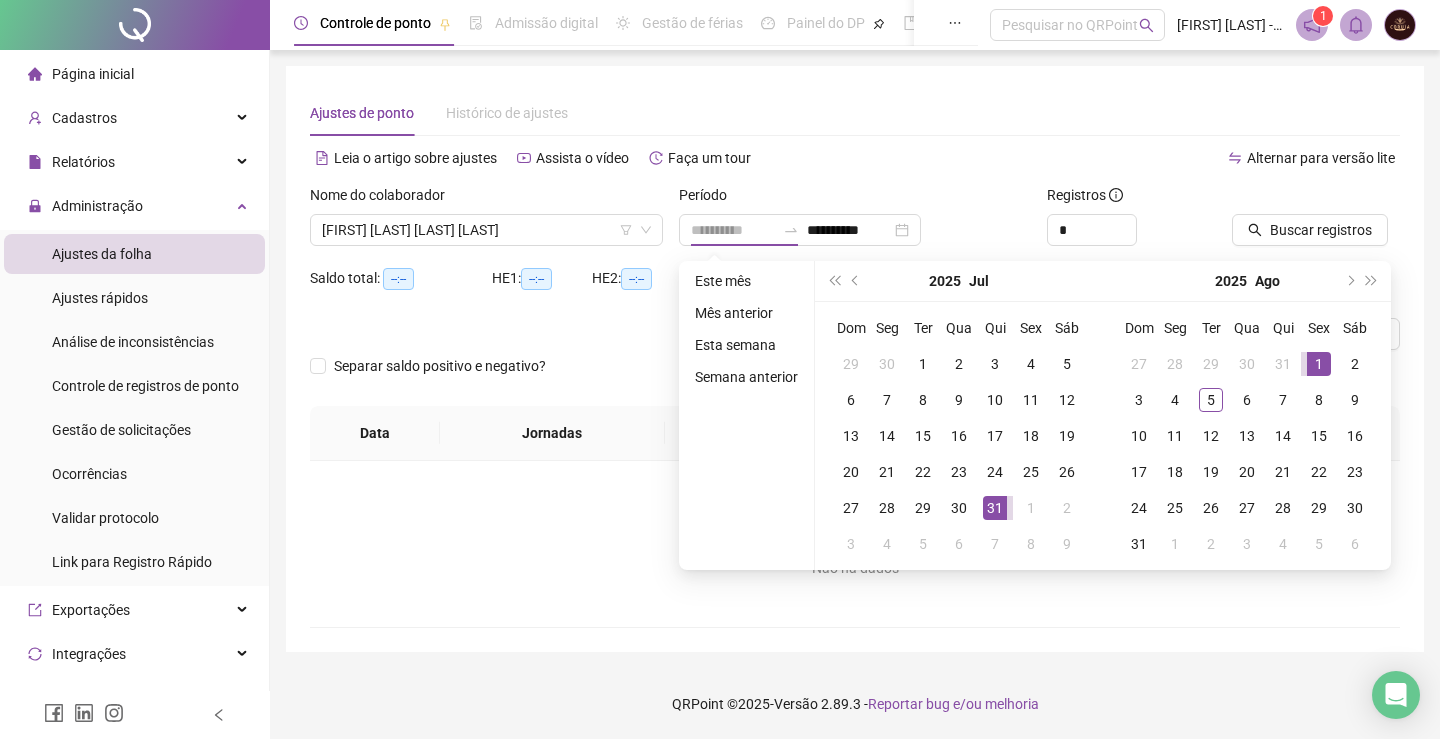click on "1" at bounding box center (1319, 364) 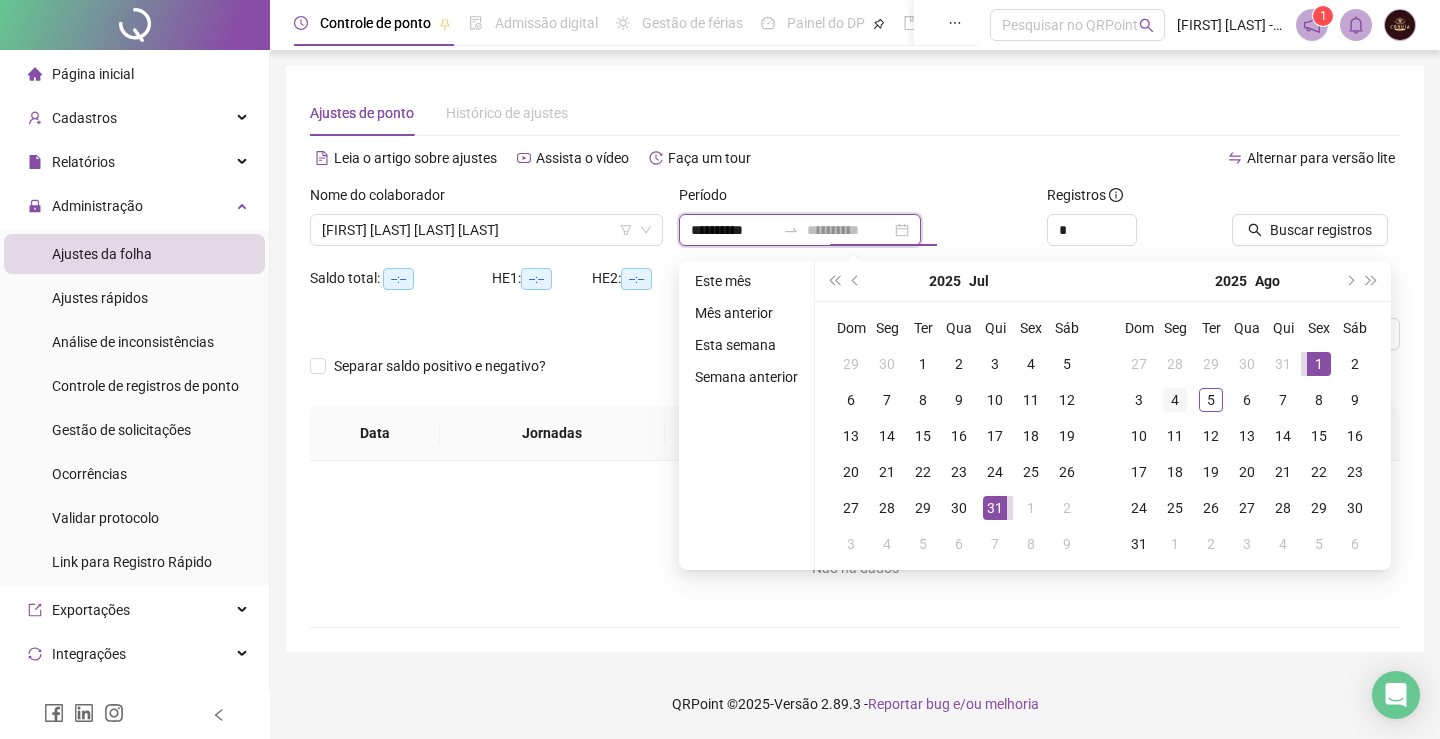 type on "**********" 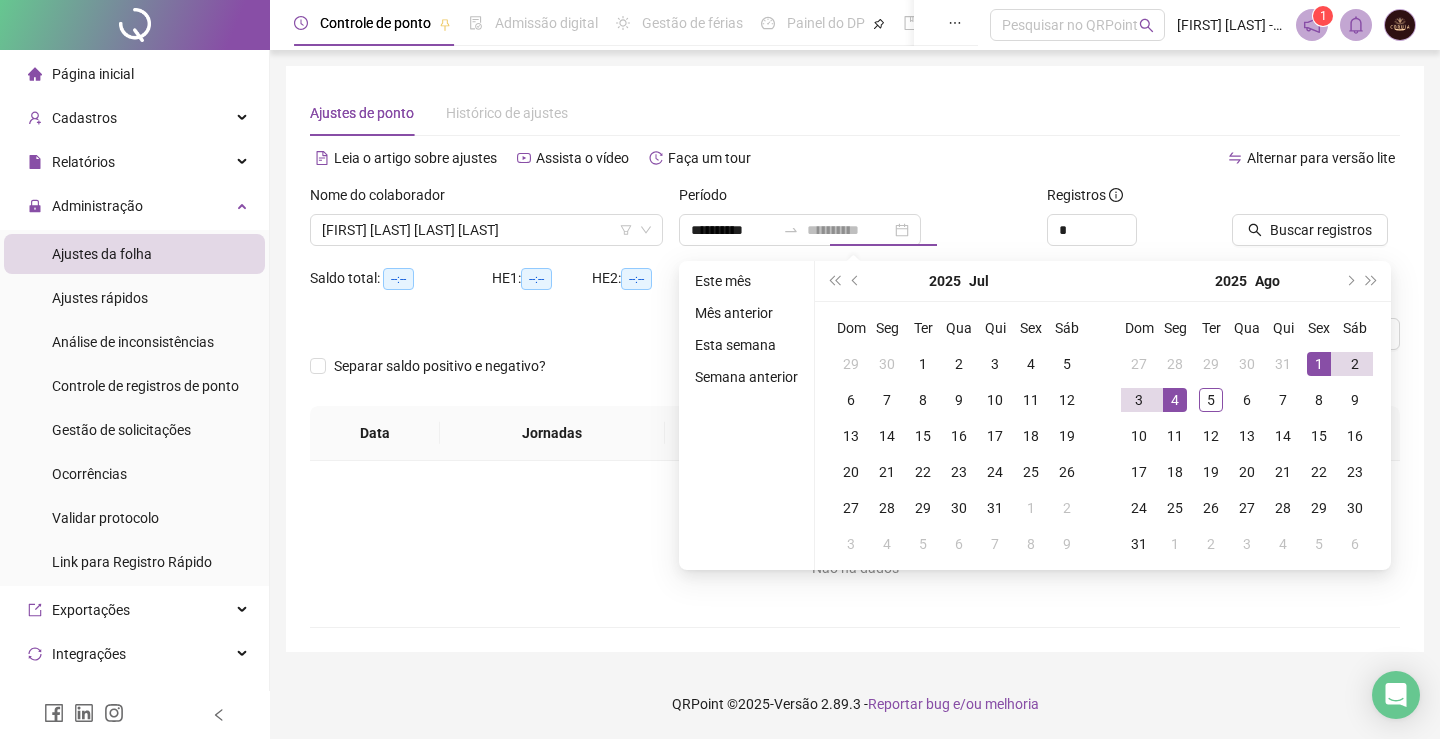 click on "4" at bounding box center (1175, 400) 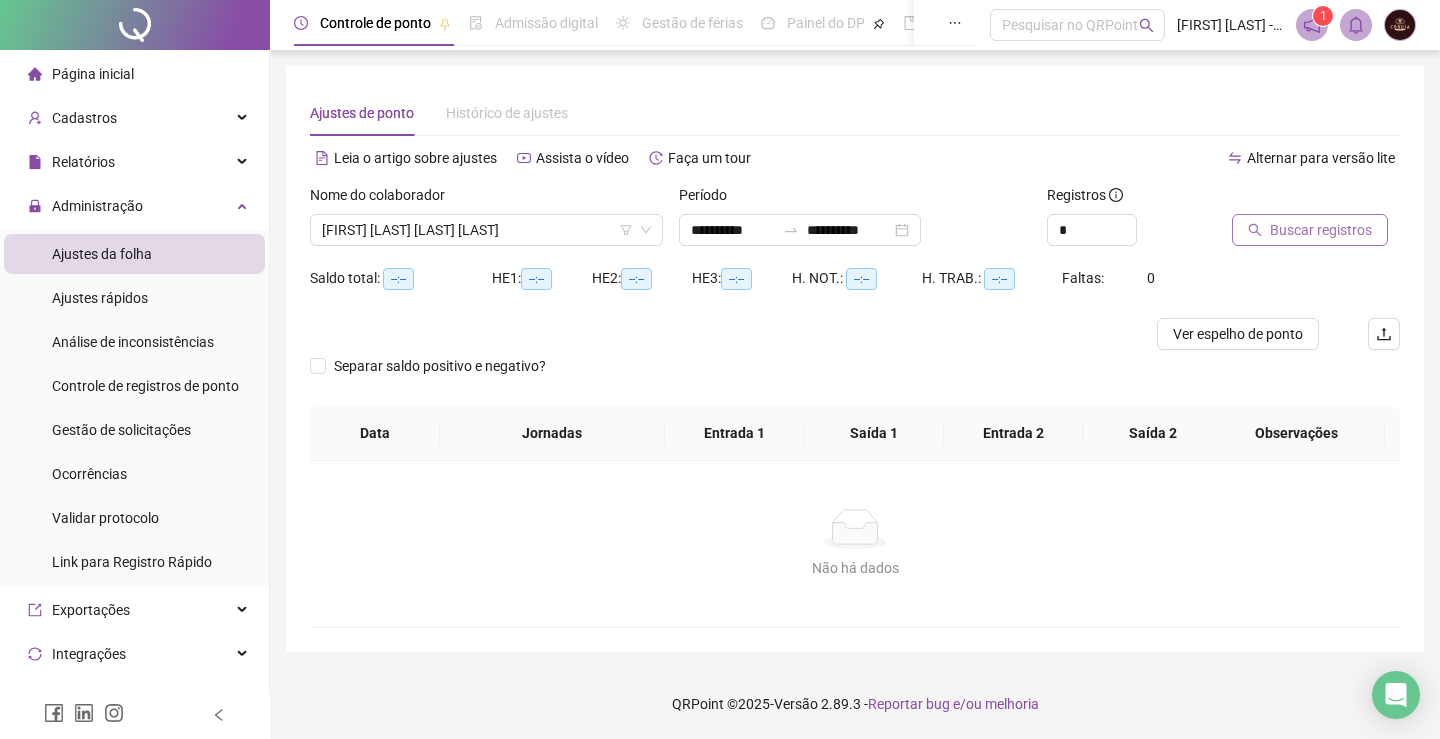 click on "Buscar registros" at bounding box center (1321, 230) 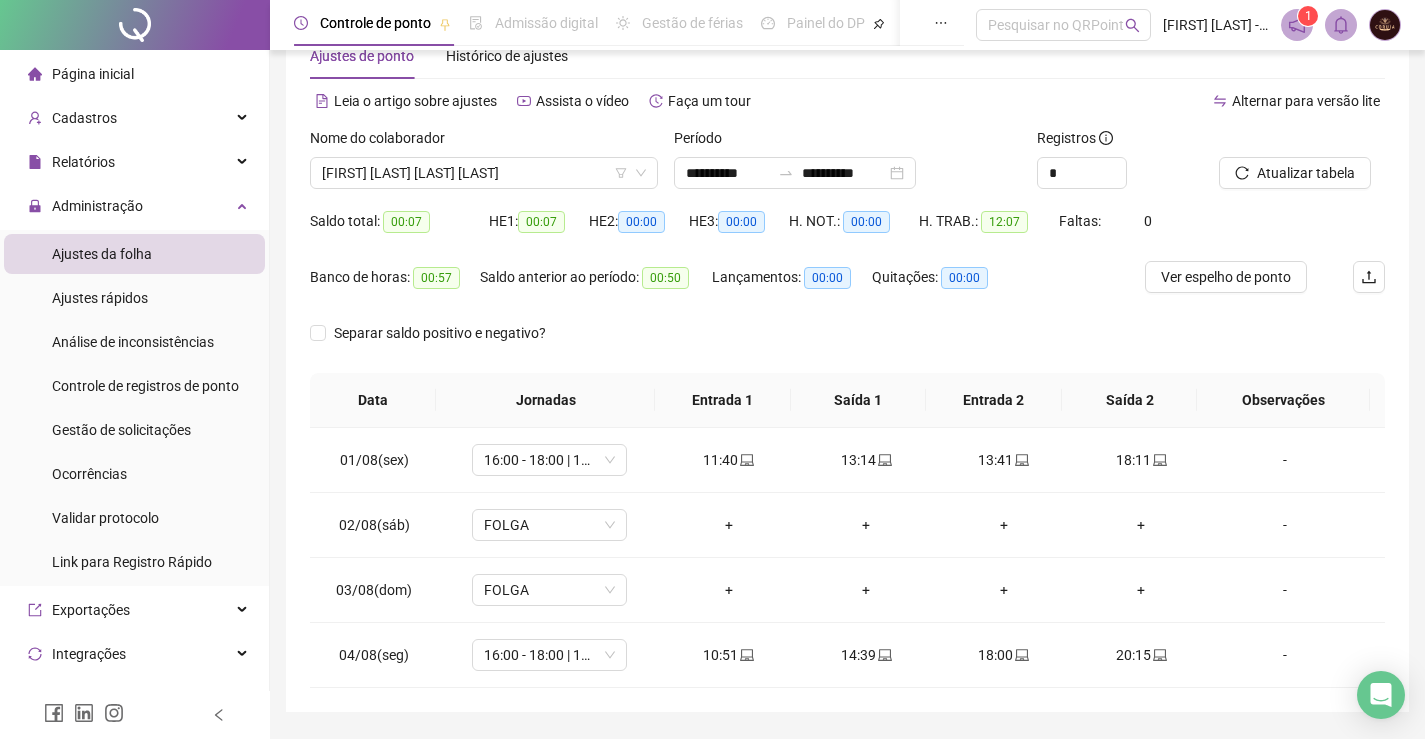 scroll, scrollTop: 116, scrollLeft: 0, axis: vertical 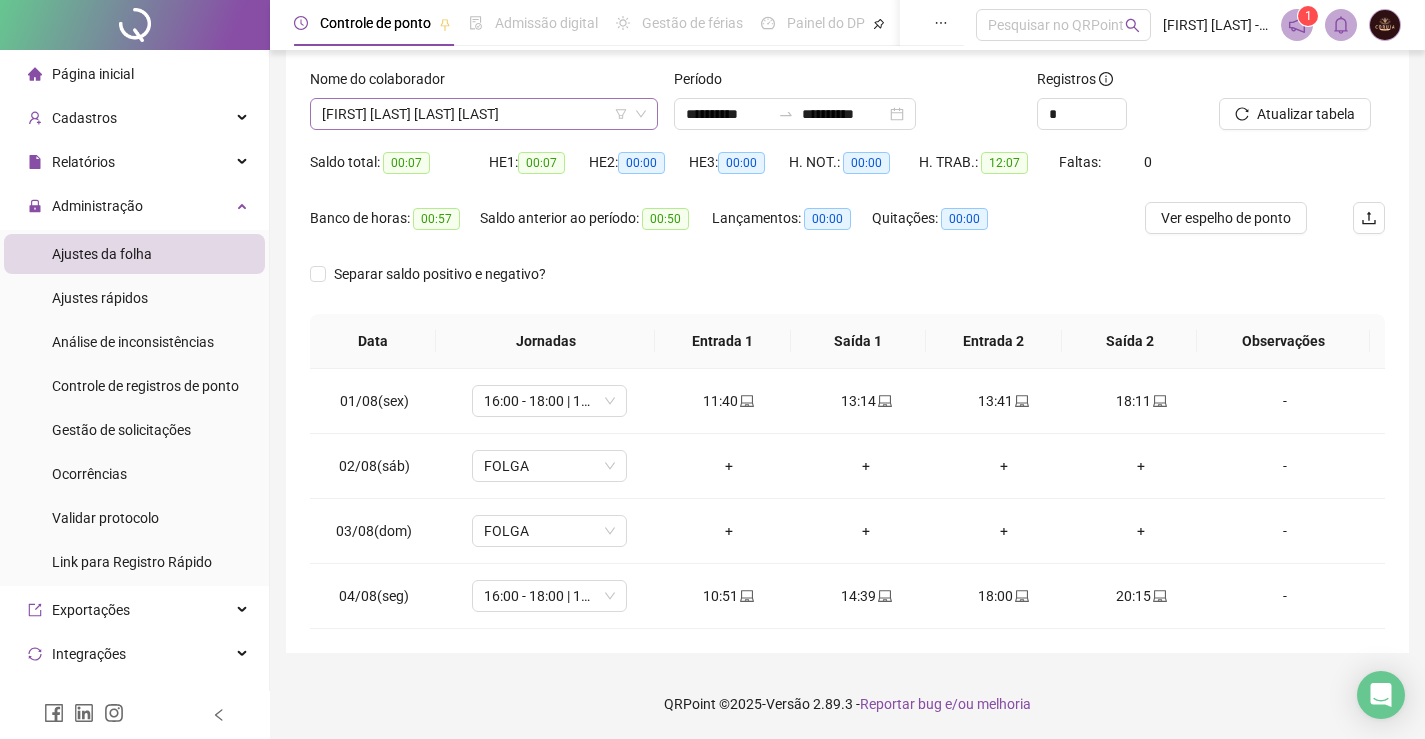 click on "[FIRST] [LAST] [LAST] [LAST]" at bounding box center [484, 114] 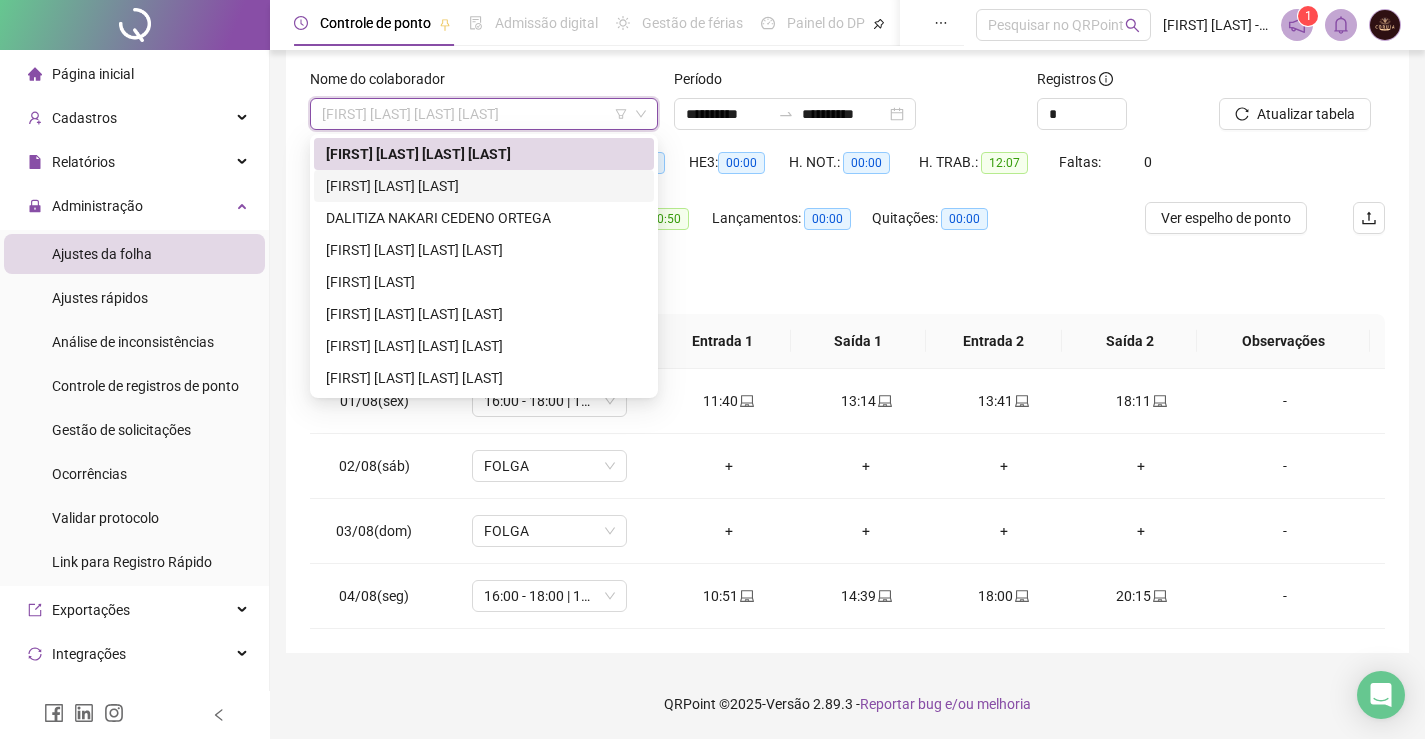 click on "[FIRST] [LAST] [LAST]" at bounding box center (484, 186) 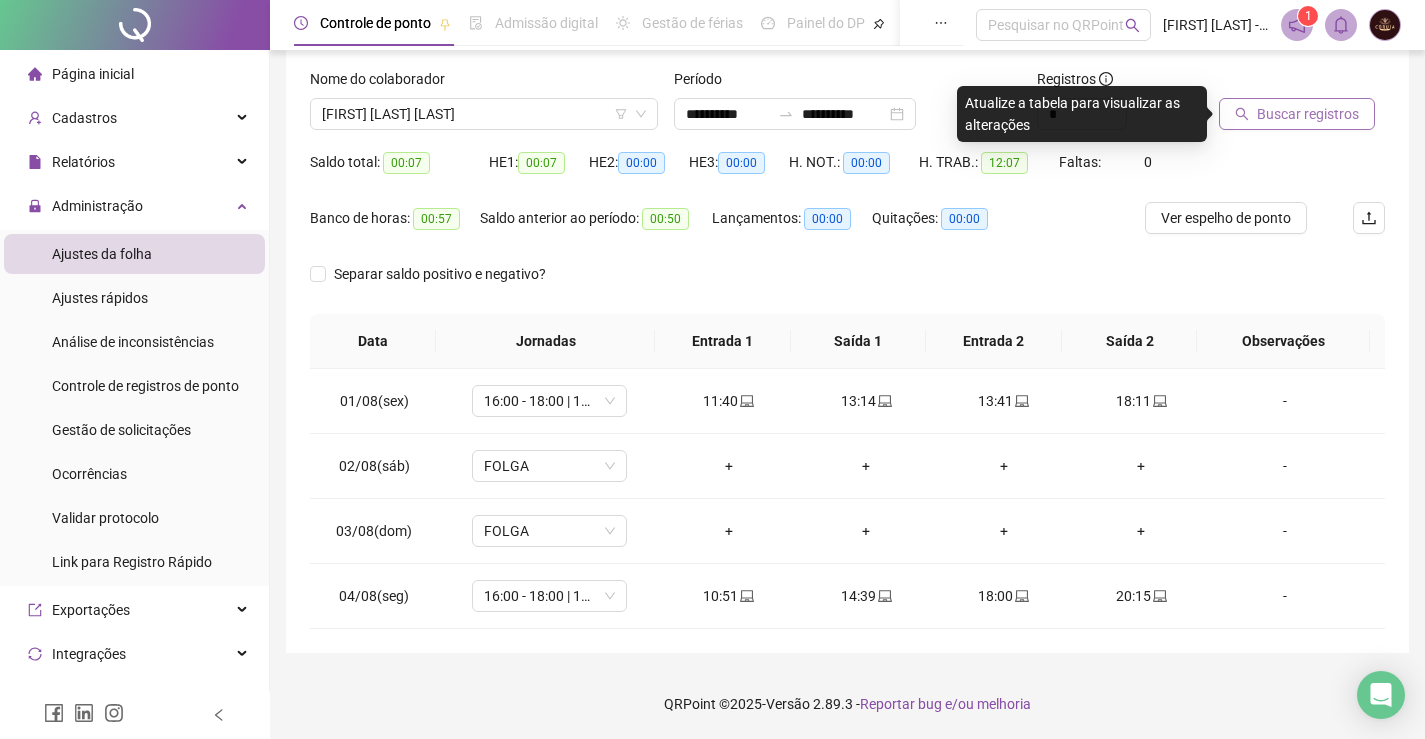 click on "Buscar registros" at bounding box center [1308, 114] 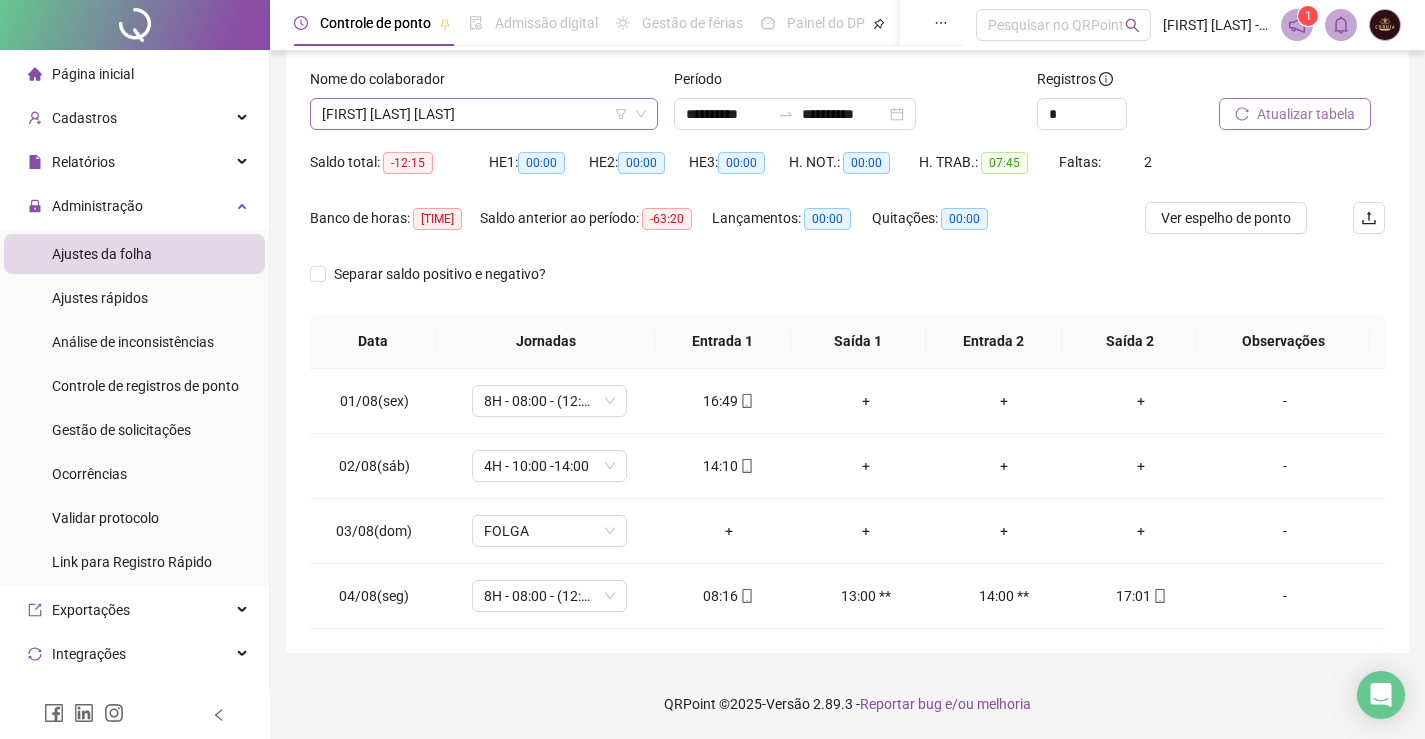 click on "[FIRST] [LAST] [LAST]" at bounding box center [484, 114] 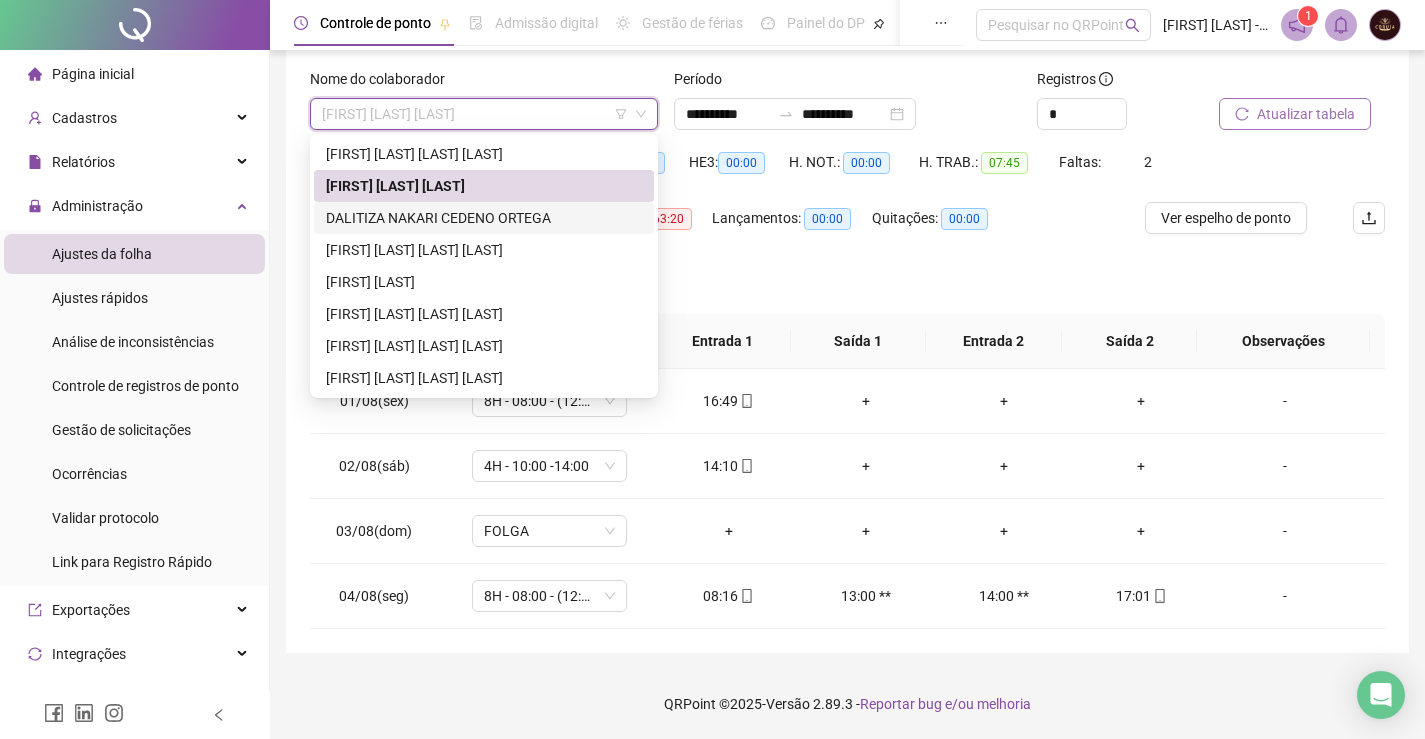 click on "DALITIZA NAKARI CEDENO ORTEGA" at bounding box center [484, 218] 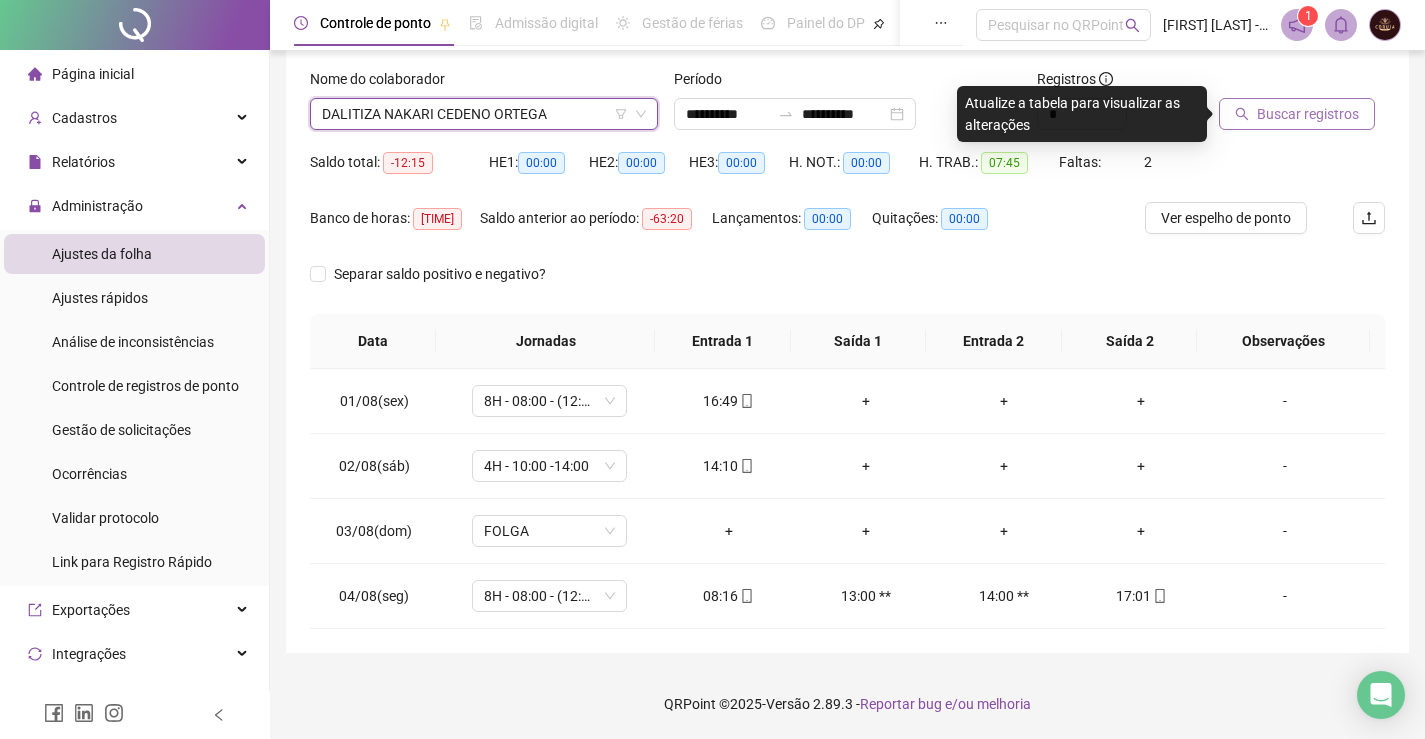 click on "Buscar registros" at bounding box center (1308, 114) 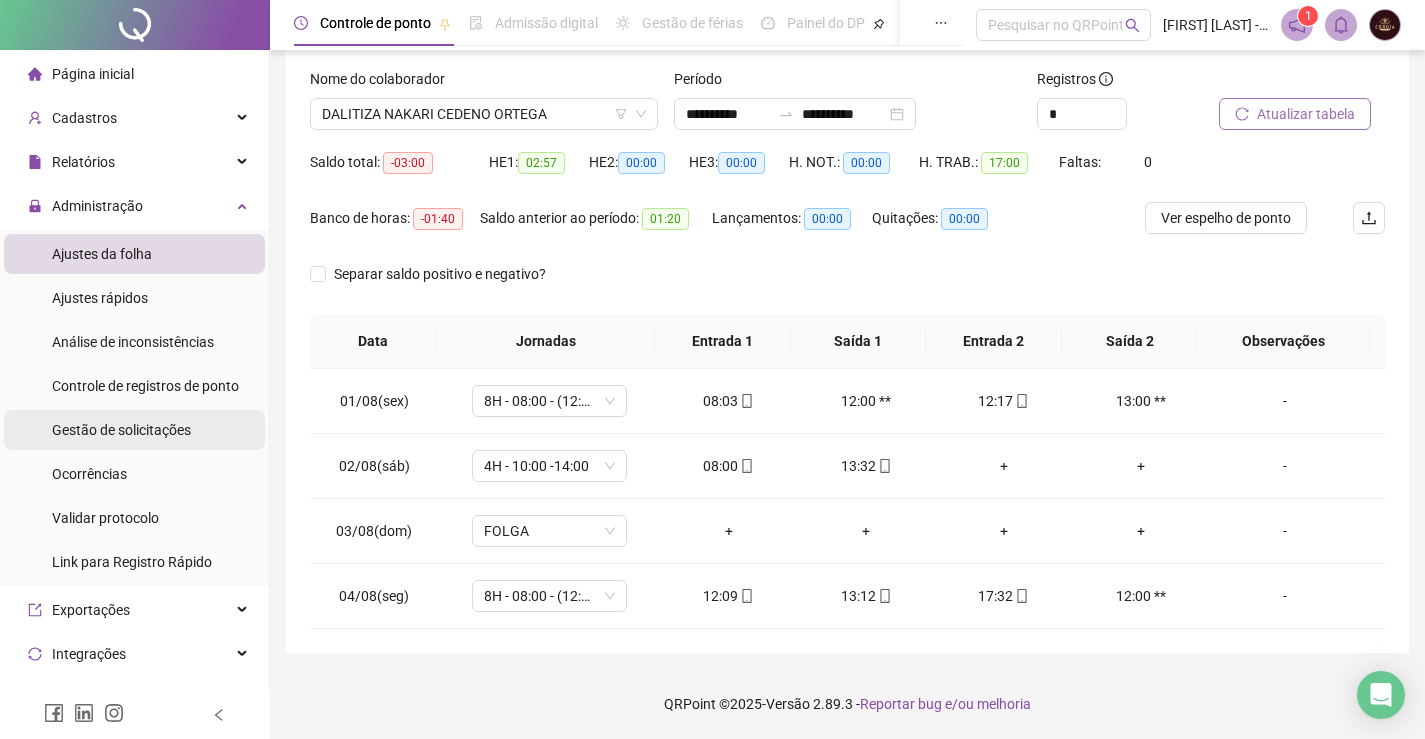 click on "Gestão de solicitações" at bounding box center (121, 430) 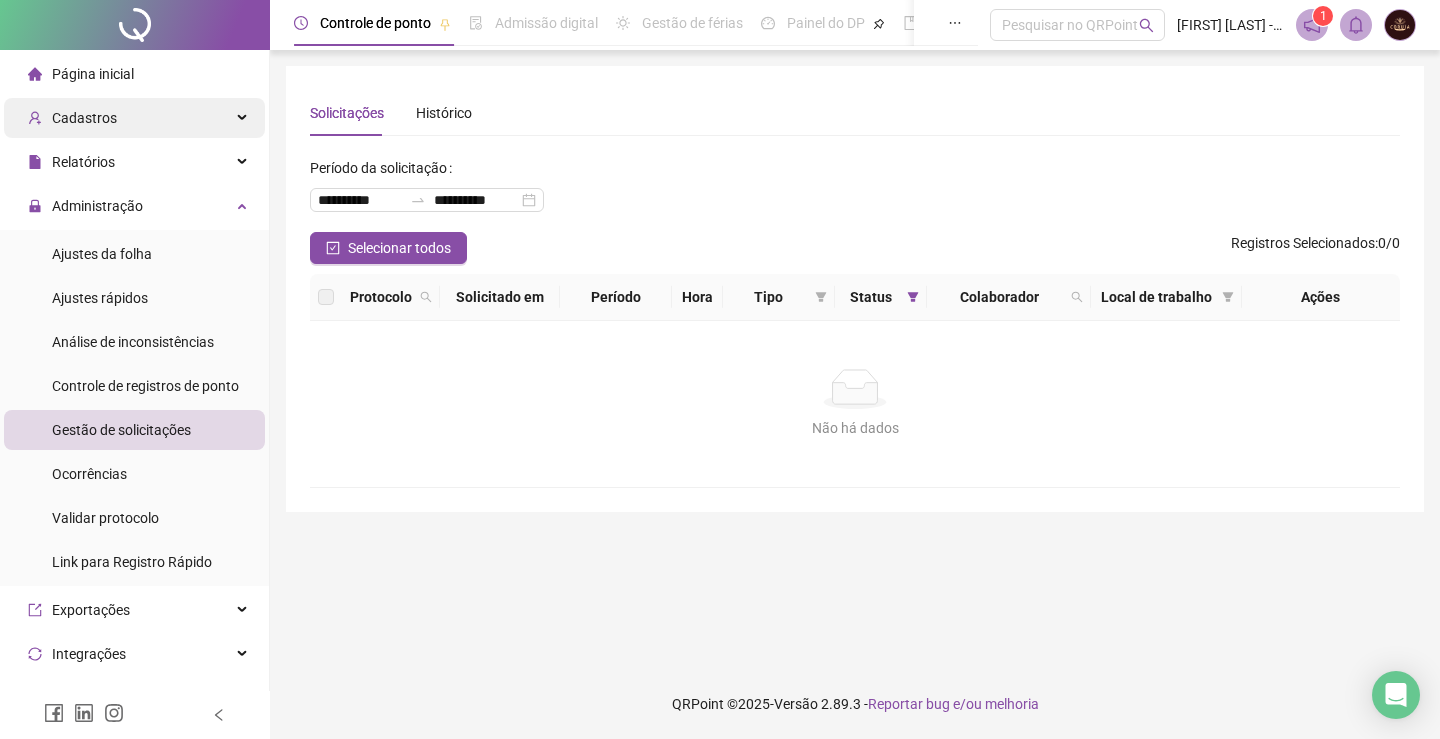 click on "Cadastros" at bounding box center (84, 118) 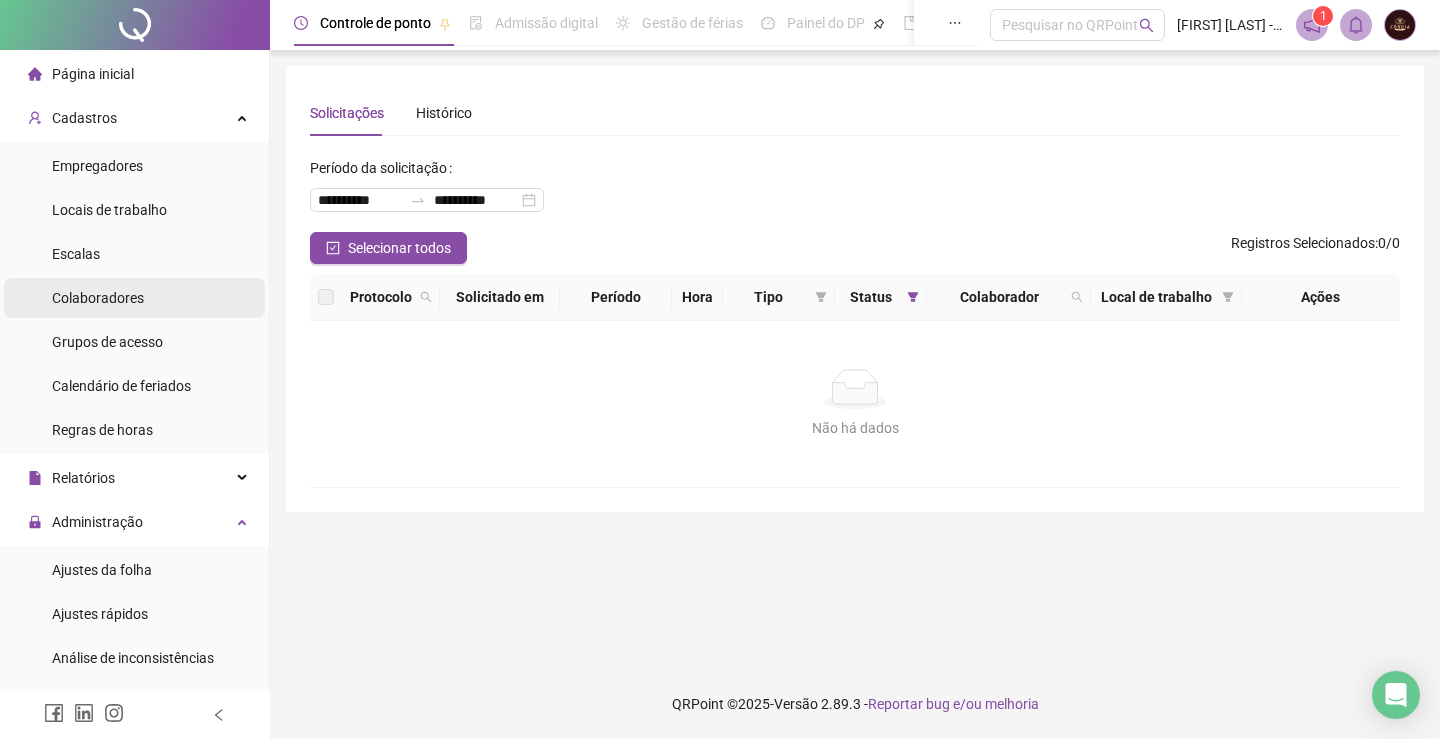 click on "Colaboradores" at bounding box center [98, 298] 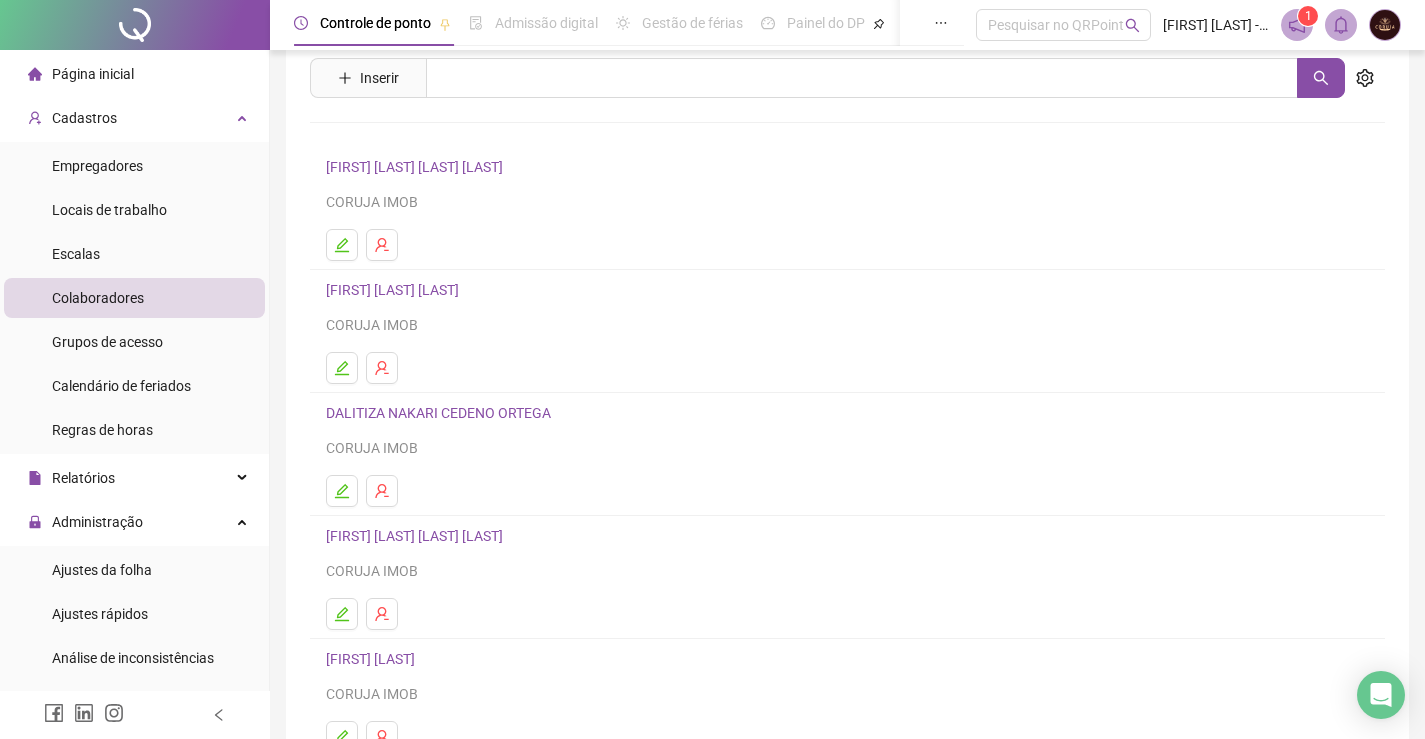 scroll, scrollTop: 100, scrollLeft: 0, axis: vertical 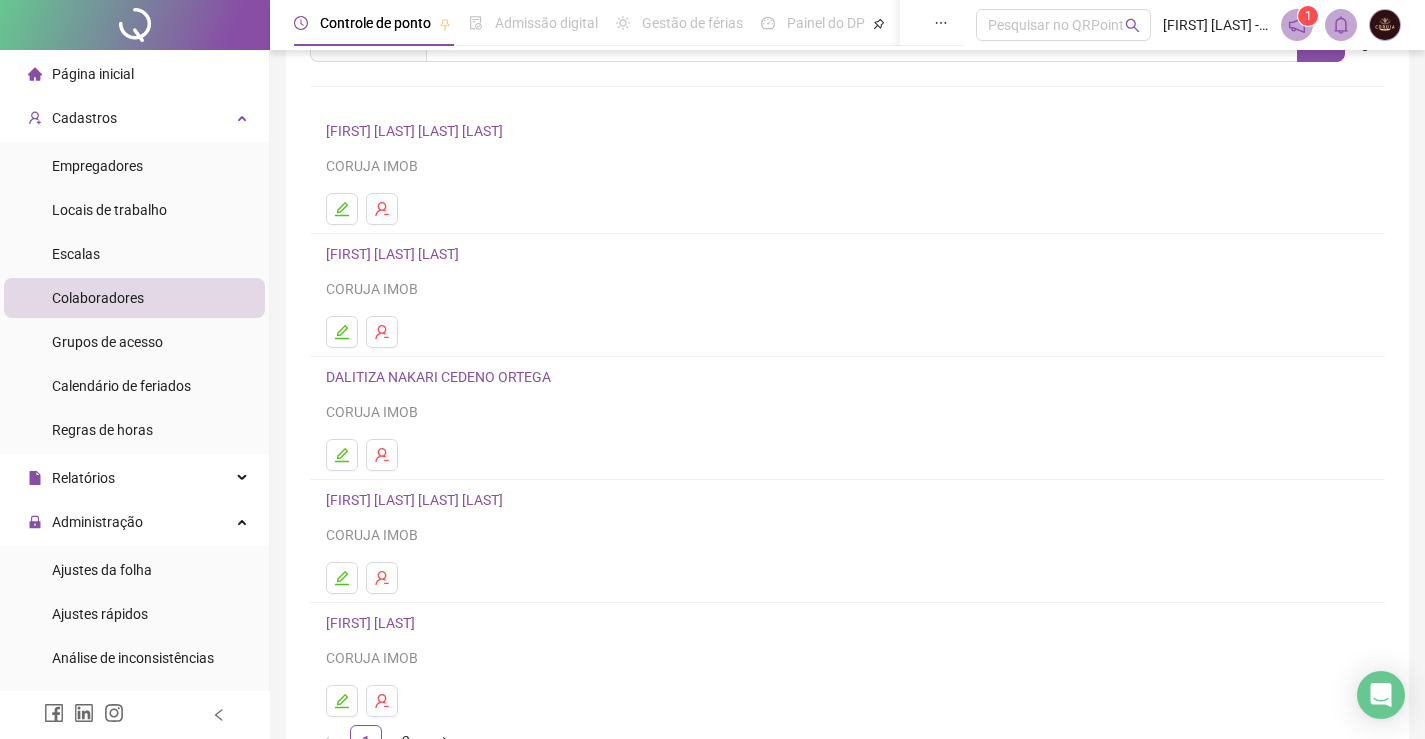 click on "DALITIZA NAKARI CEDENO ORTEGA" at bounding box center [441, 377] 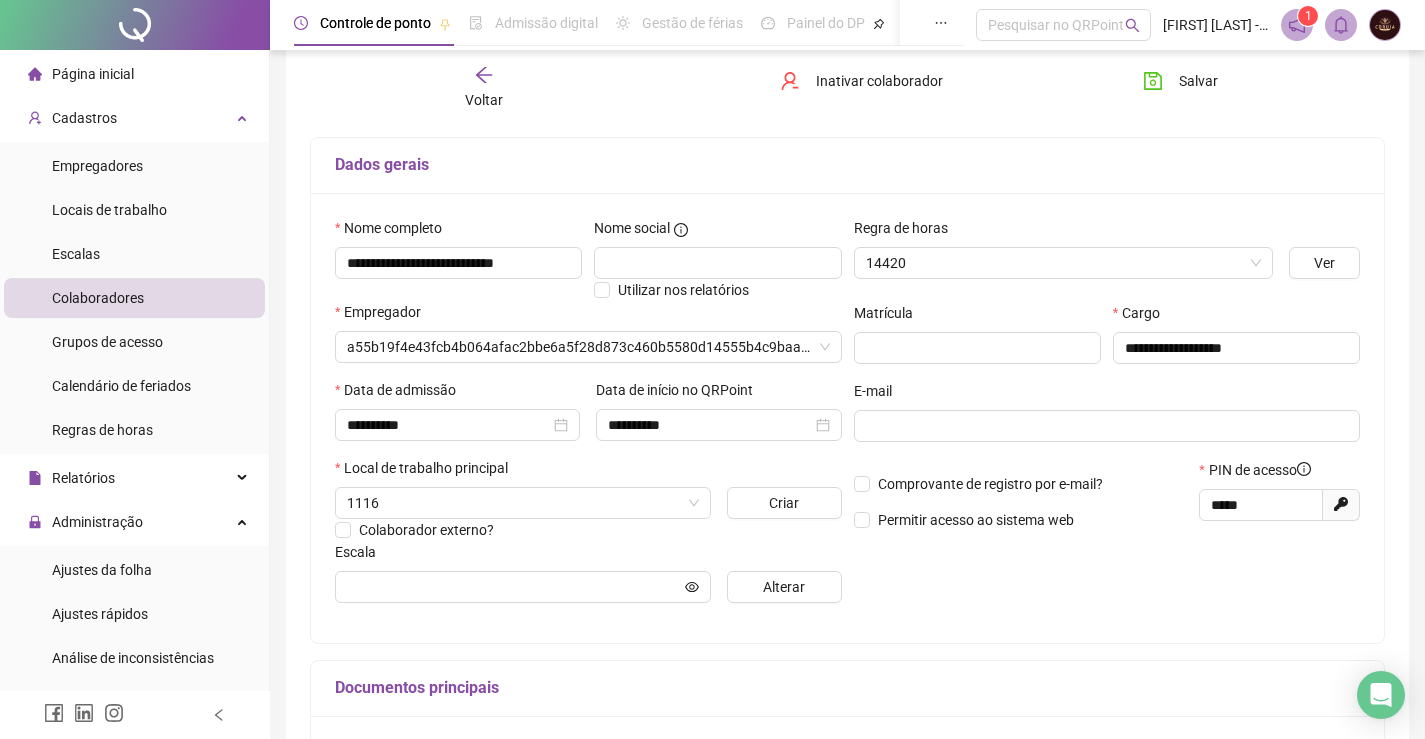 type on "**********" 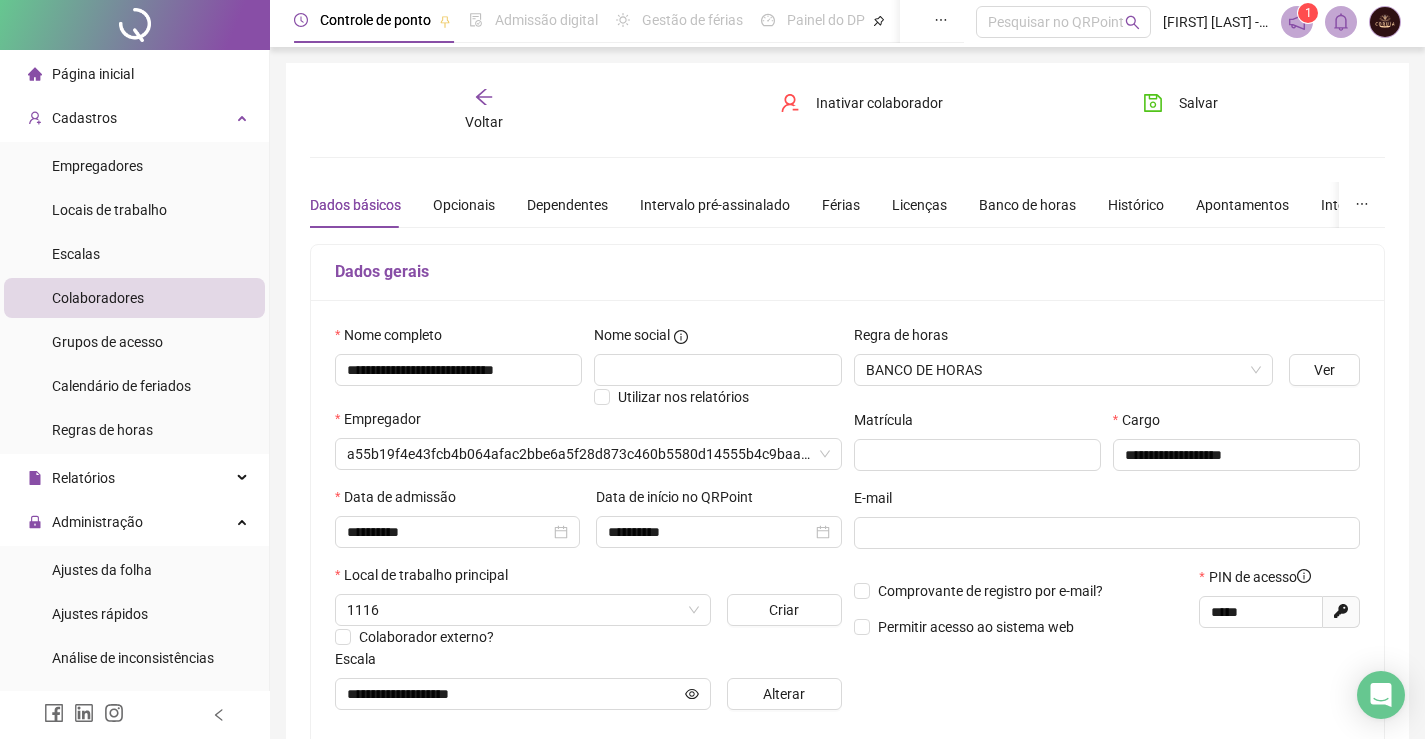 scroll, scrollTop: 0, scrollLeft: 0, axis: both 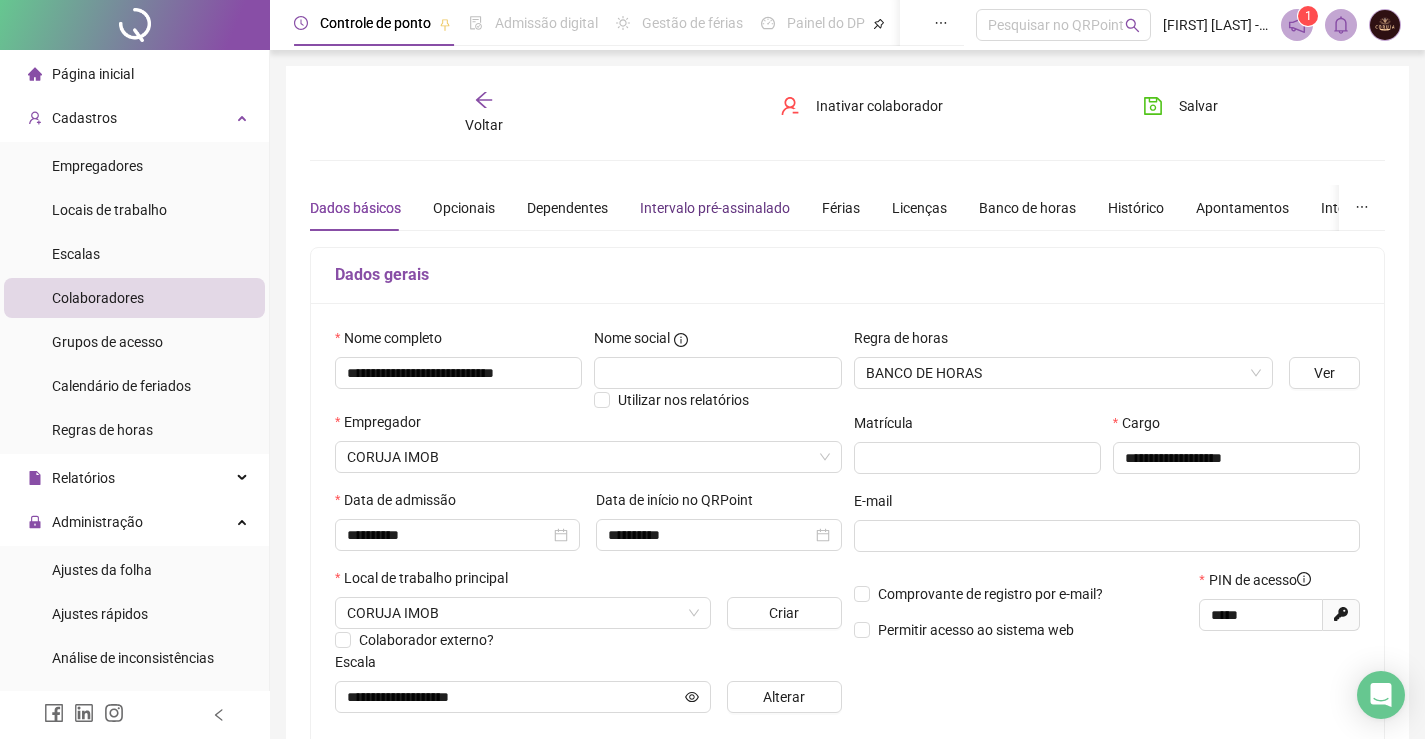 click on "Intervalo pré-assinalado" at bounding box center [715, 208] 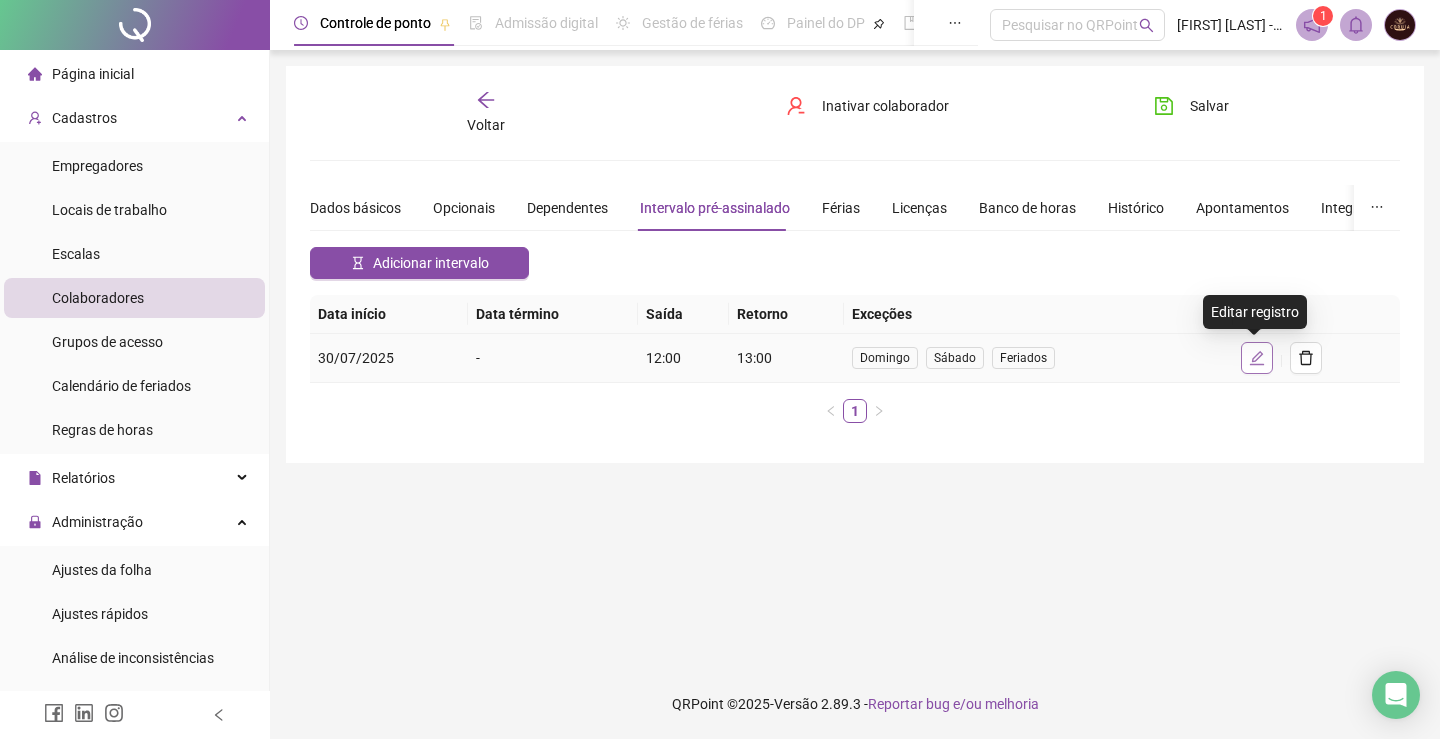 click 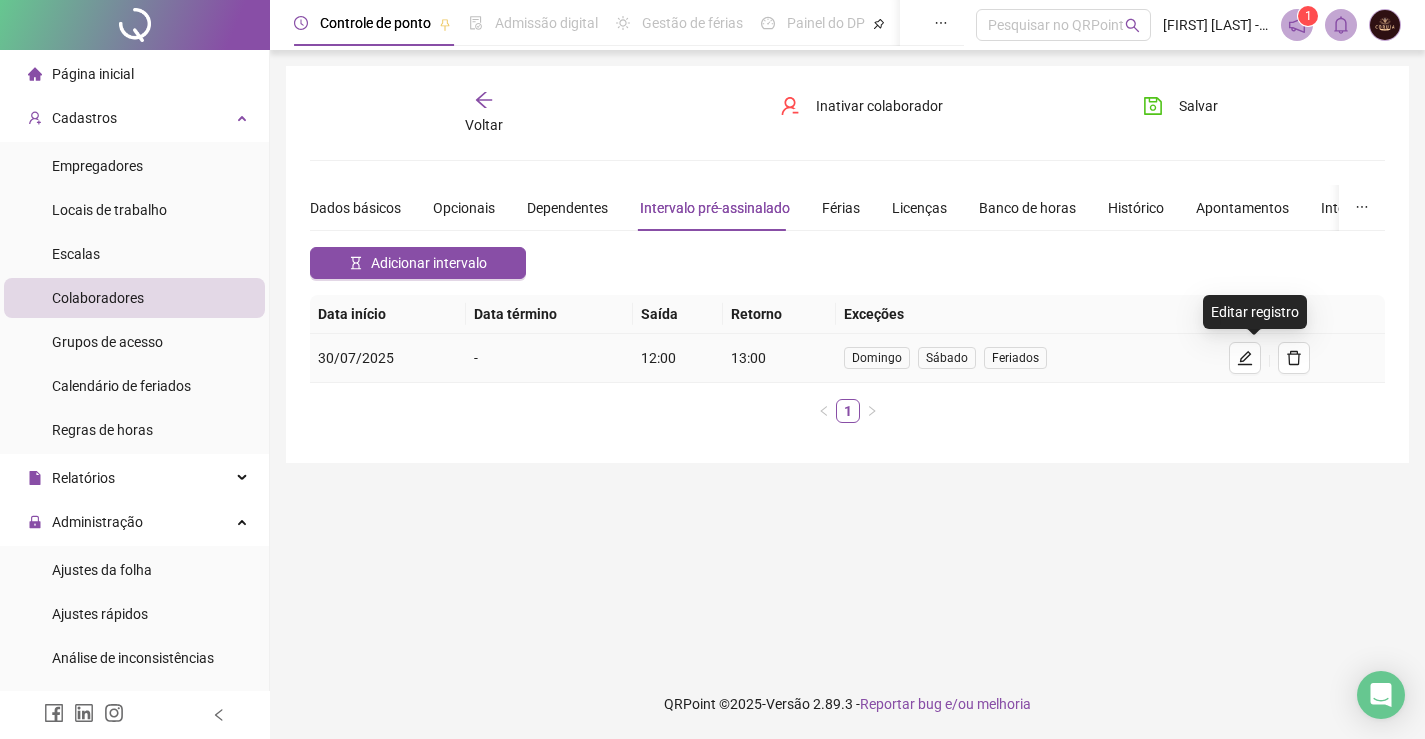 type on "**********" 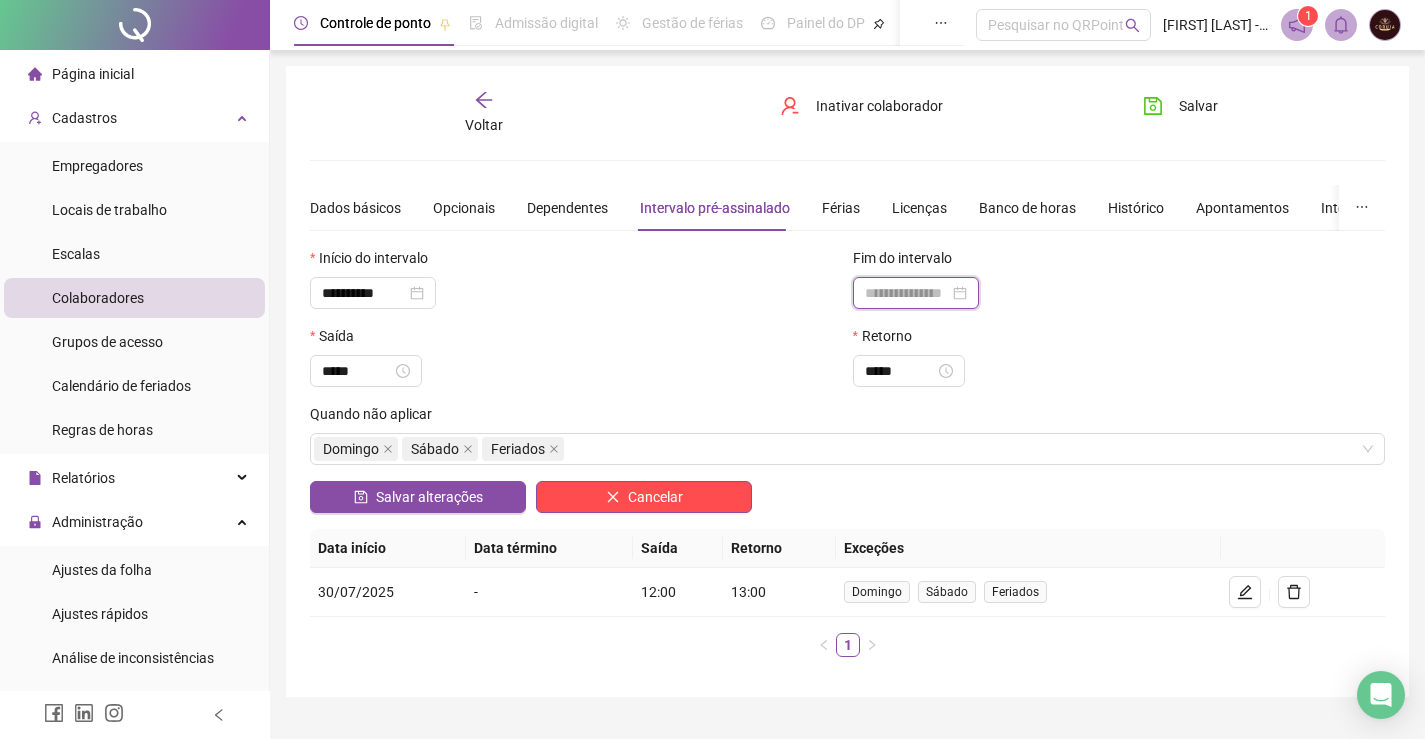 click at bounding box center (907, 293) 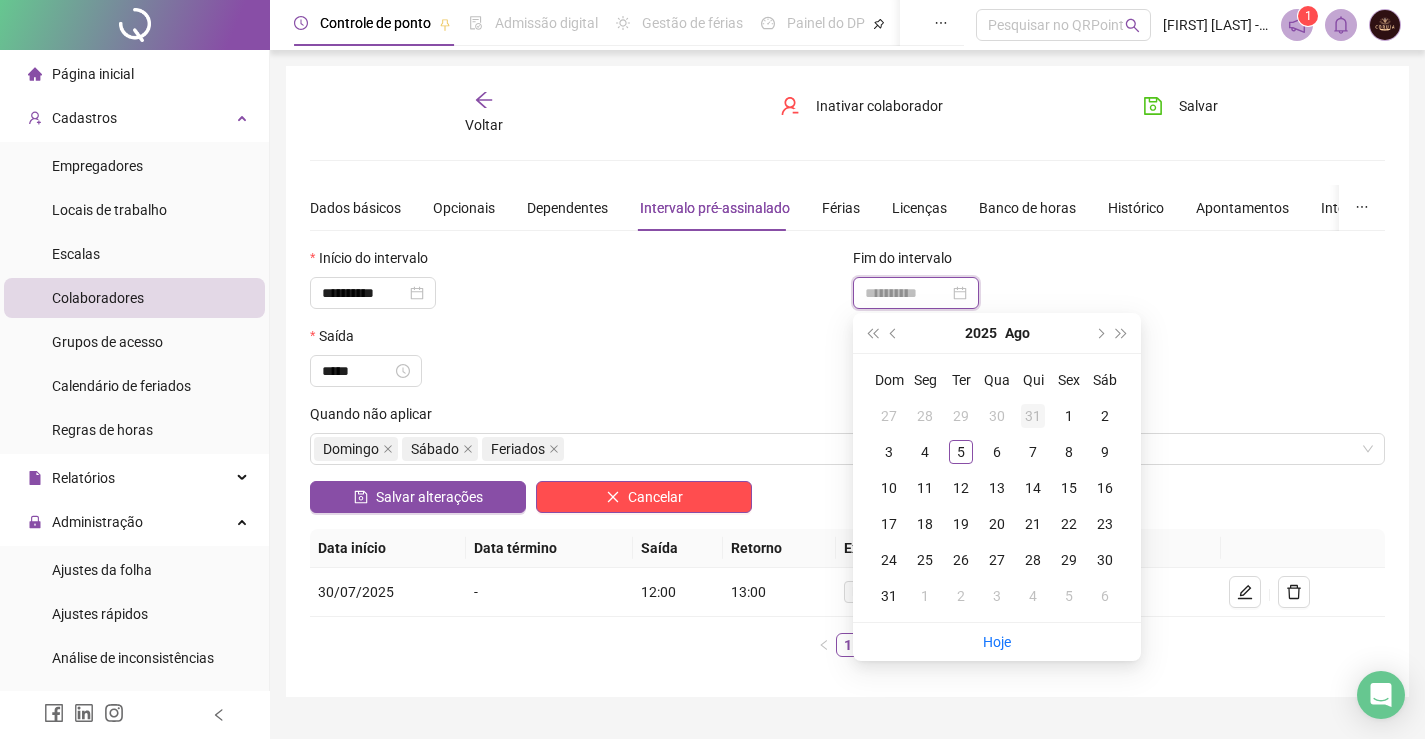 type on "**********" 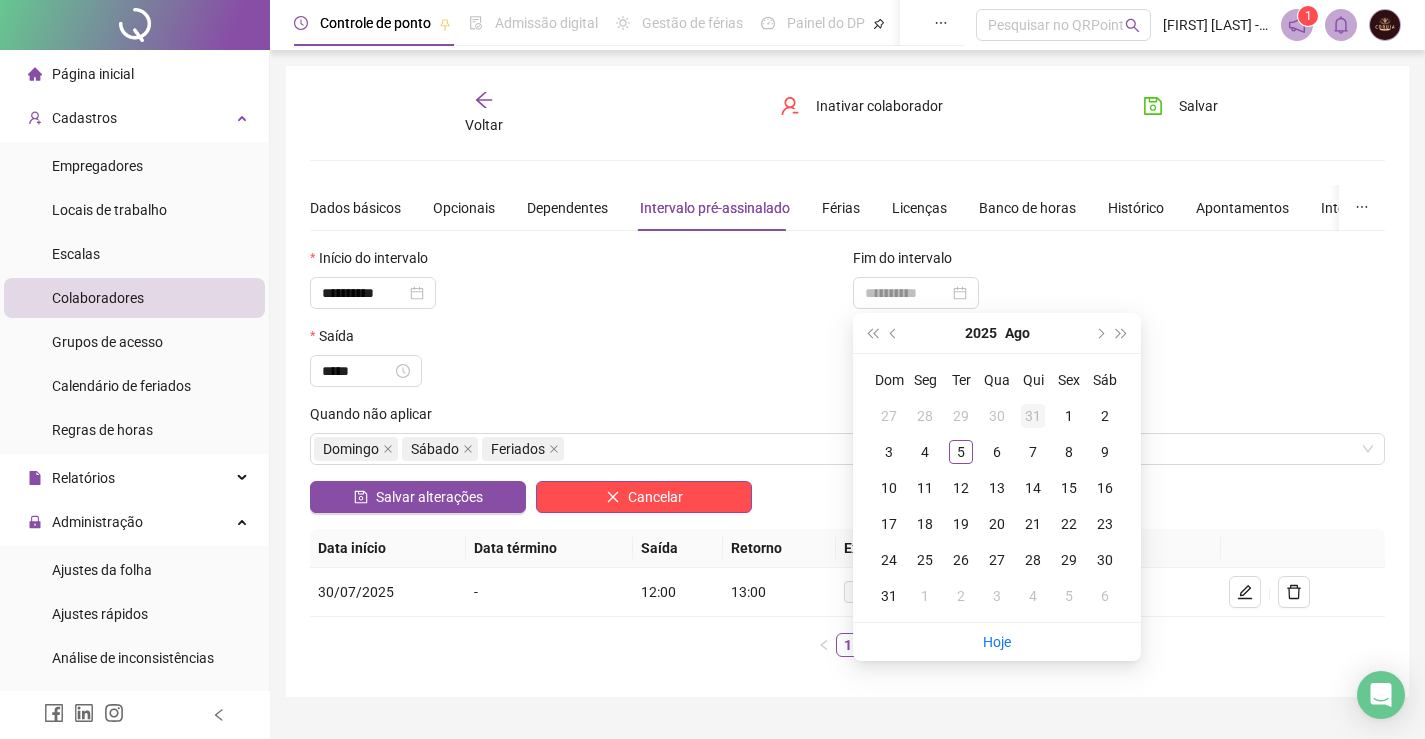 click on "31" at bounding box center (1033, 416) 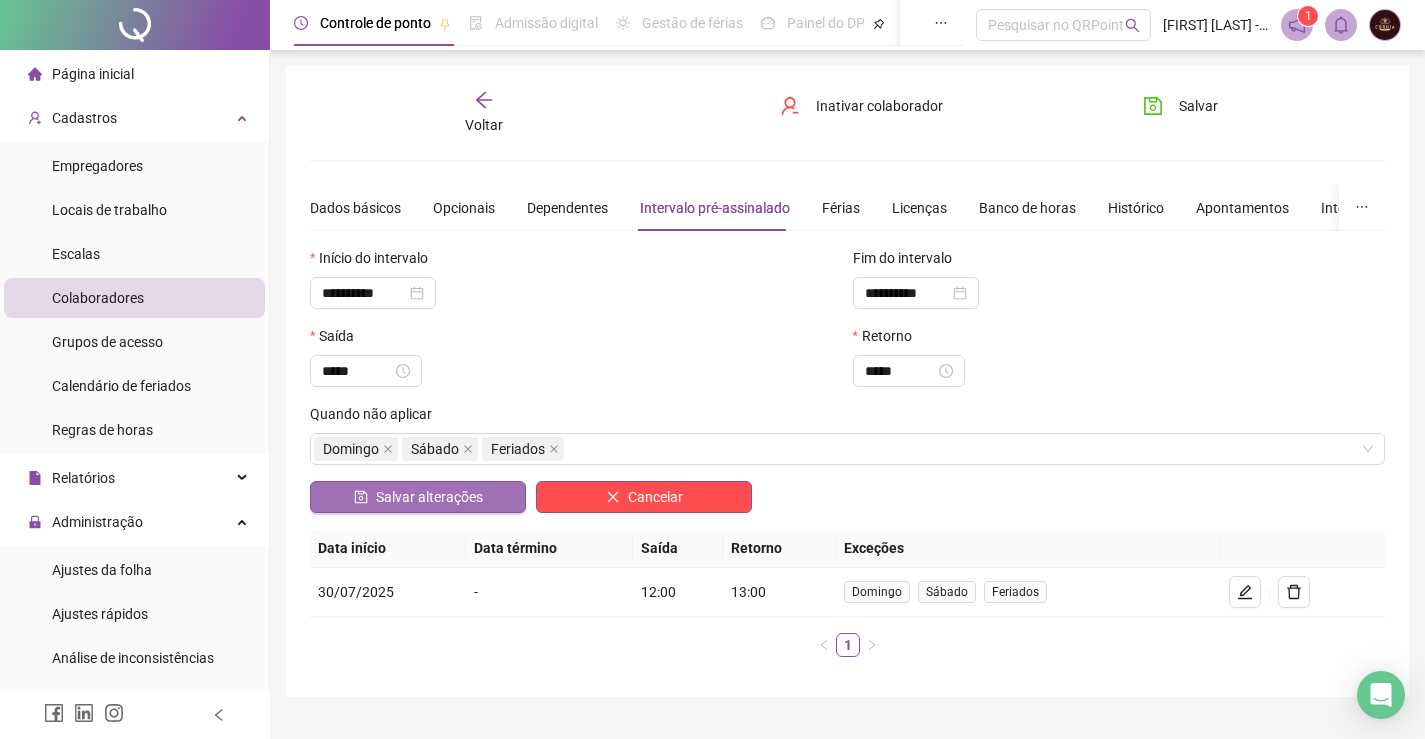 click on "Salvar alterações" at bounding box center [429, 497] 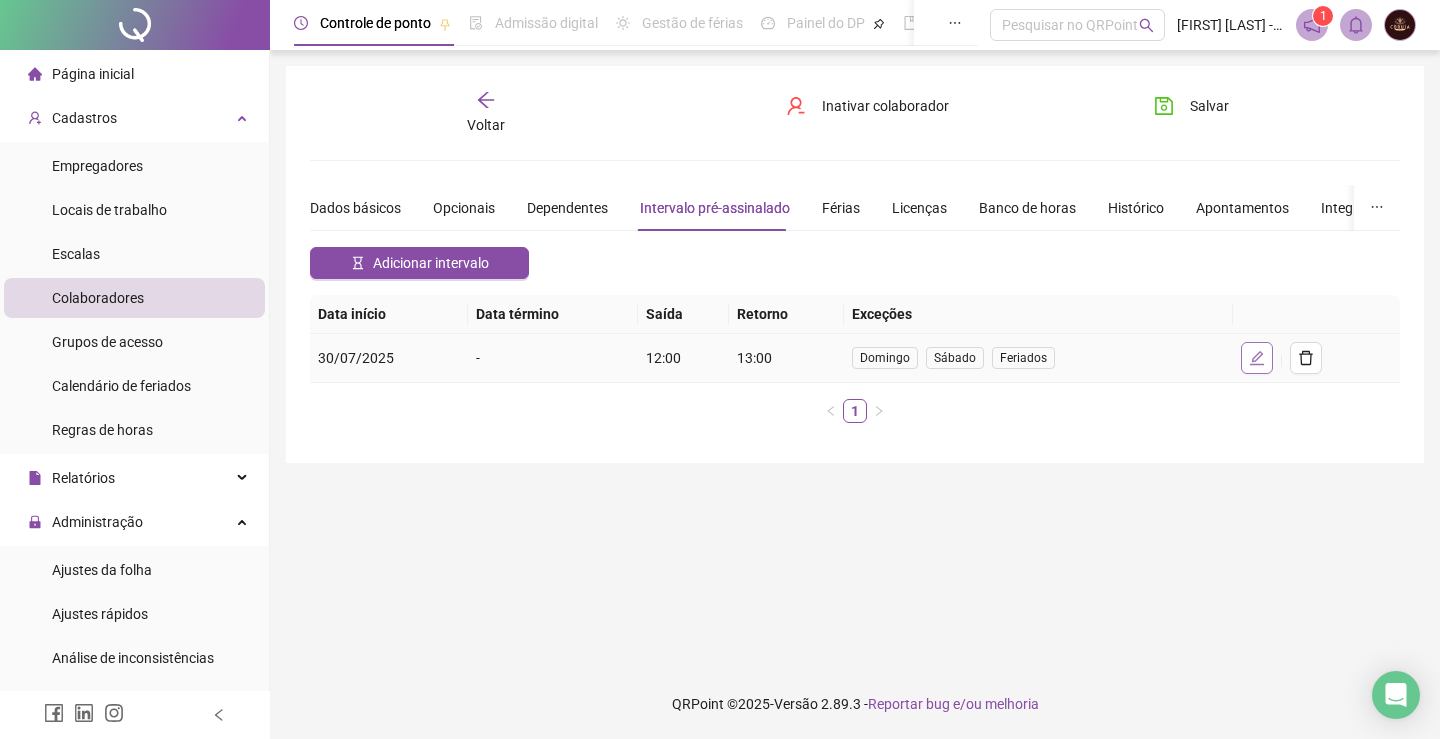 click 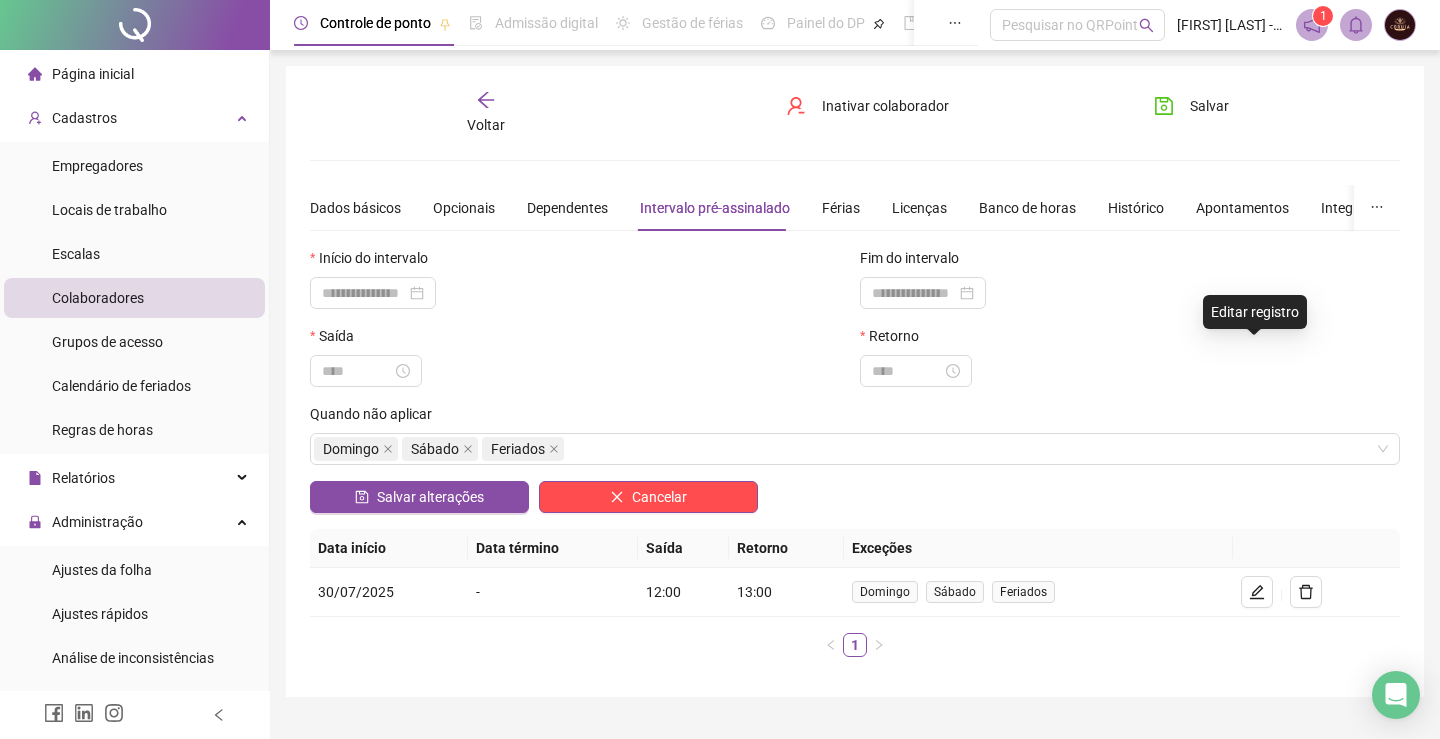 type on "**********" 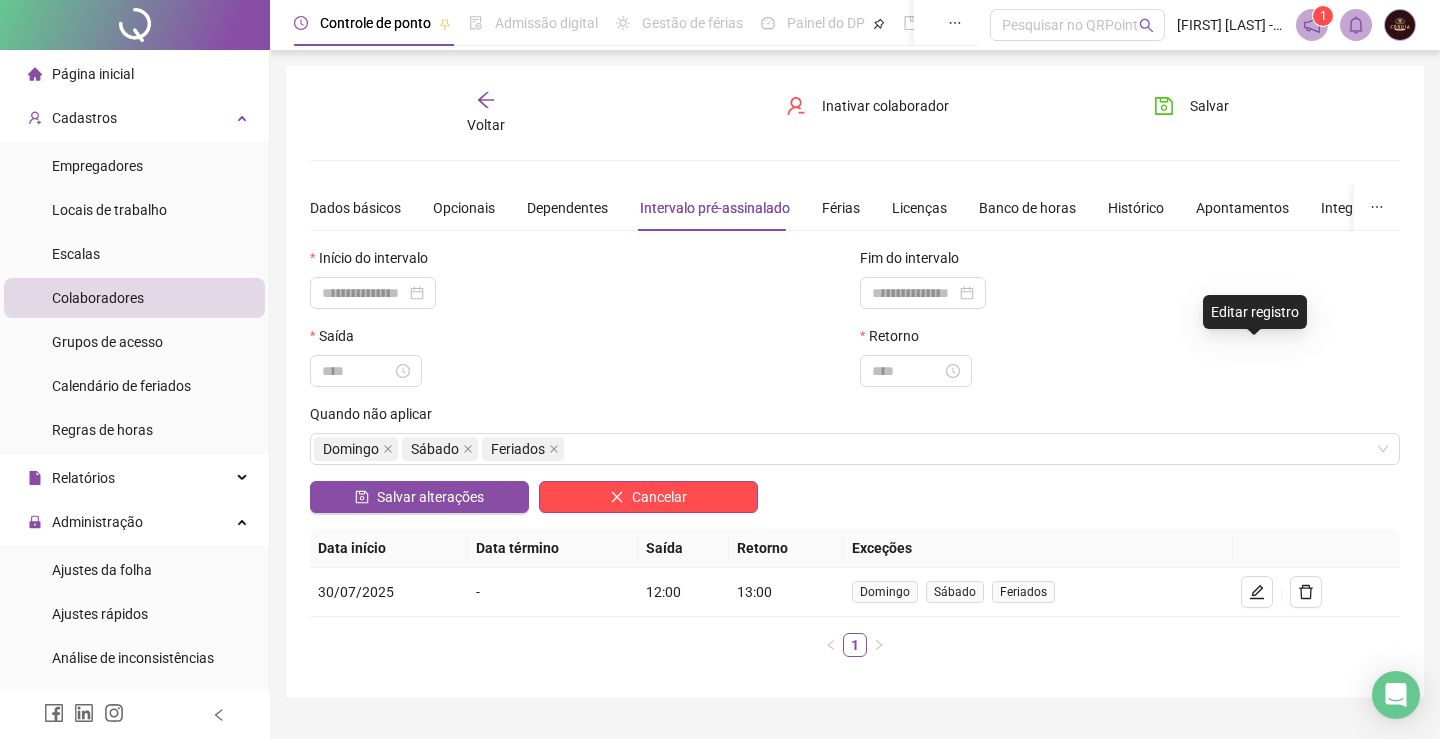 type on "*****" 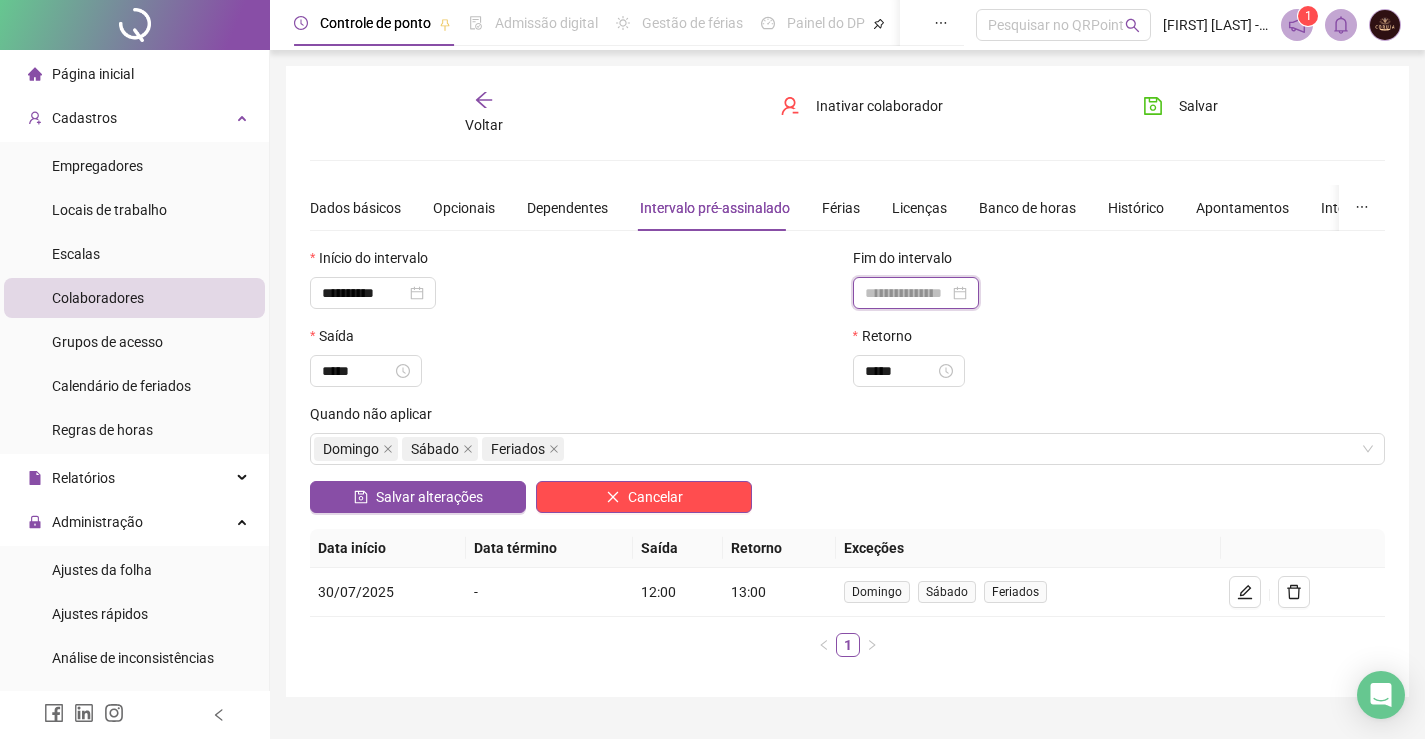 click at bounding box center [907, 293] 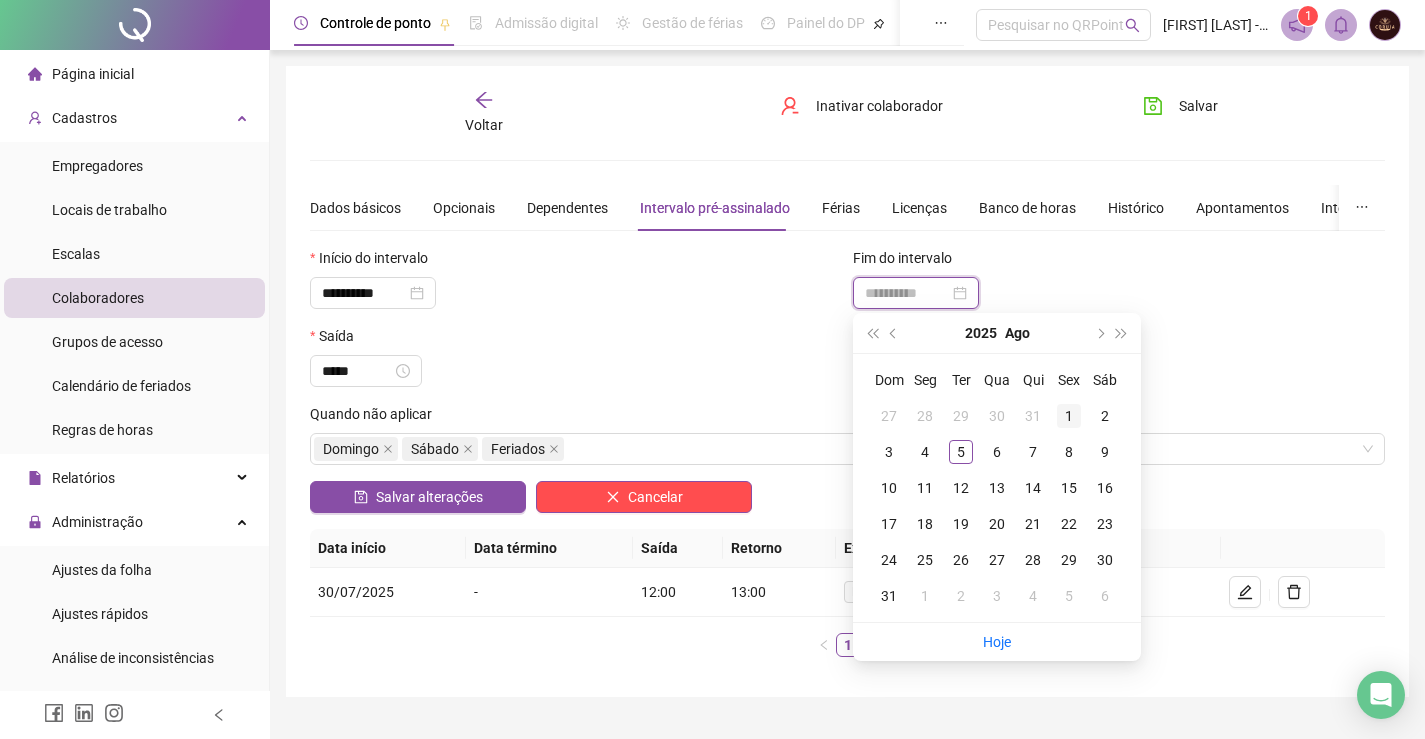type on "**********" 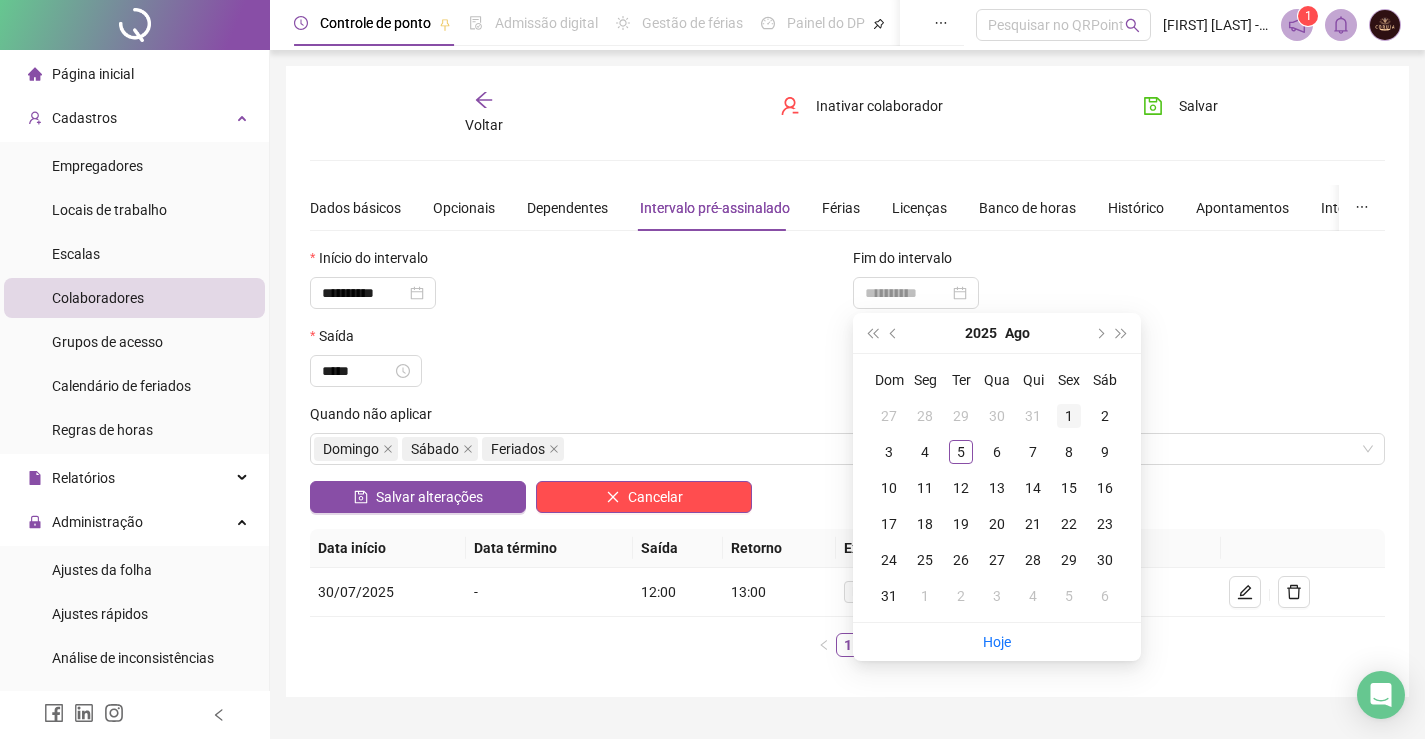 click on "1" at bounding box center (1069, 416) 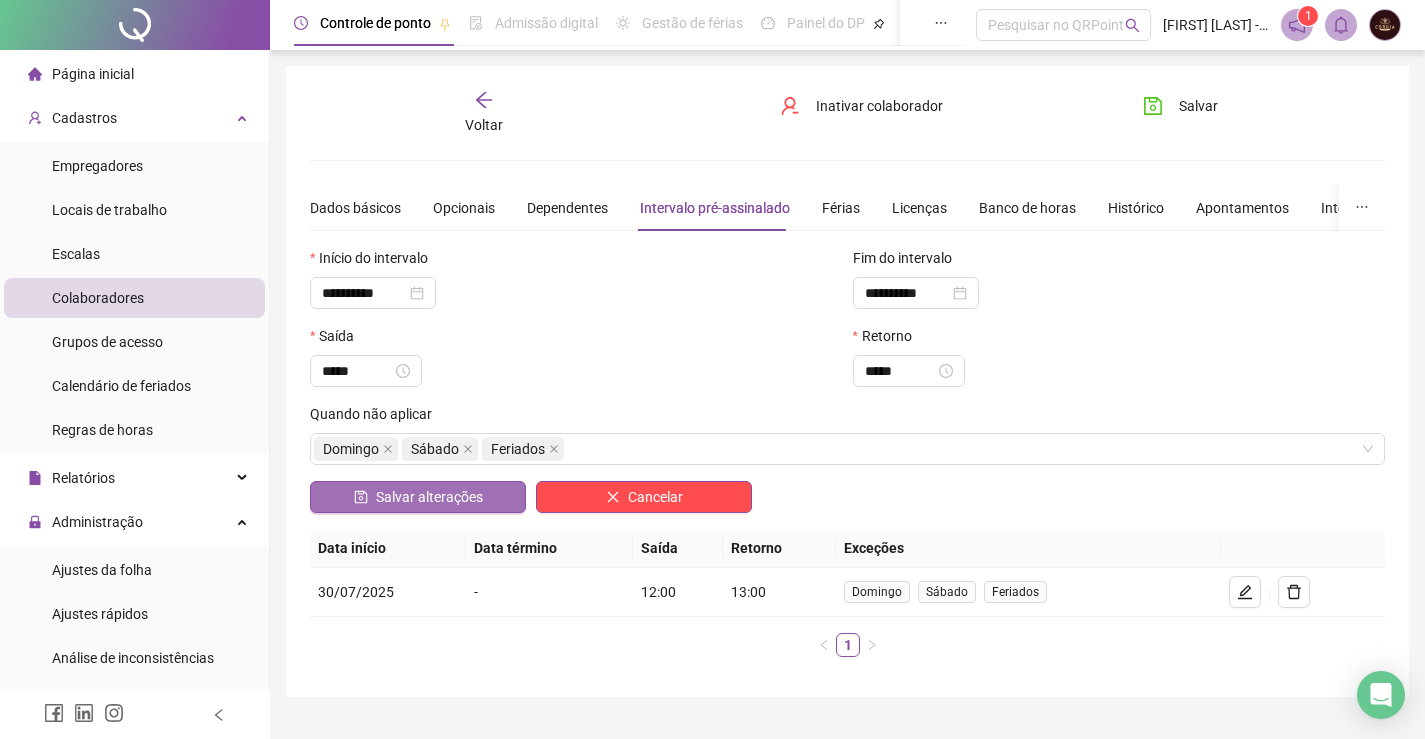 click on "Salvar alterações" at bounding box center (429, 497) 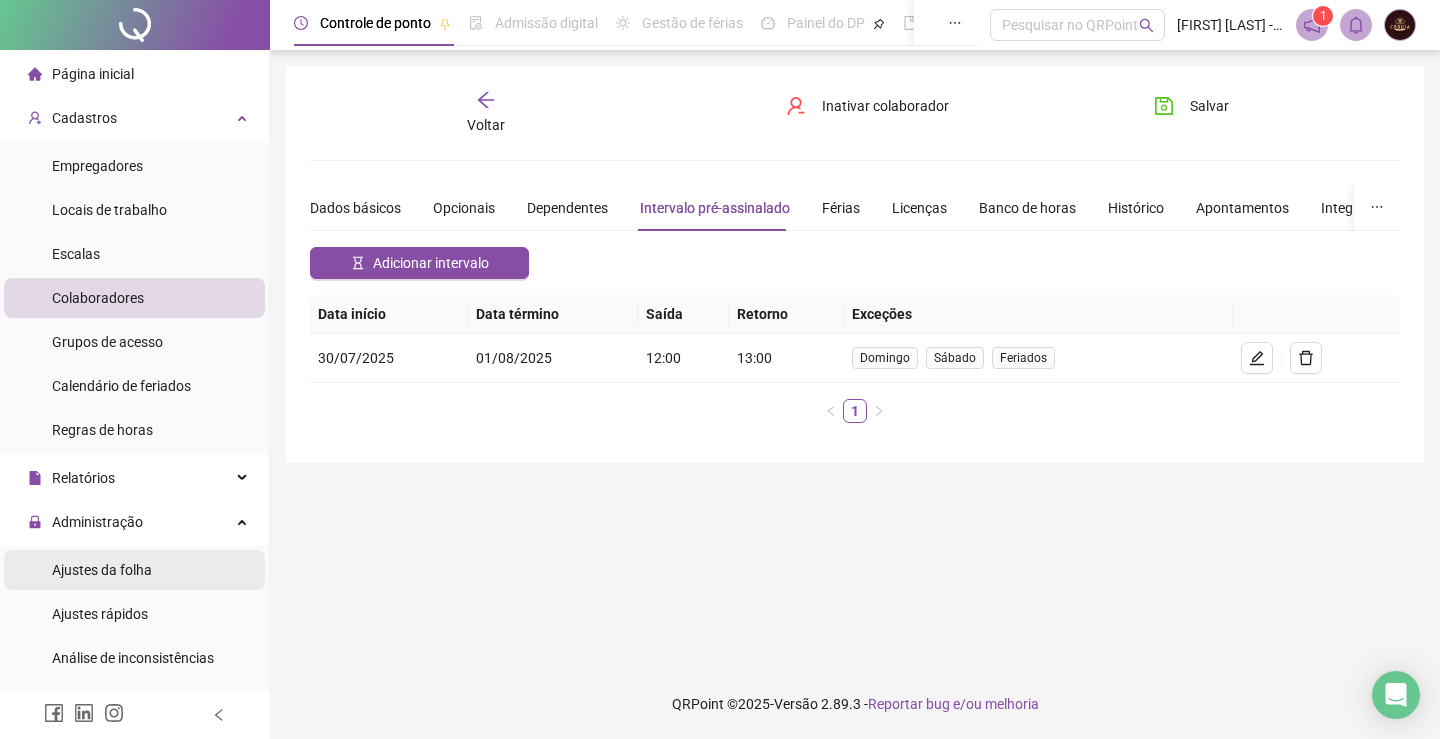 click on "Ajustes da folha" at bounding box center [134, 570] 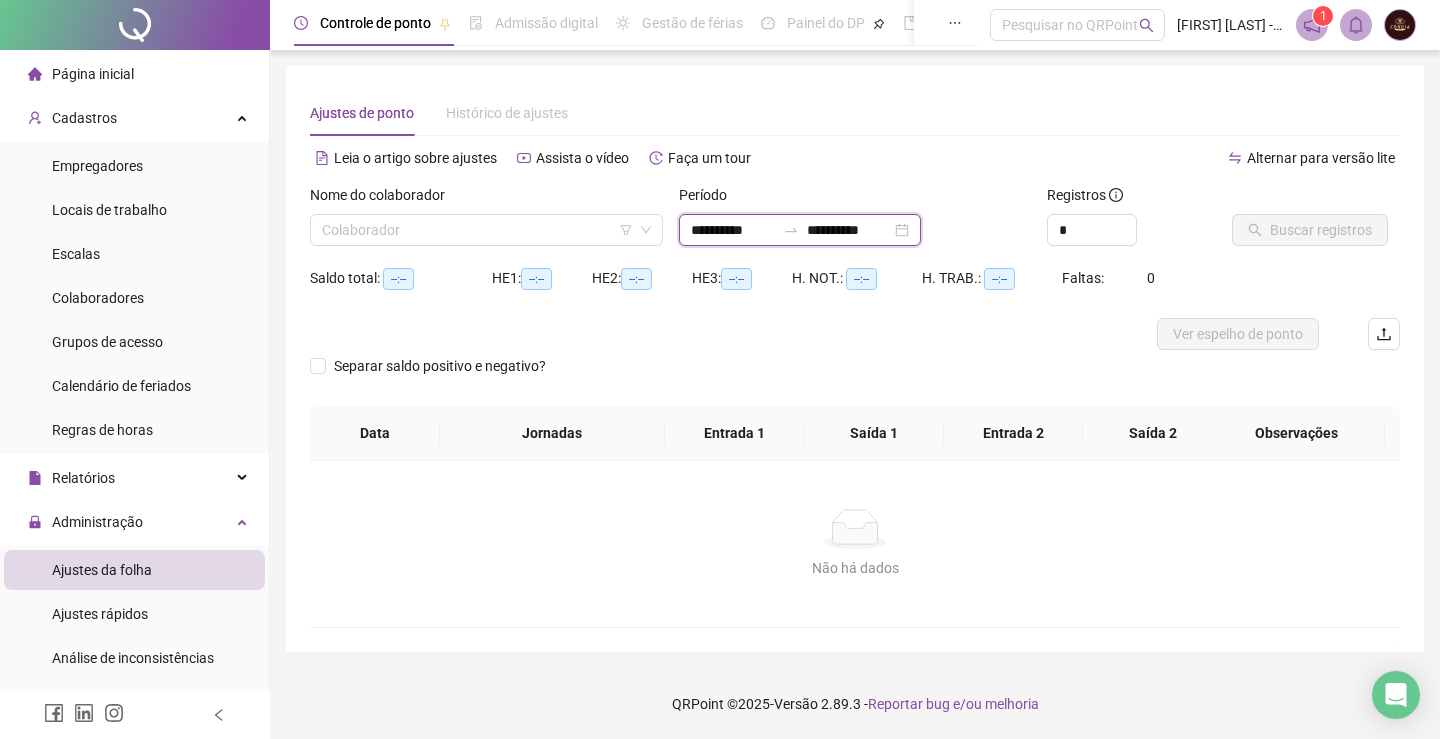 click on "**********" at bounding box center (733, 230) 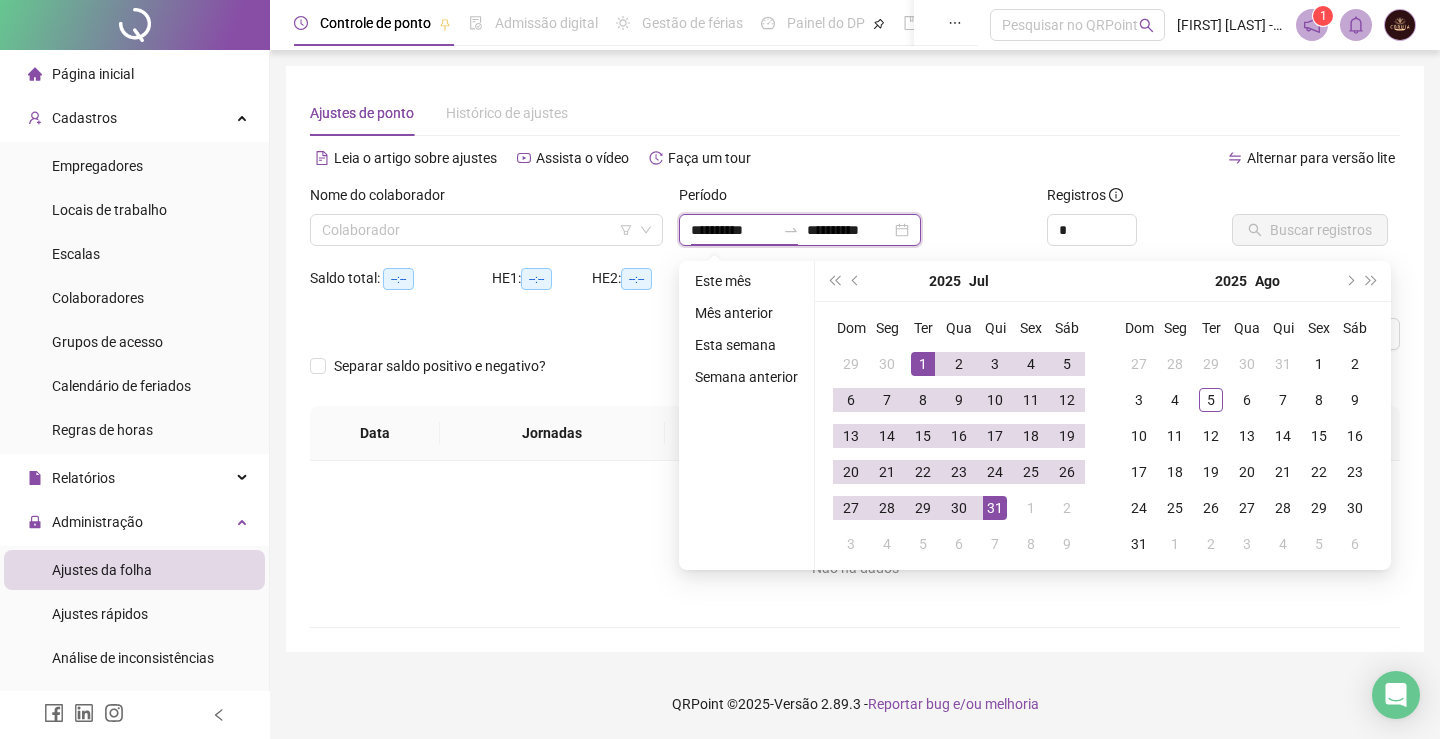 type on "**********" 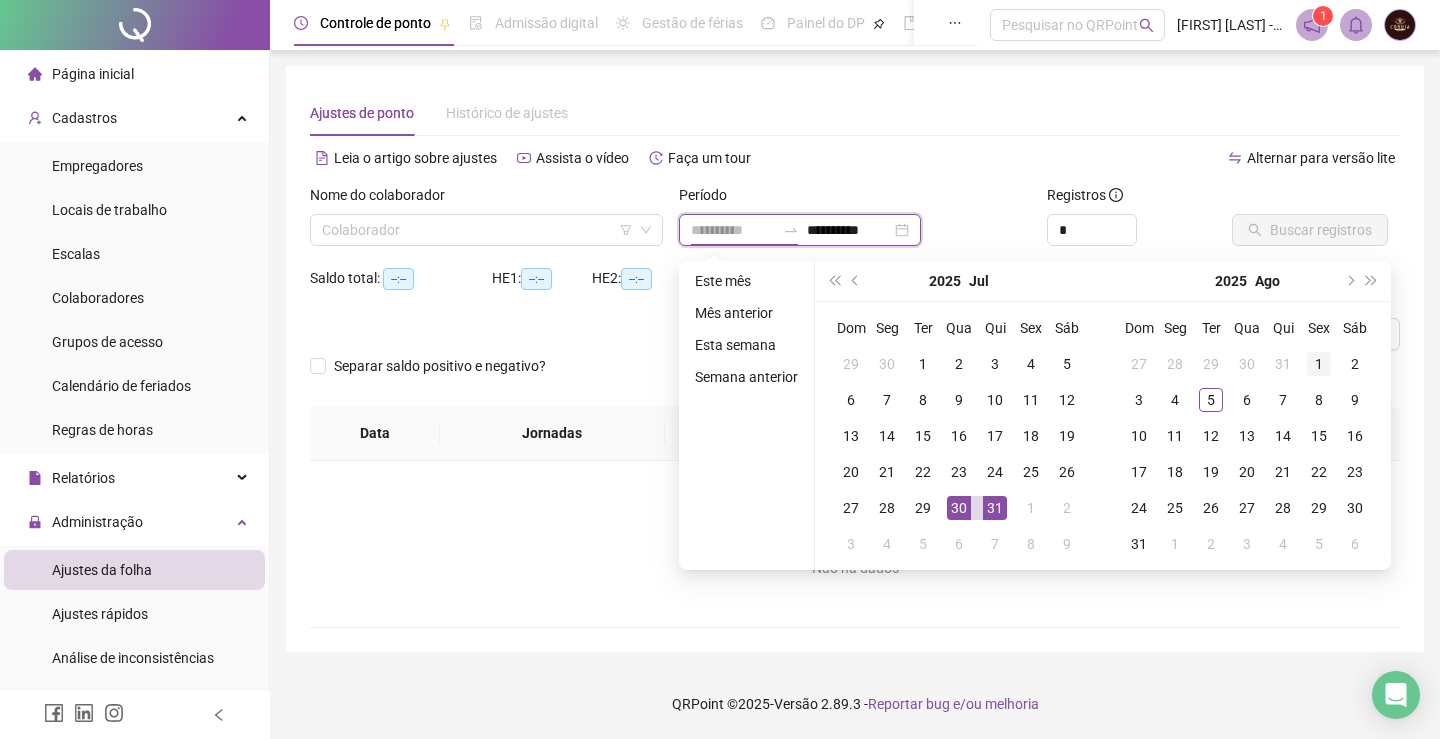type on "**********" 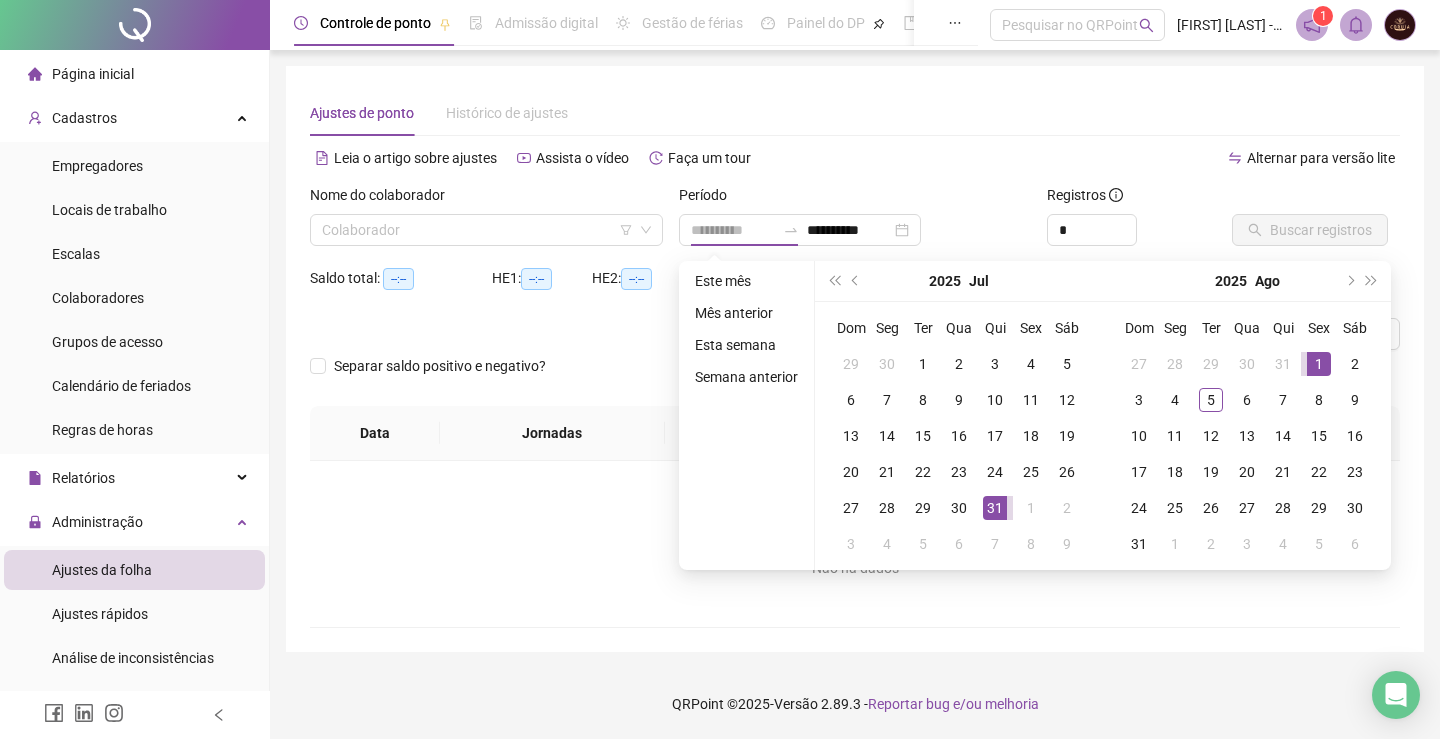 click on "1" at bounding box center [1319, 364] 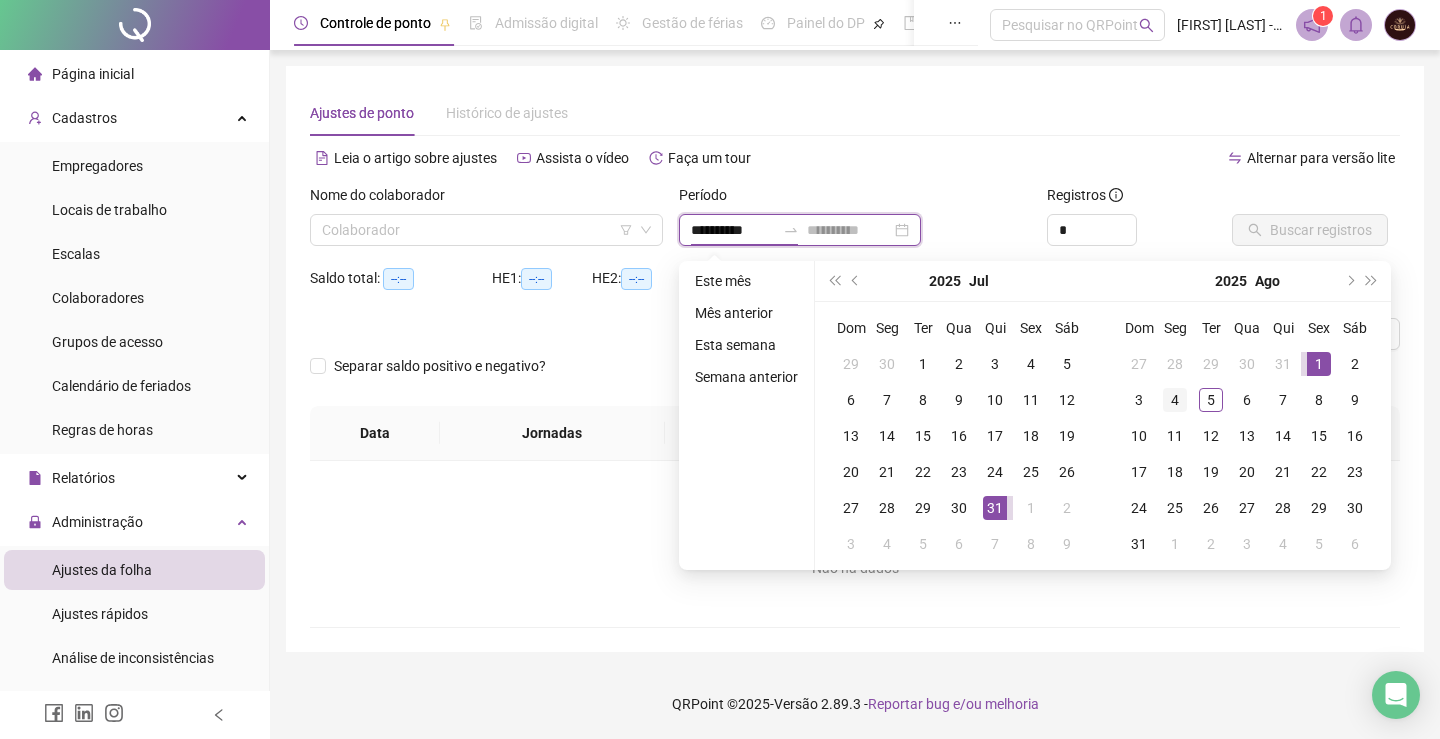 type on "**********" 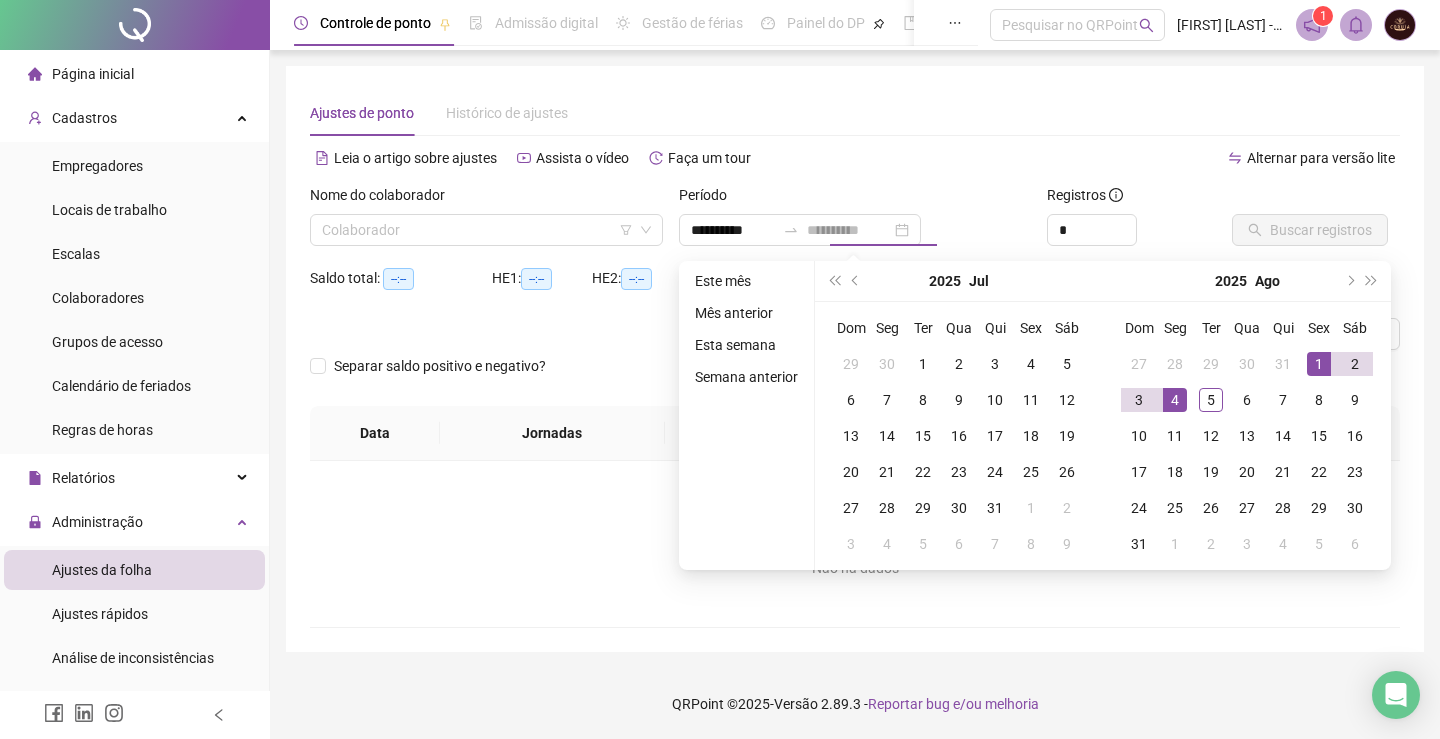 click on "4" at bounding box center [1175, 400] 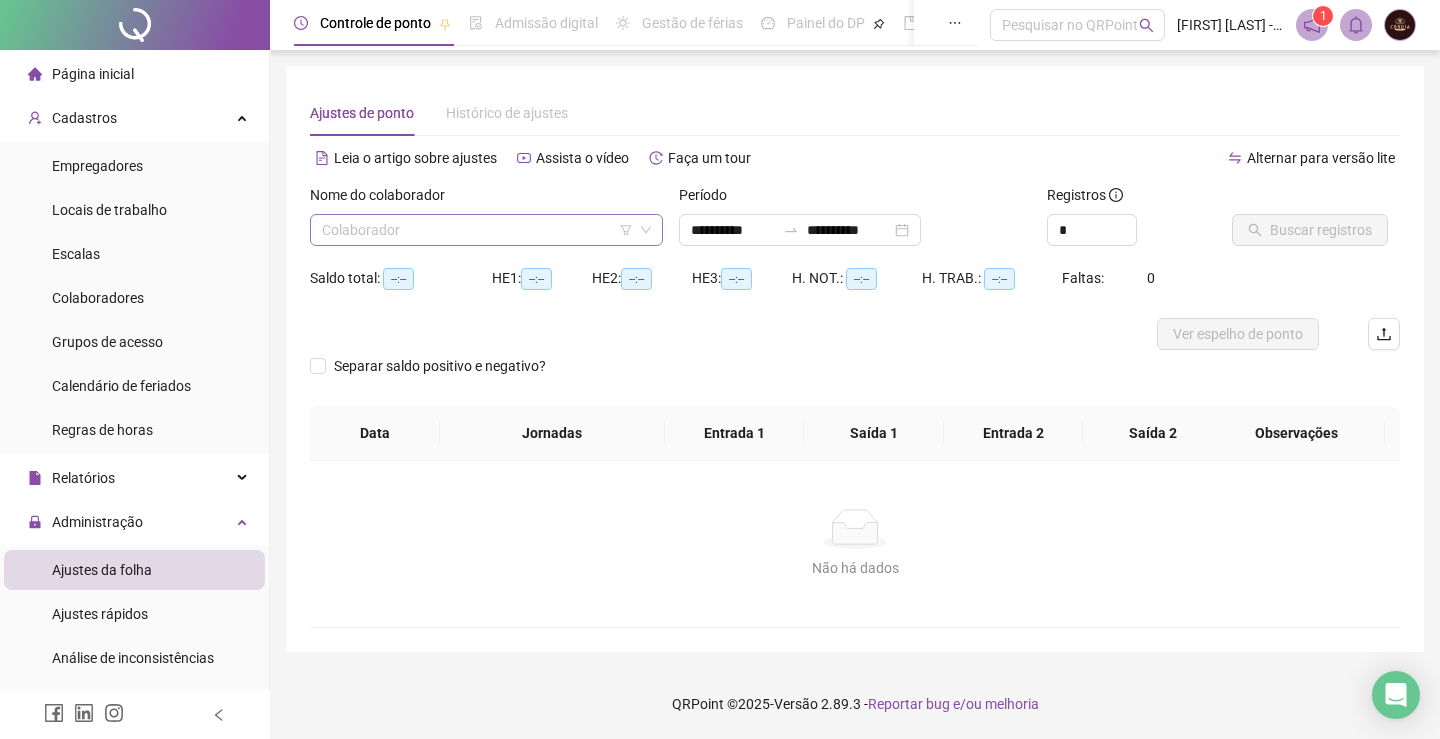 click at bounding box center [477, 230] 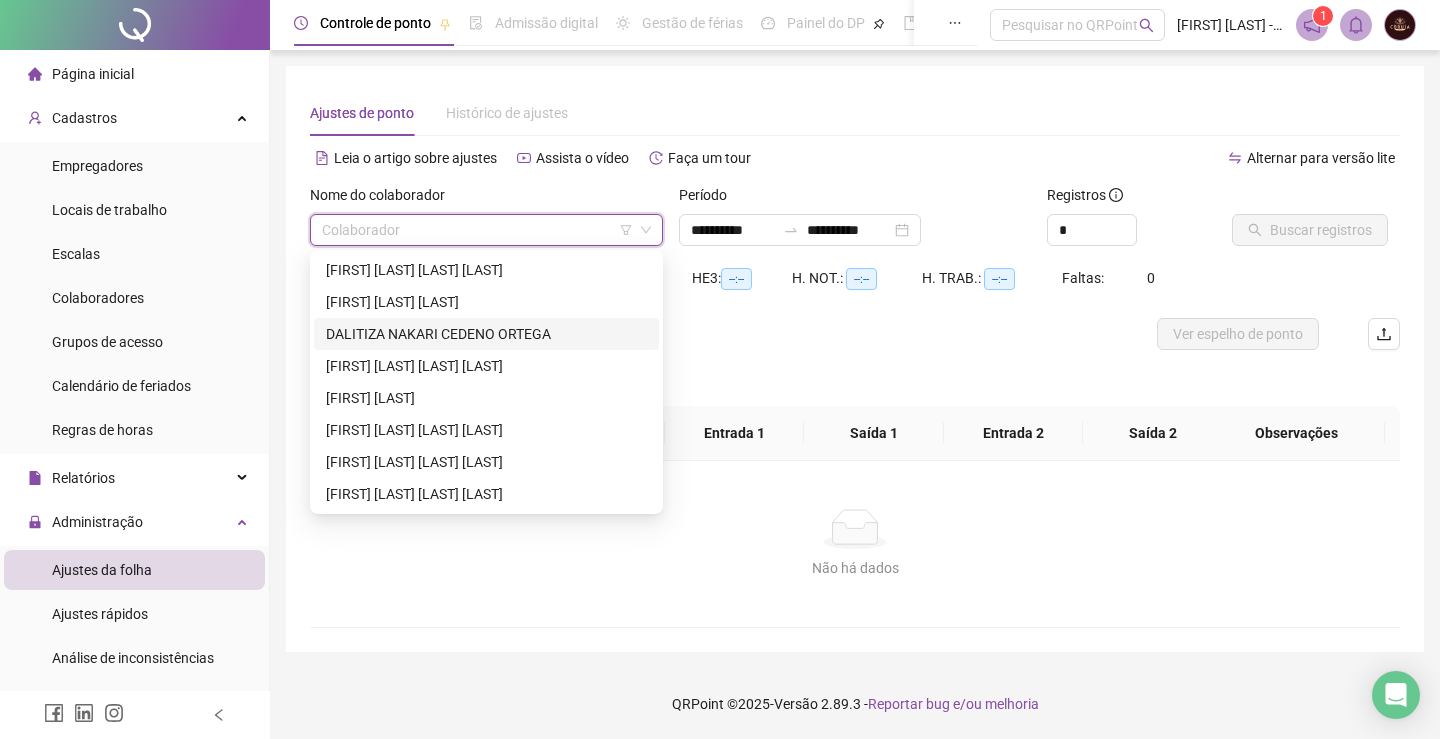 click on "DALITIZA NAKARI CEDENO ORTEGA" at bounding box center [486, 334] 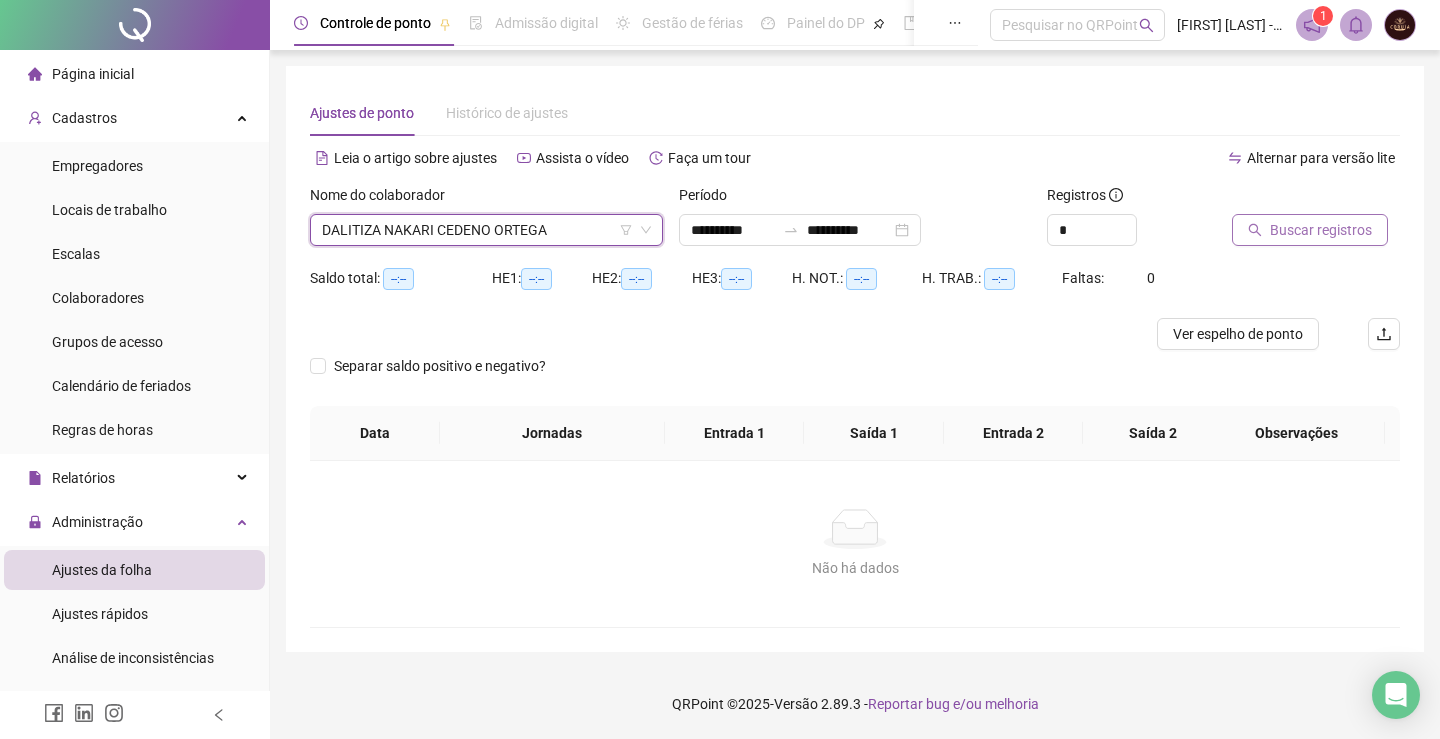 click on "Buscar registros" at bounding box center (1321, 230) 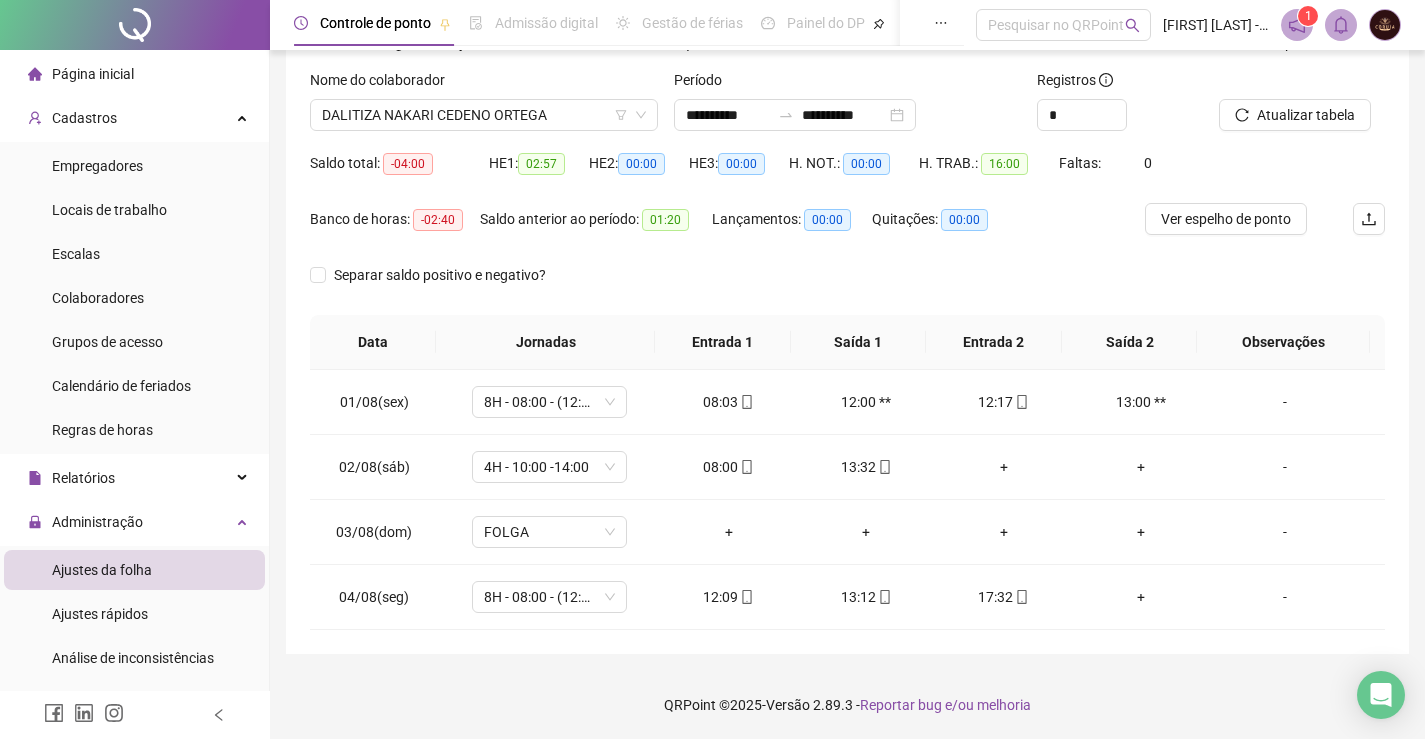 scroll, scrollTop: 116, scrollLeft: 0, axis: vertical 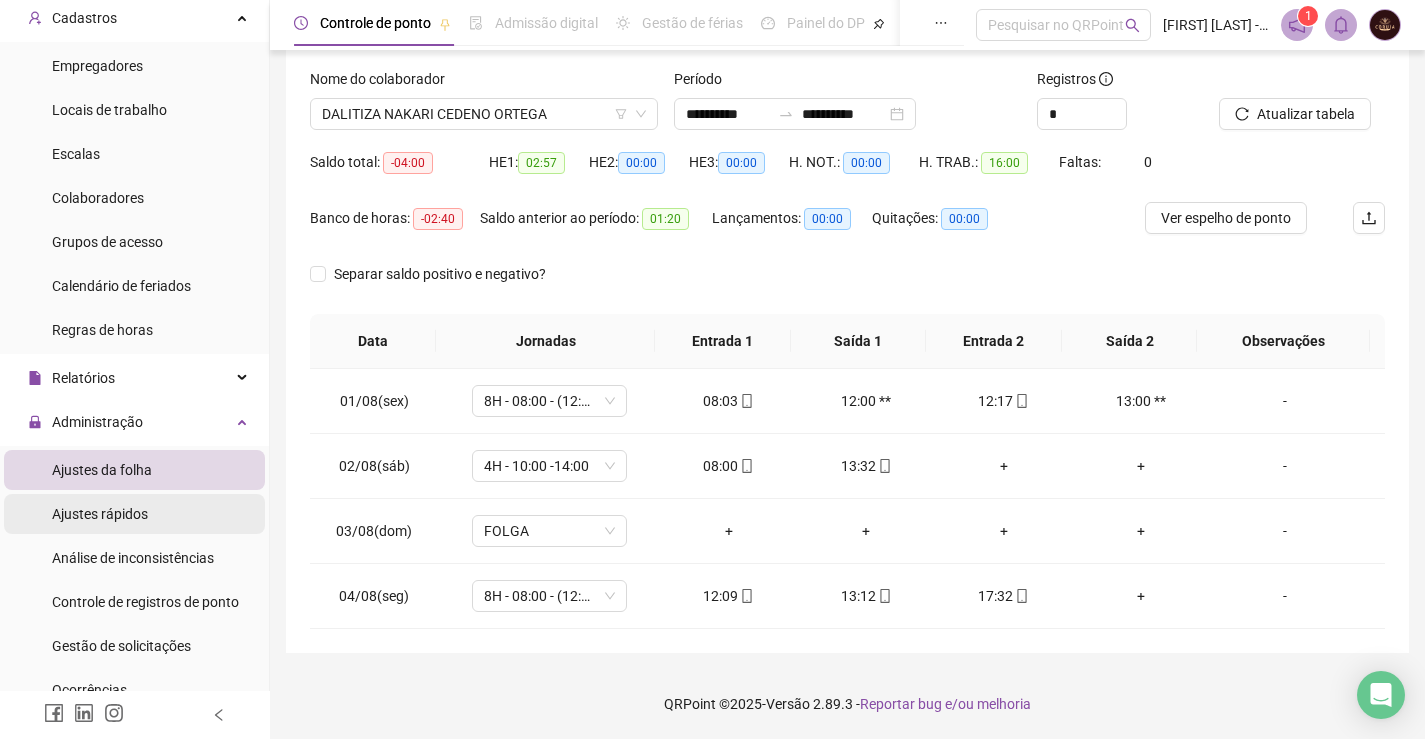 click on "Ajustes rápidos" at bounding box center (100, 514) 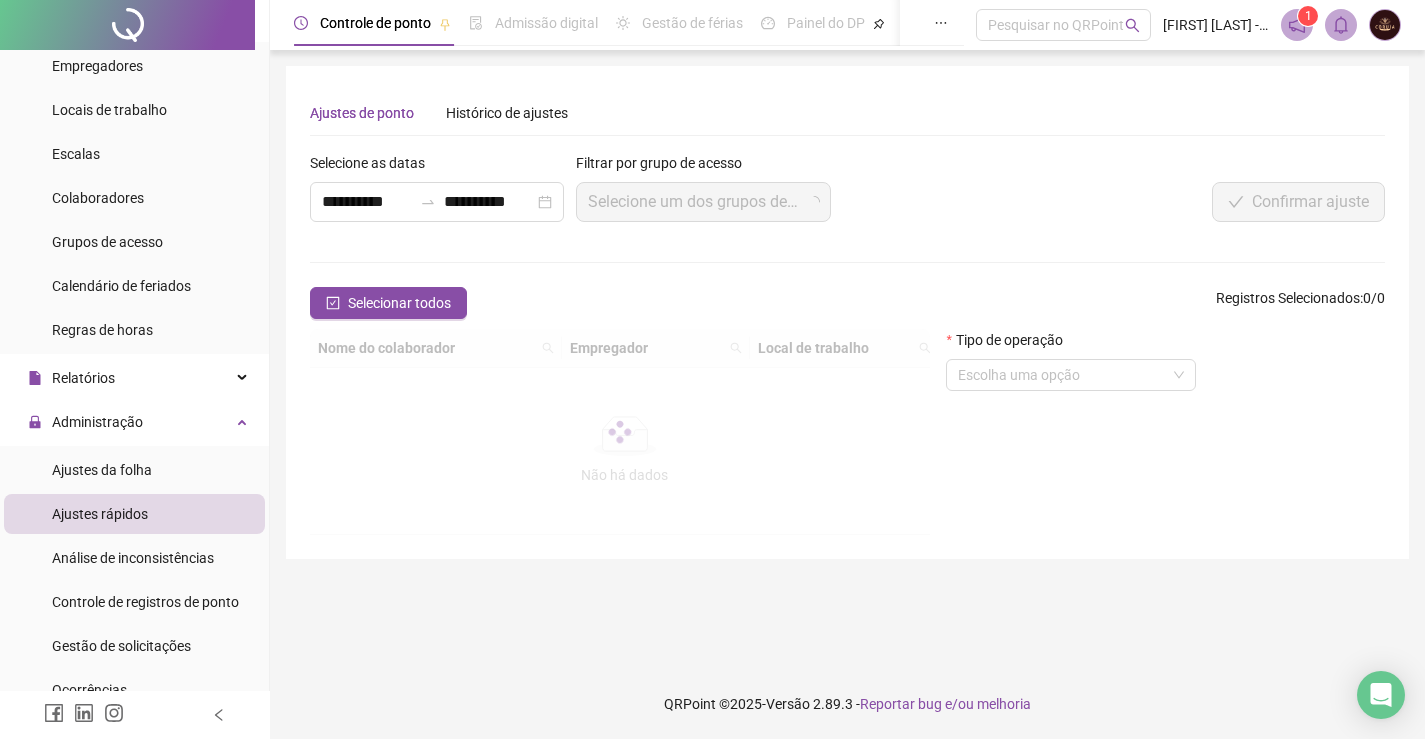 scroll, scrollTop: 0, scrollLeft: 0, axis: both 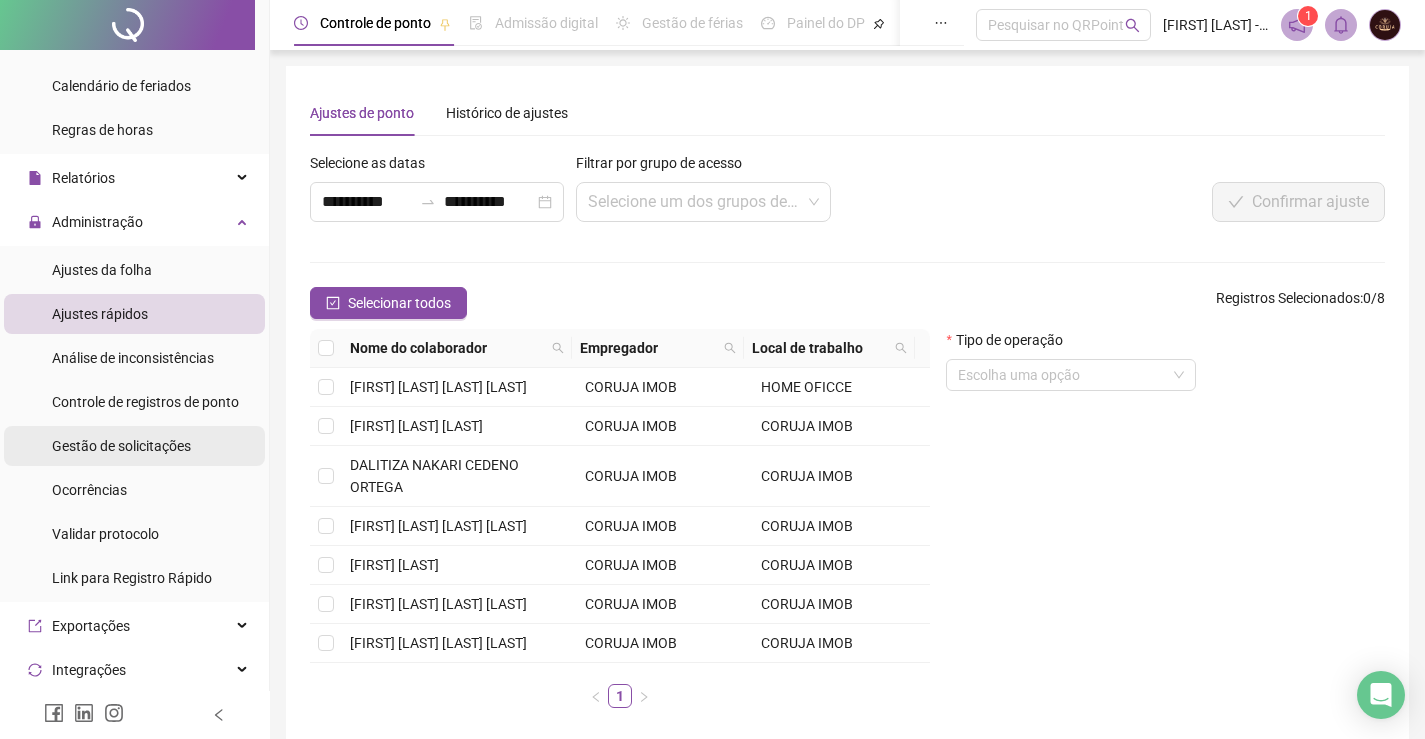 click on "Gestão de solicitações" at bounding box center (121, 446) 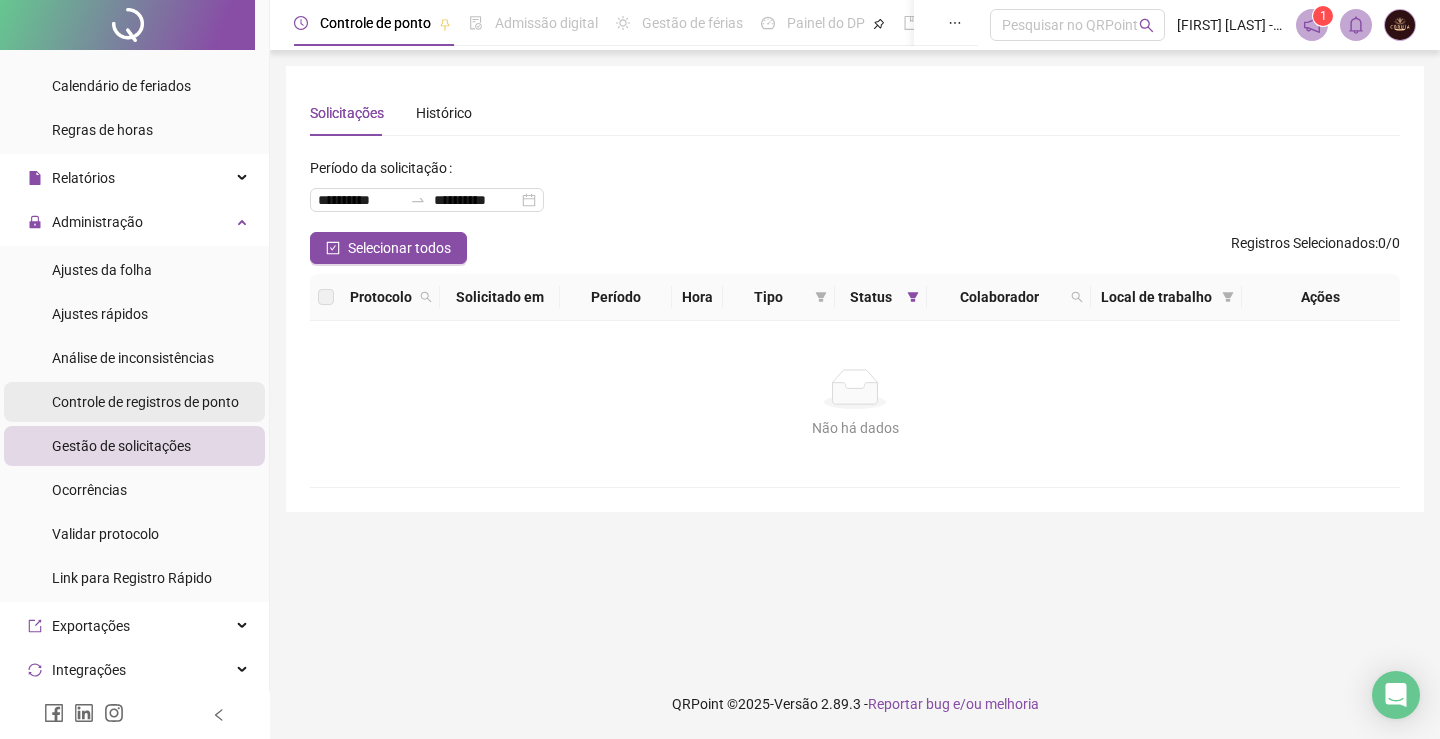 click on "Controle de registros de ponto" at bounding box center (145, 402) 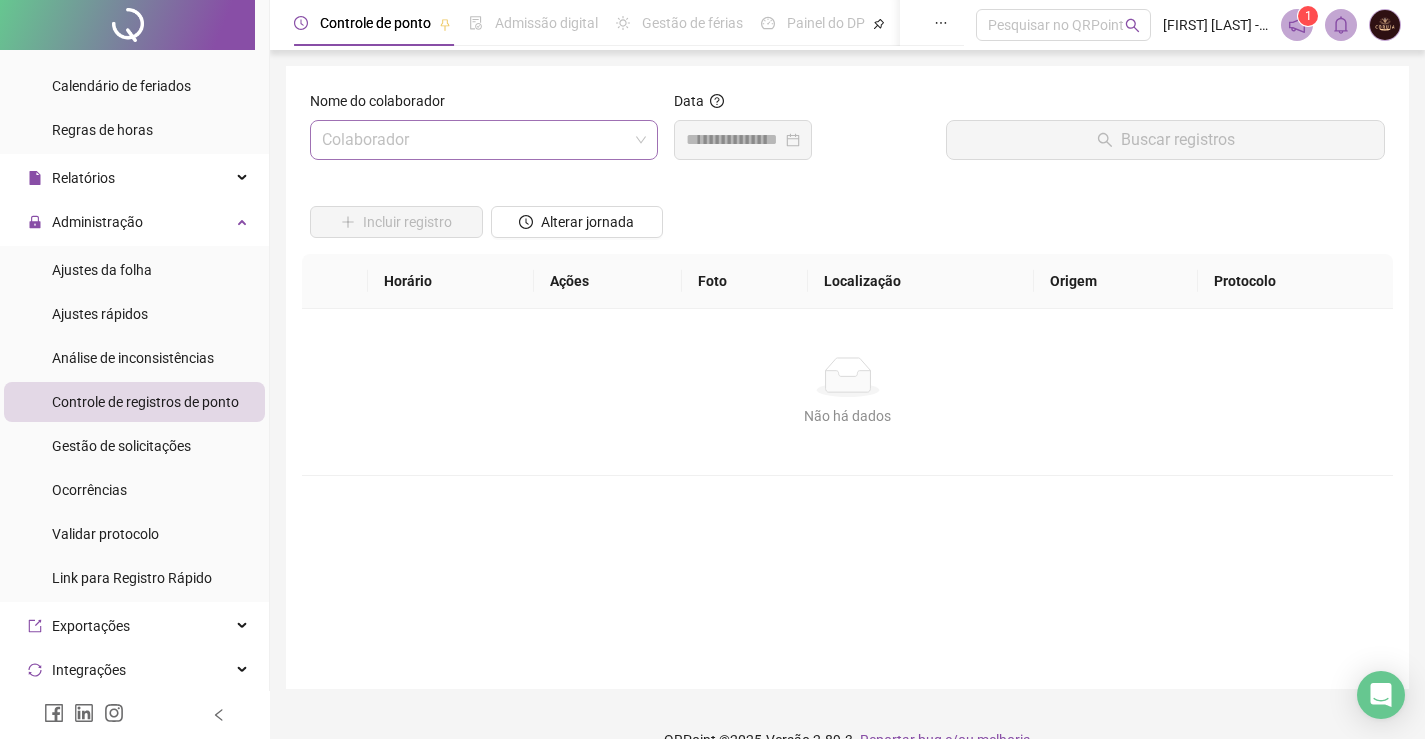 click at bounding box center (475, 140) 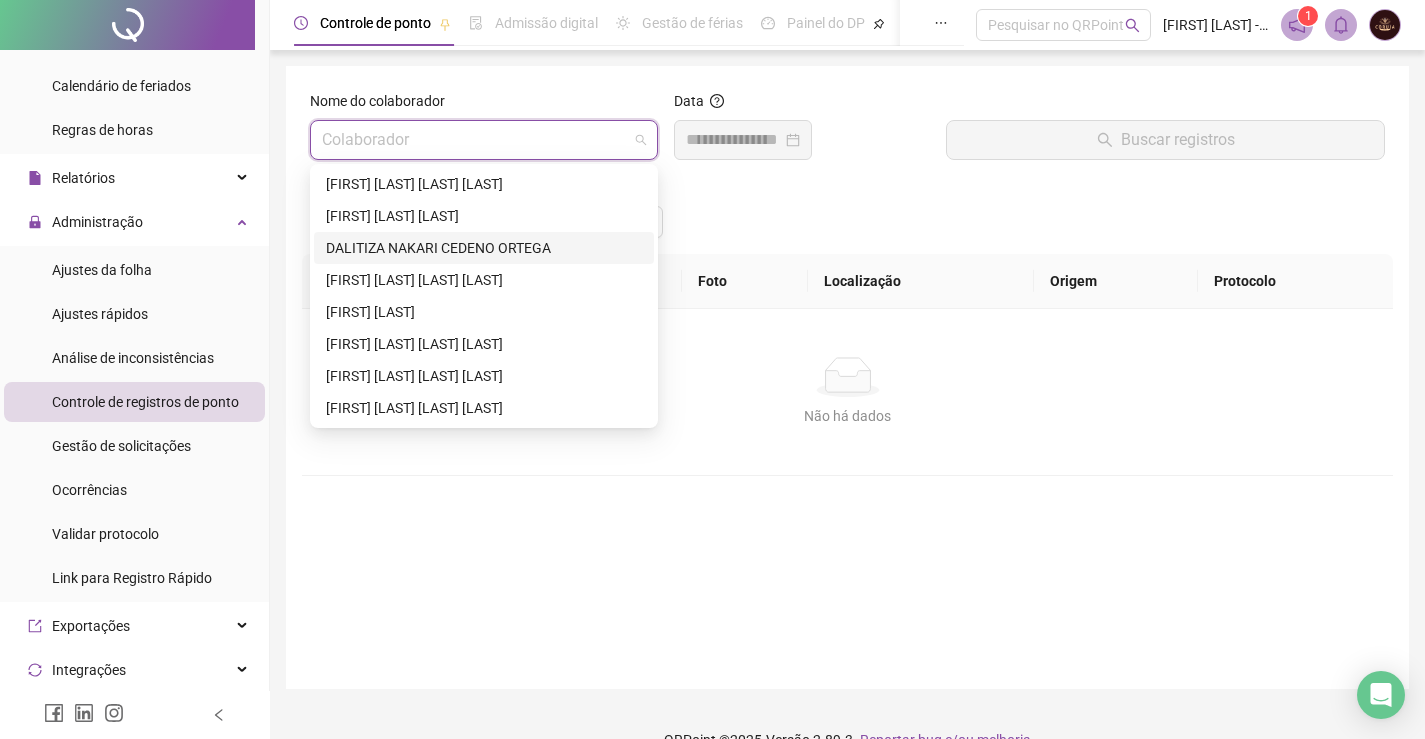 click on "DALITIZA NAKARI CEDENO ORTEGA" at bounding box center [484, 248] 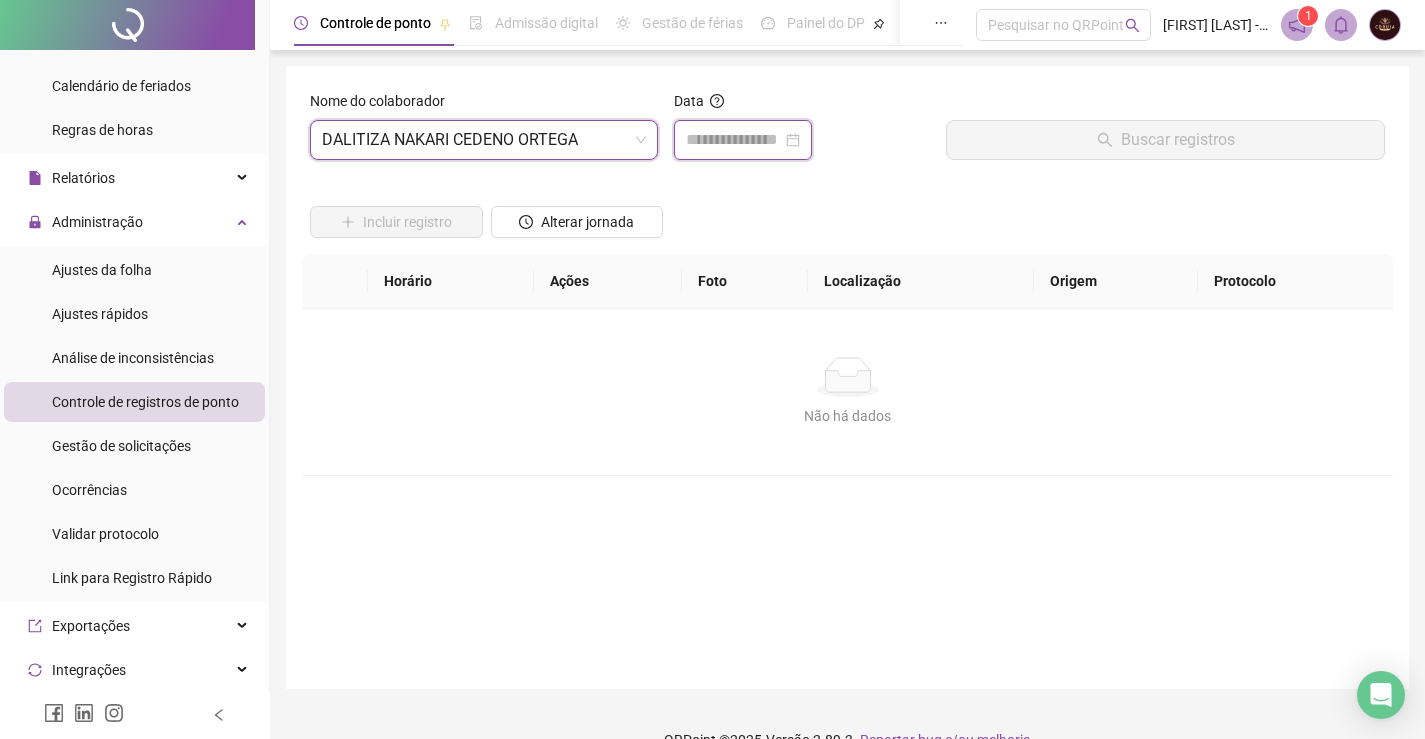 click at bounding box center (734, 140) 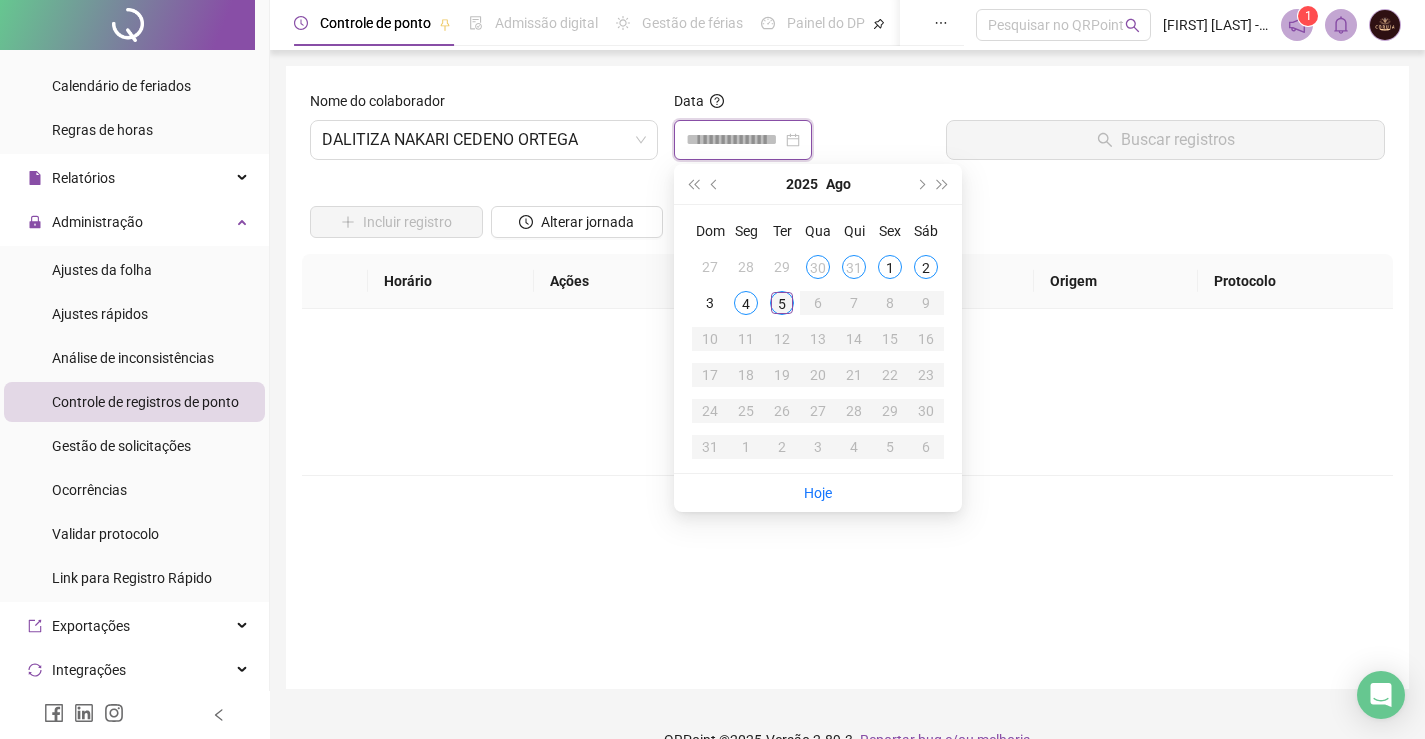 type on "**********" 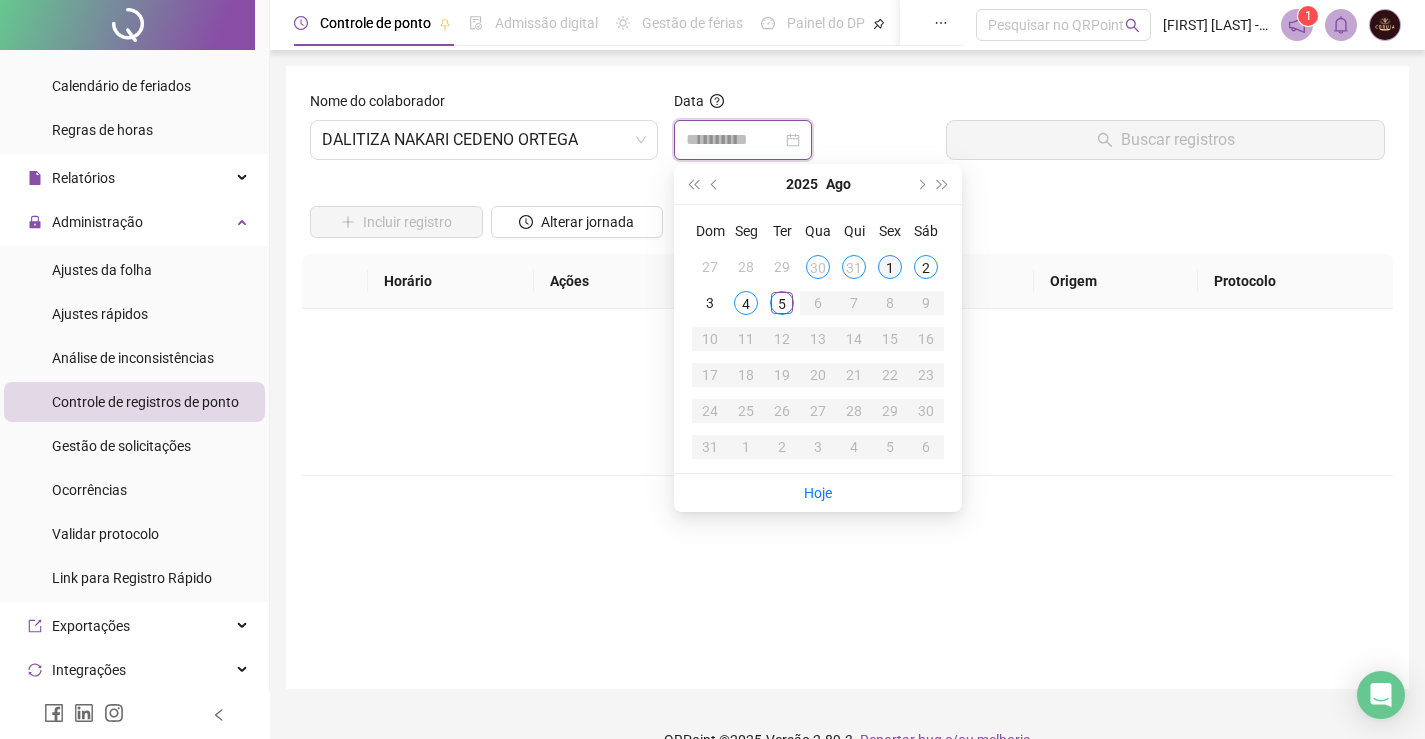 type on "**********" 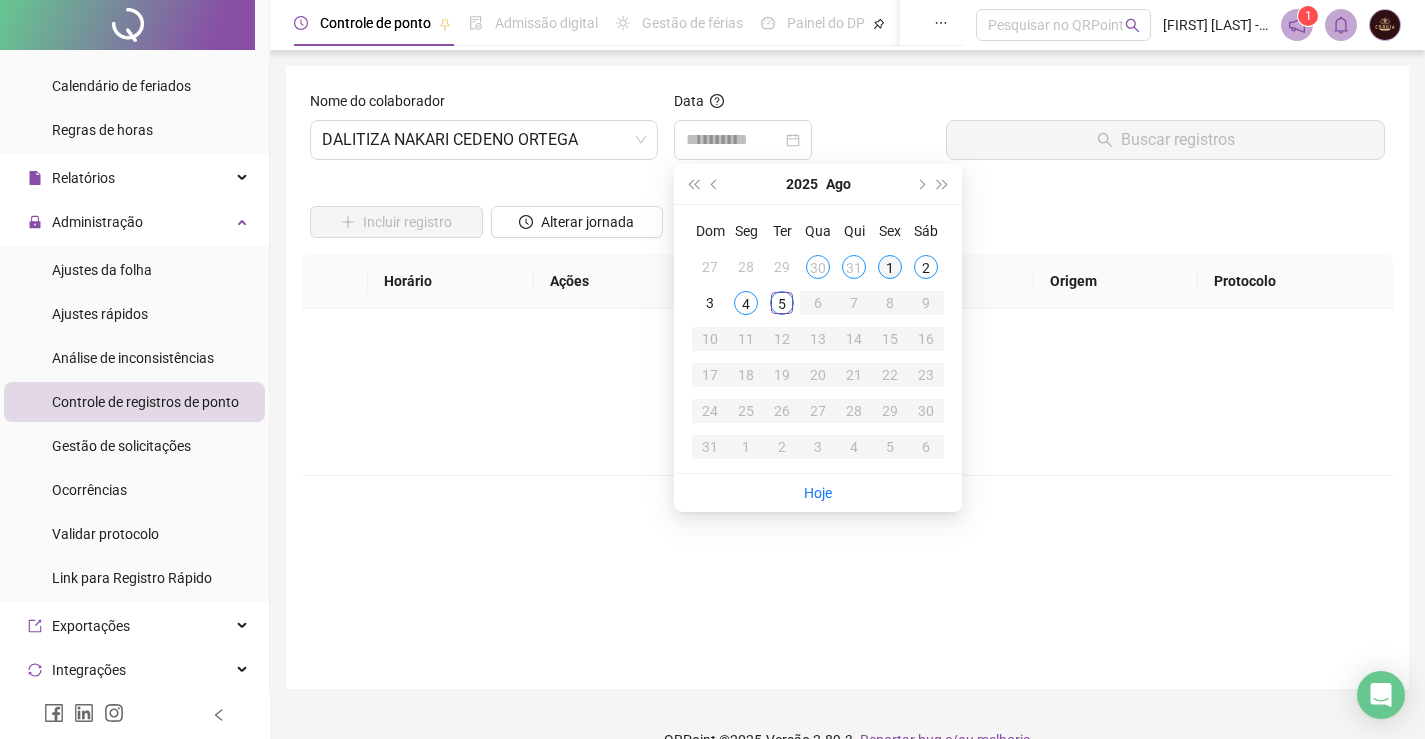 click on "1" at bounding box center (890, 267) 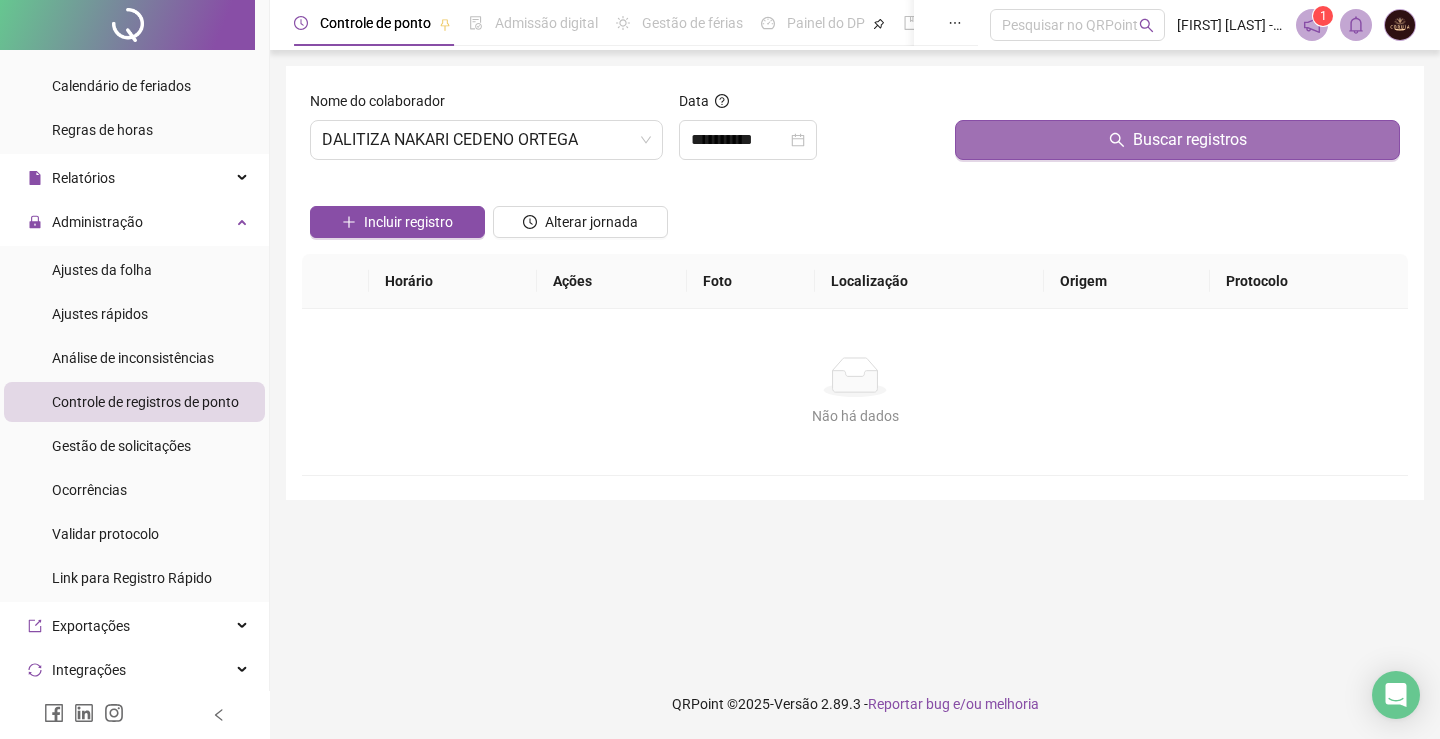 click on "Buscar registros" at bounding box center (1177, 140) 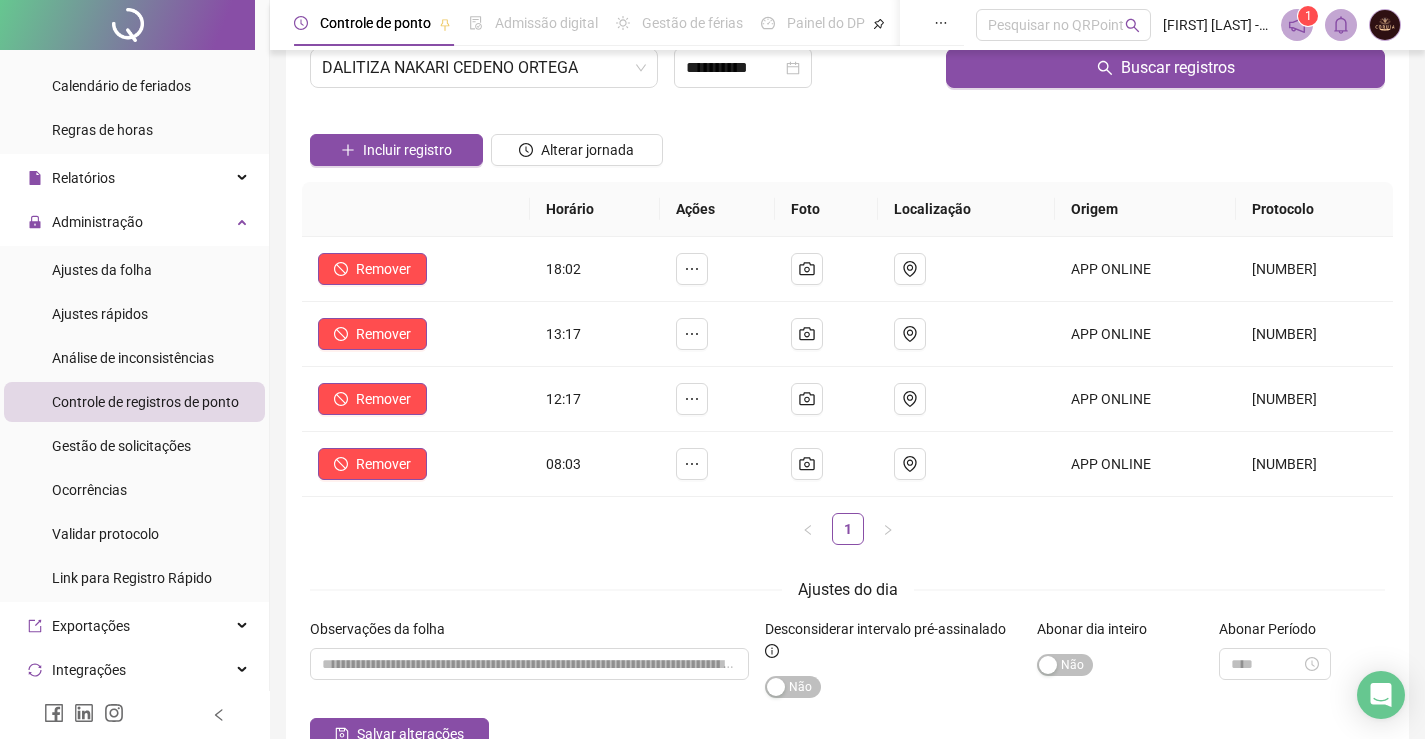 scroll, scrollTop: 193, scrollLeft: 0, axis: vertical 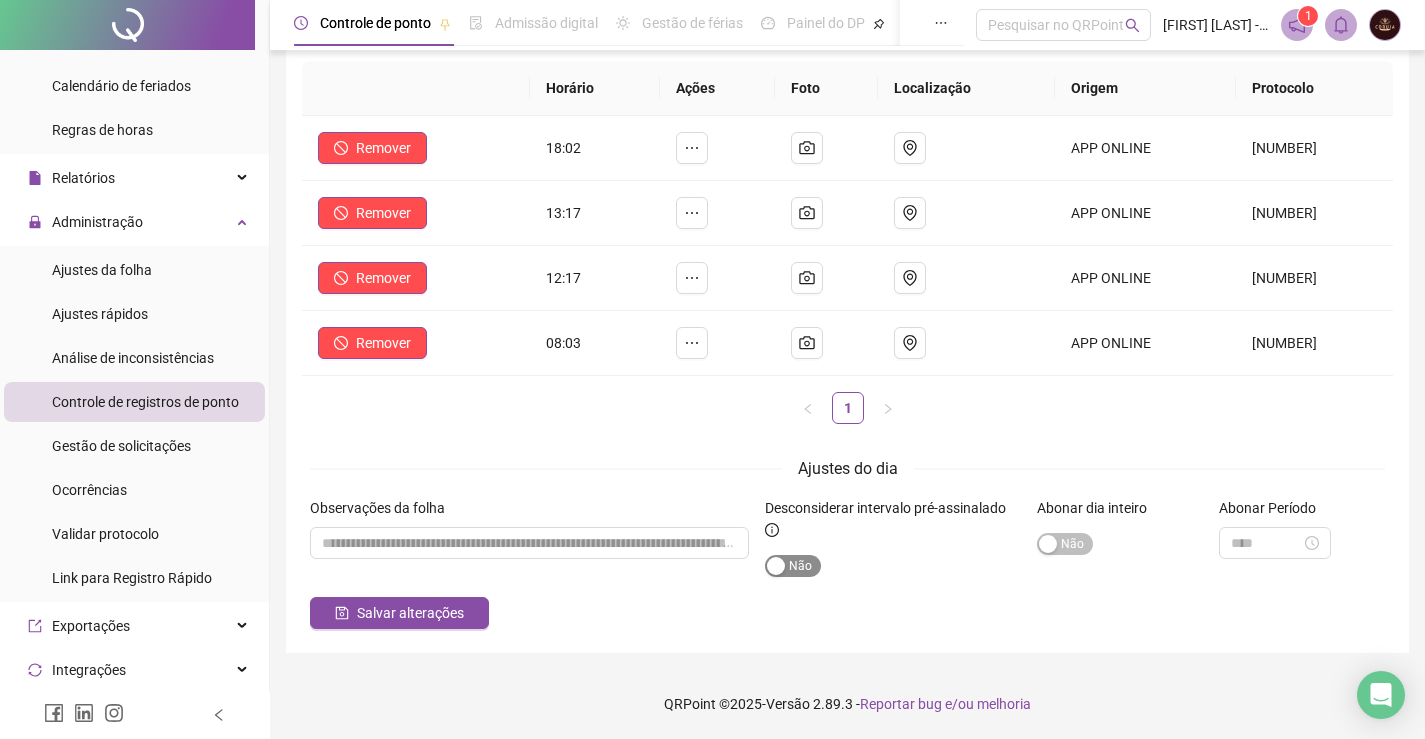 click on "Sim Não" at bounding box center [793, 566] 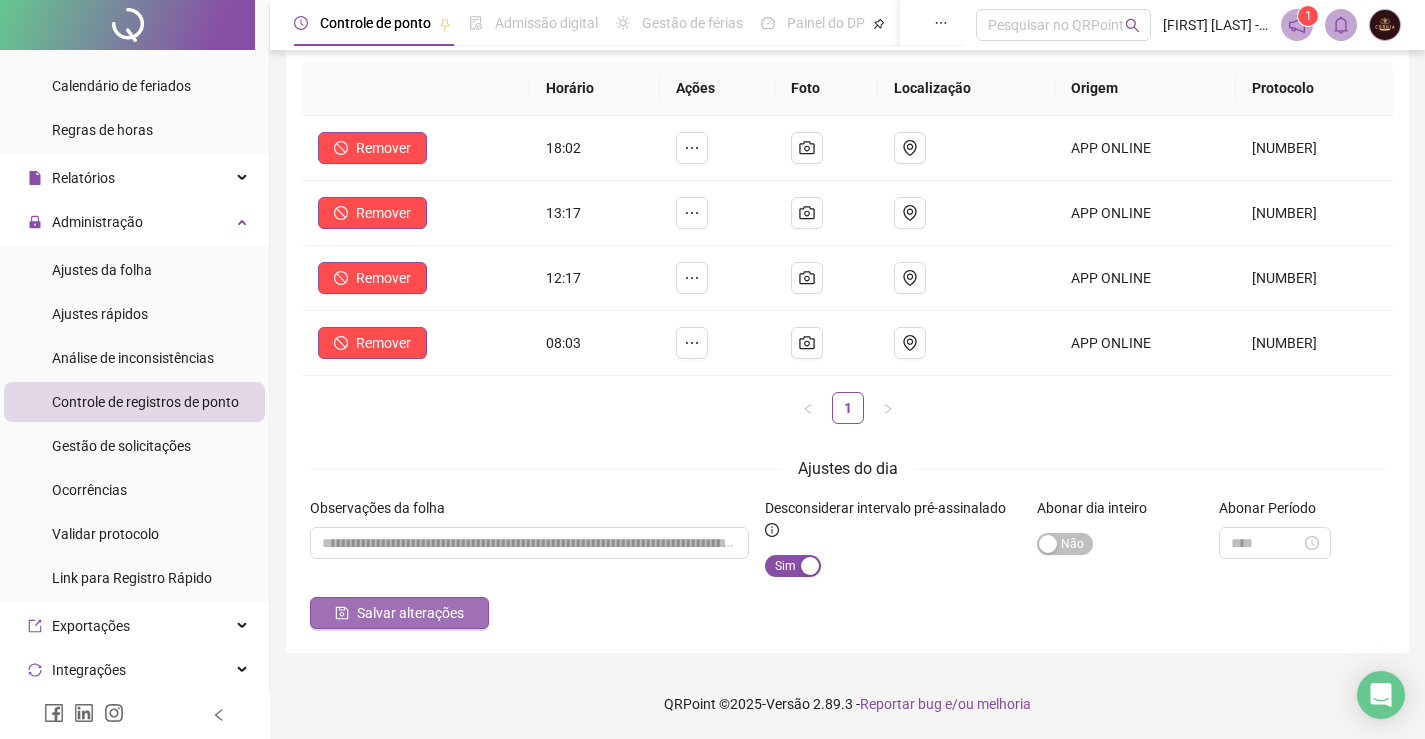 click on "Salvar alterações" at bounding box center (399, 613) 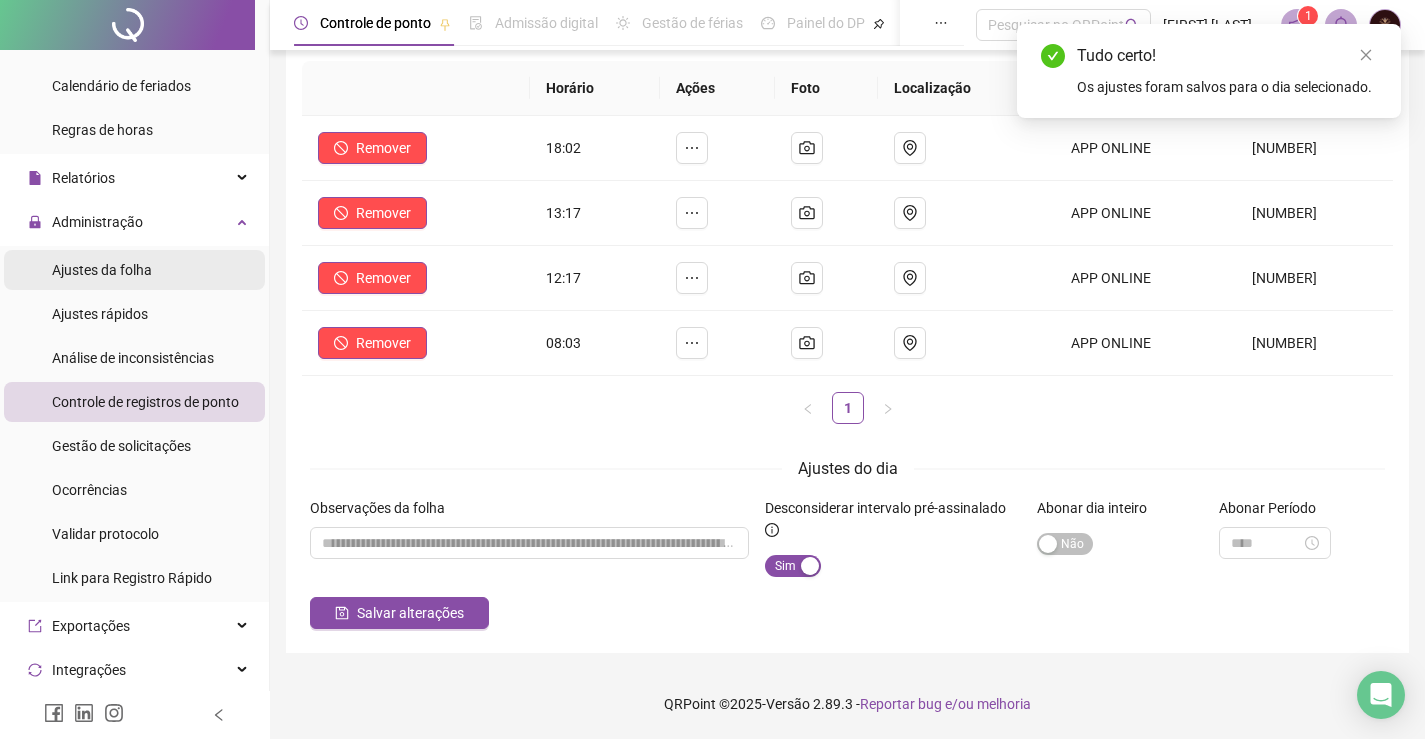click on "Ajustes da folha" at bounding box center [102, 270] 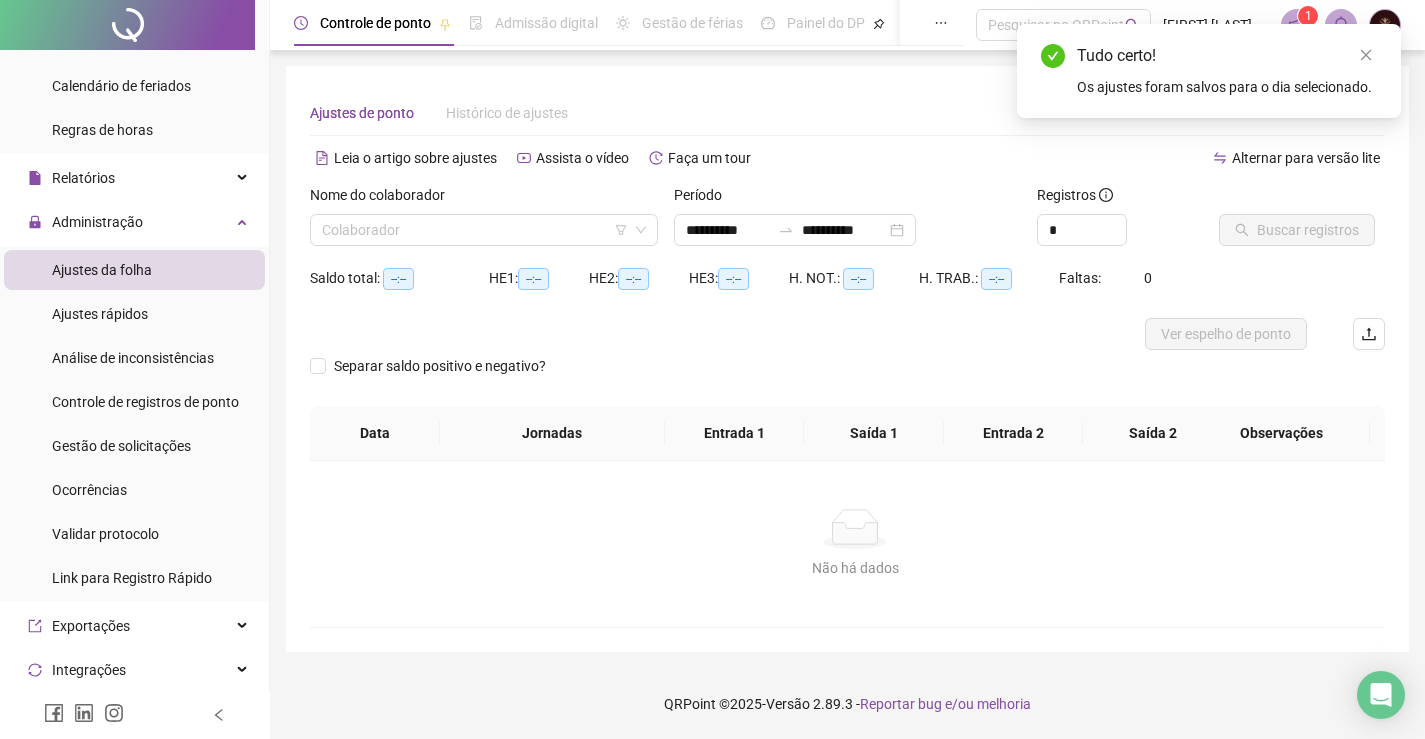 scroll, scrollTop: 0, scrollLeft: 0, axis: both 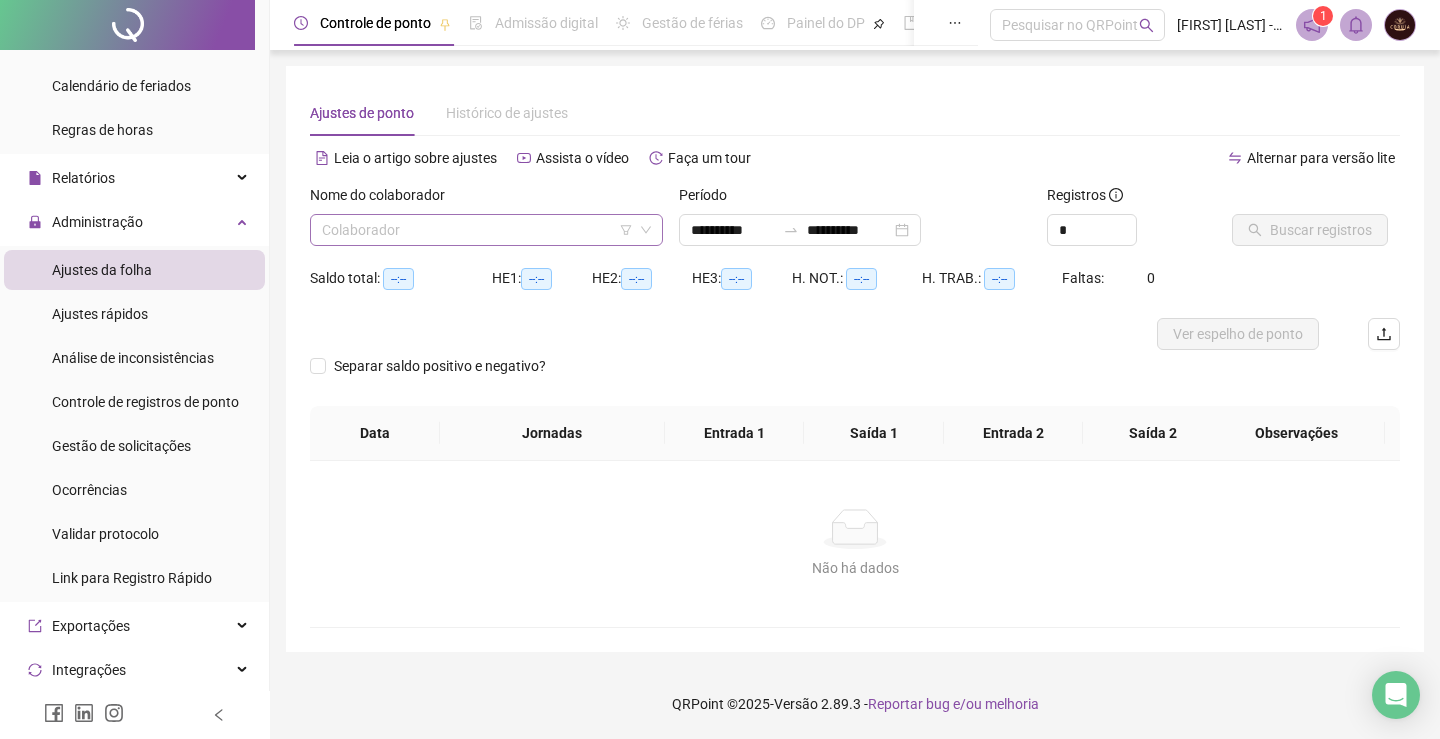 click at bounding box center (477, 230) 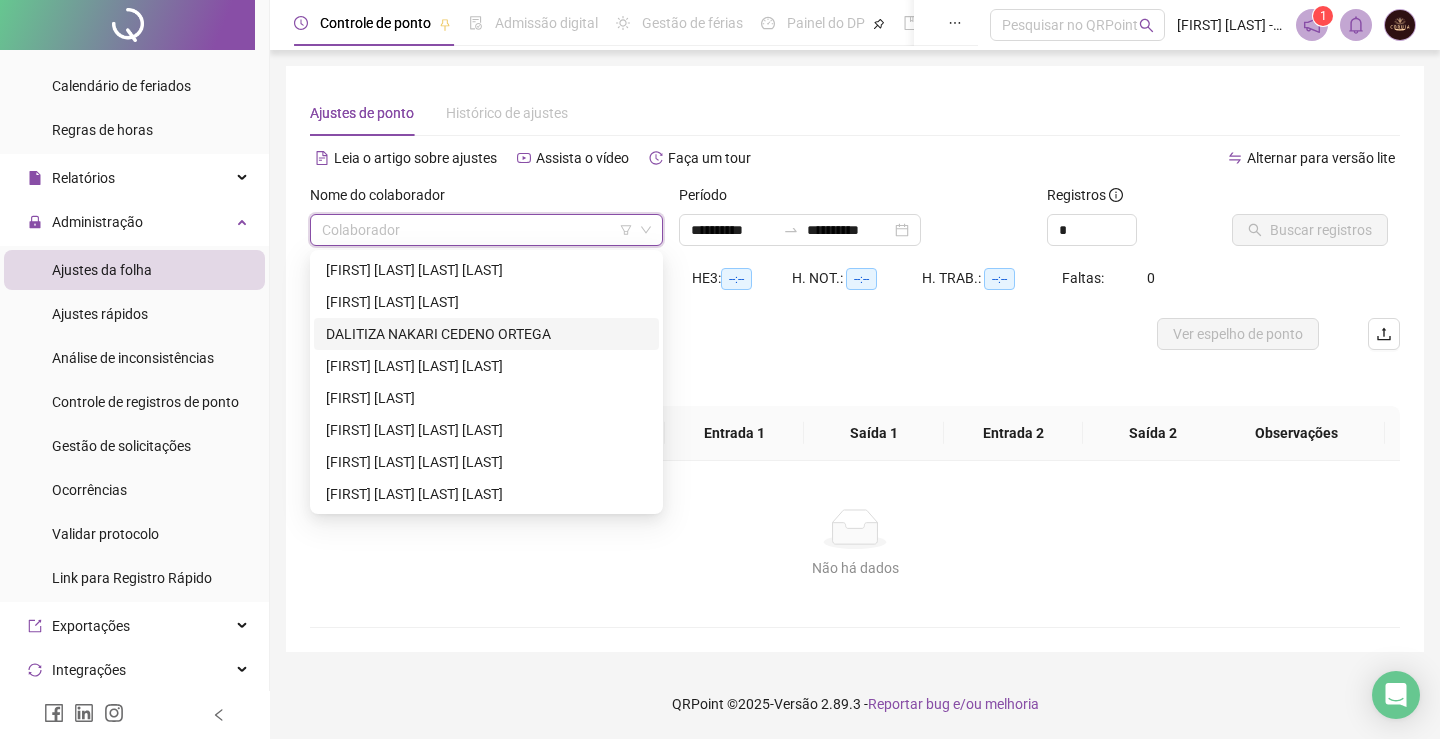click on "DALITIZA NAKARI CEDENO ORTEGA" at bounding box center [486, 334] 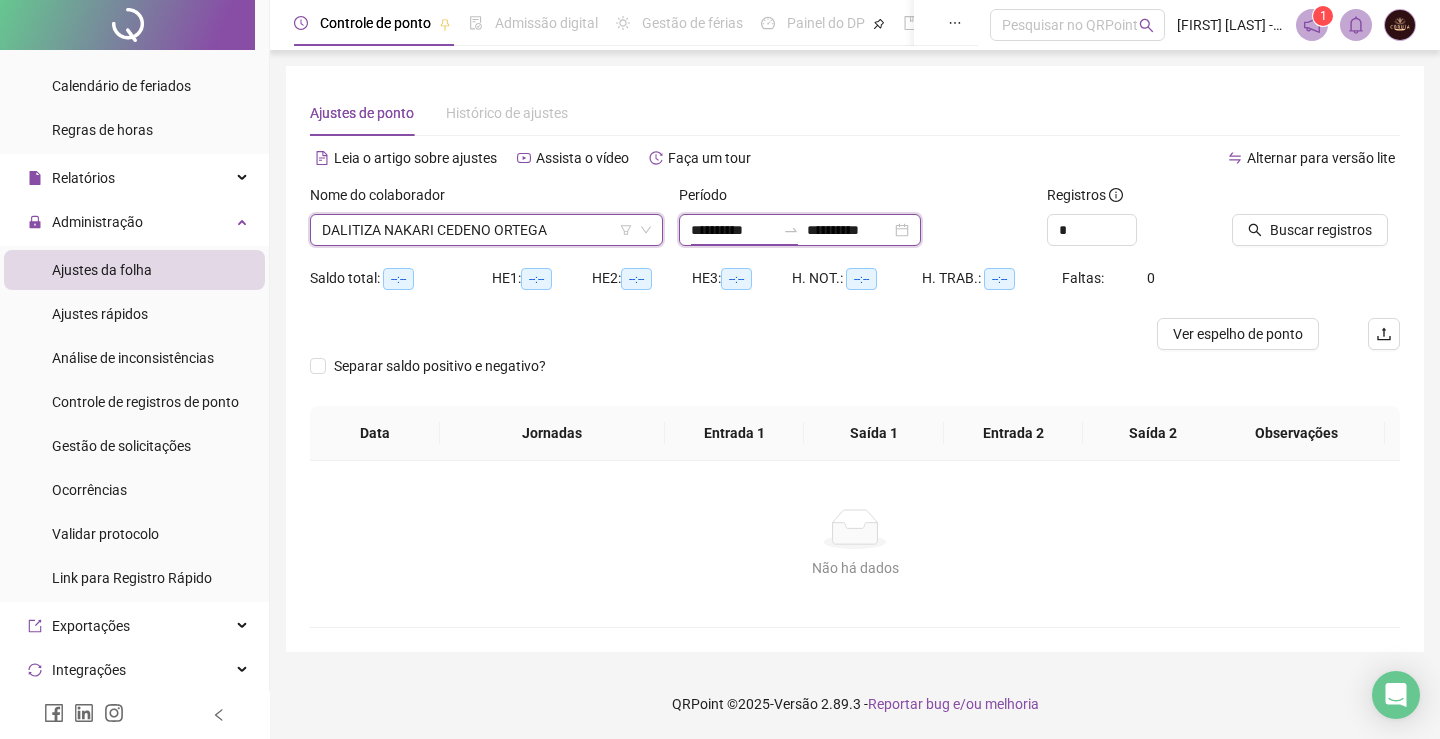 click on "**********" at bounding box center [733, 230] 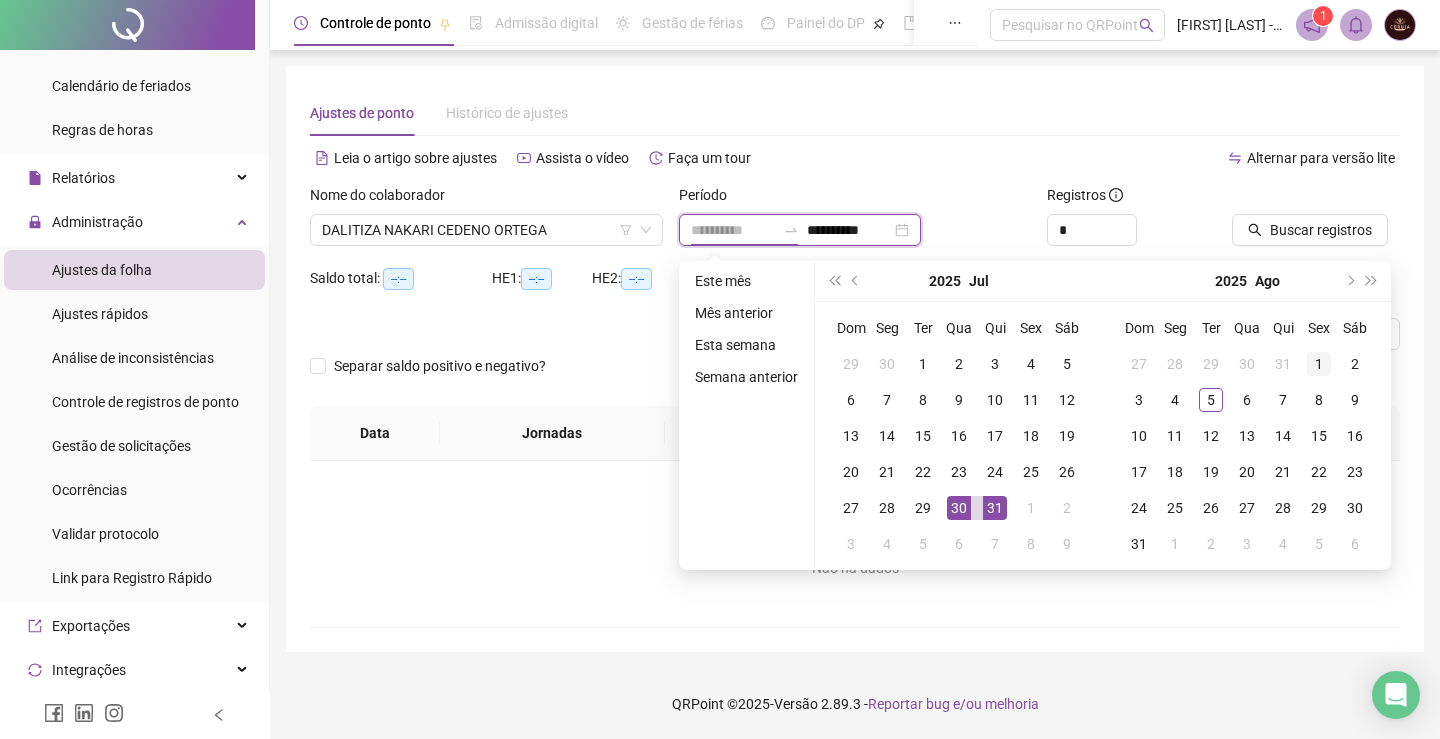 type on "**********" 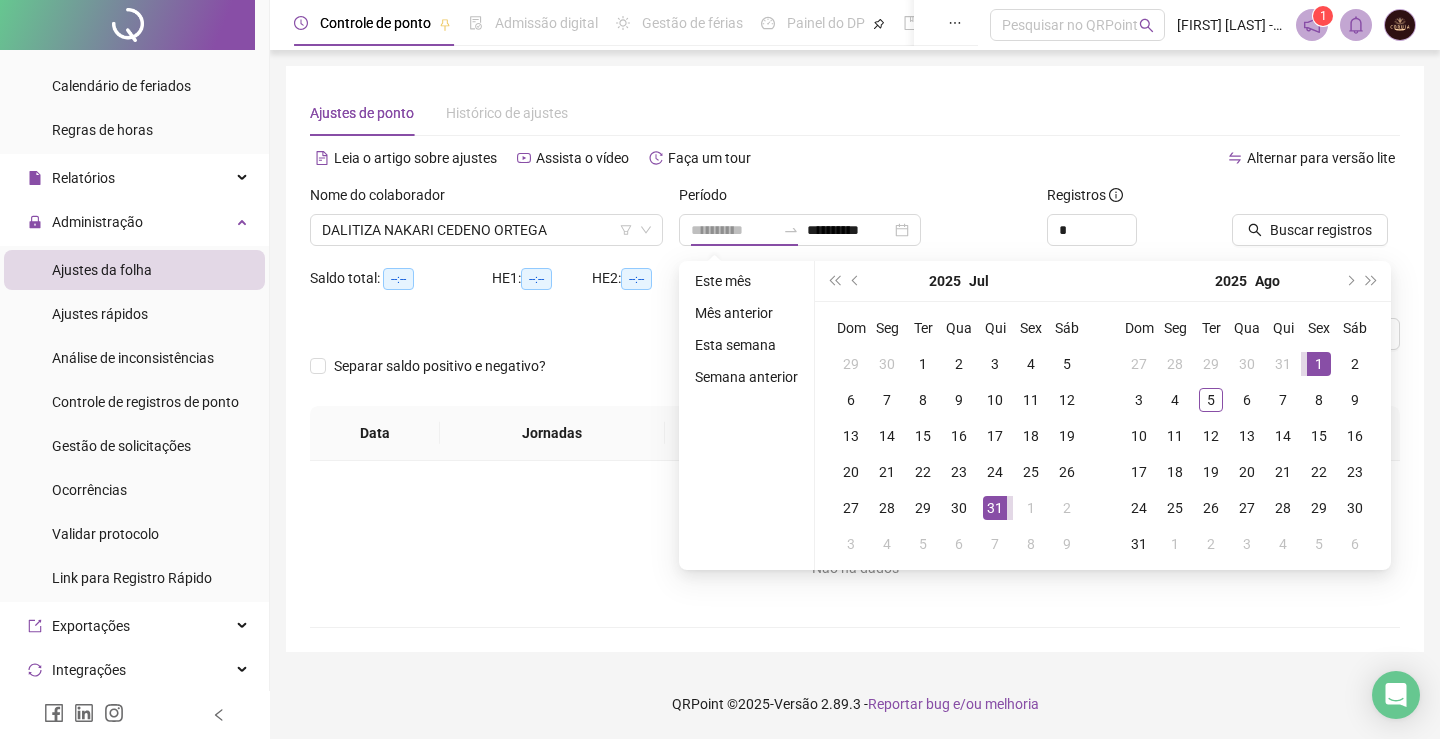 click on "1" at bounding box center (1319, 364) 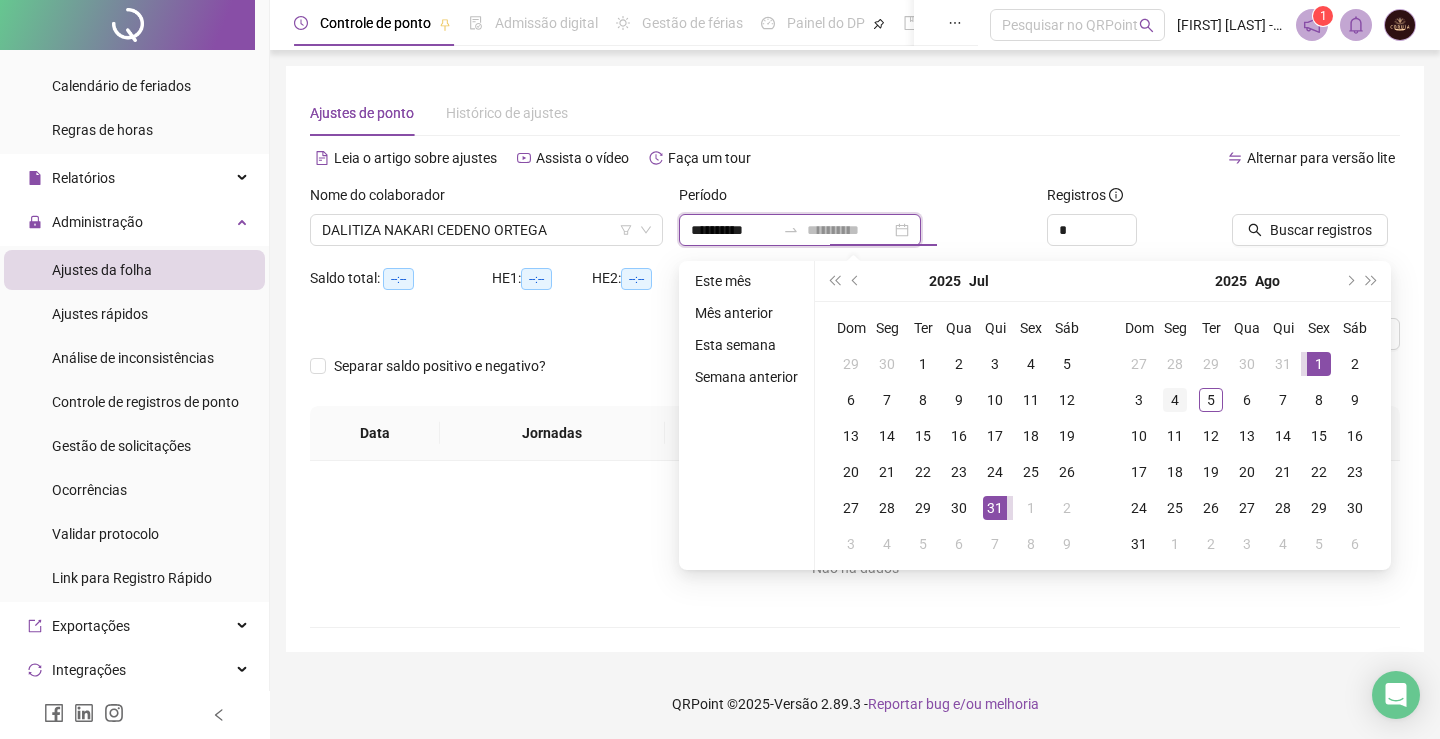 type on "**********" 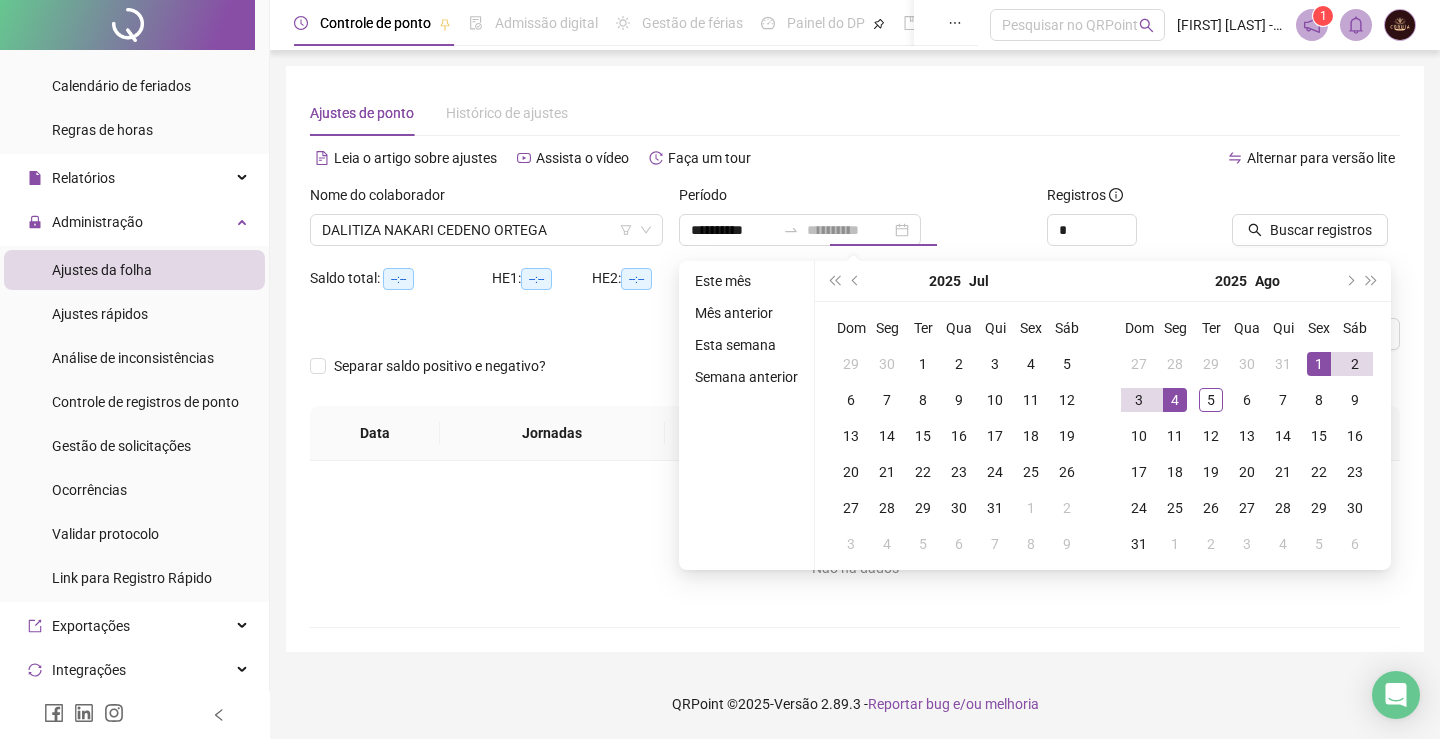 click on "4" at bounding box center [1175, 400] 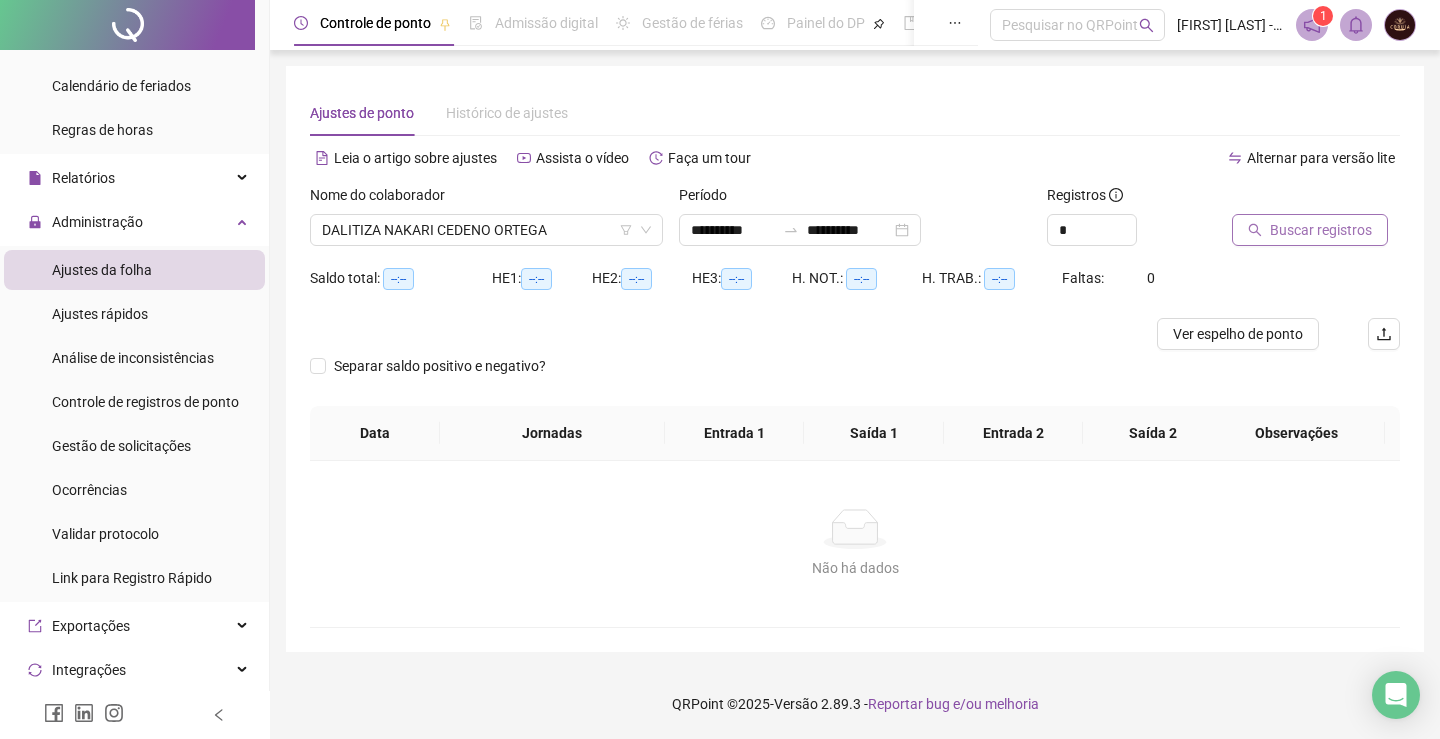 click on "Buscar registros" at bounding box center (1321, 230) 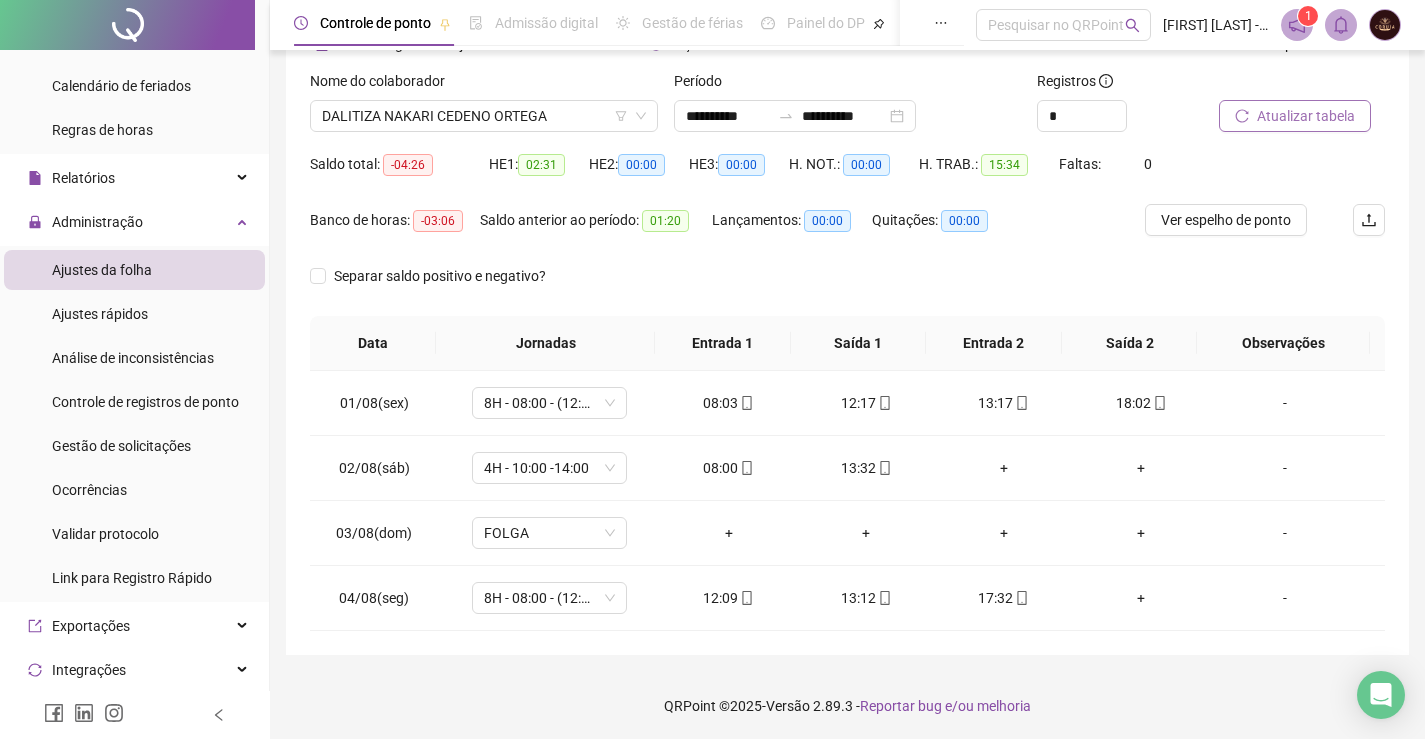 scroll, scrollTop: 116, scrollLeft: 0, axis: vertical 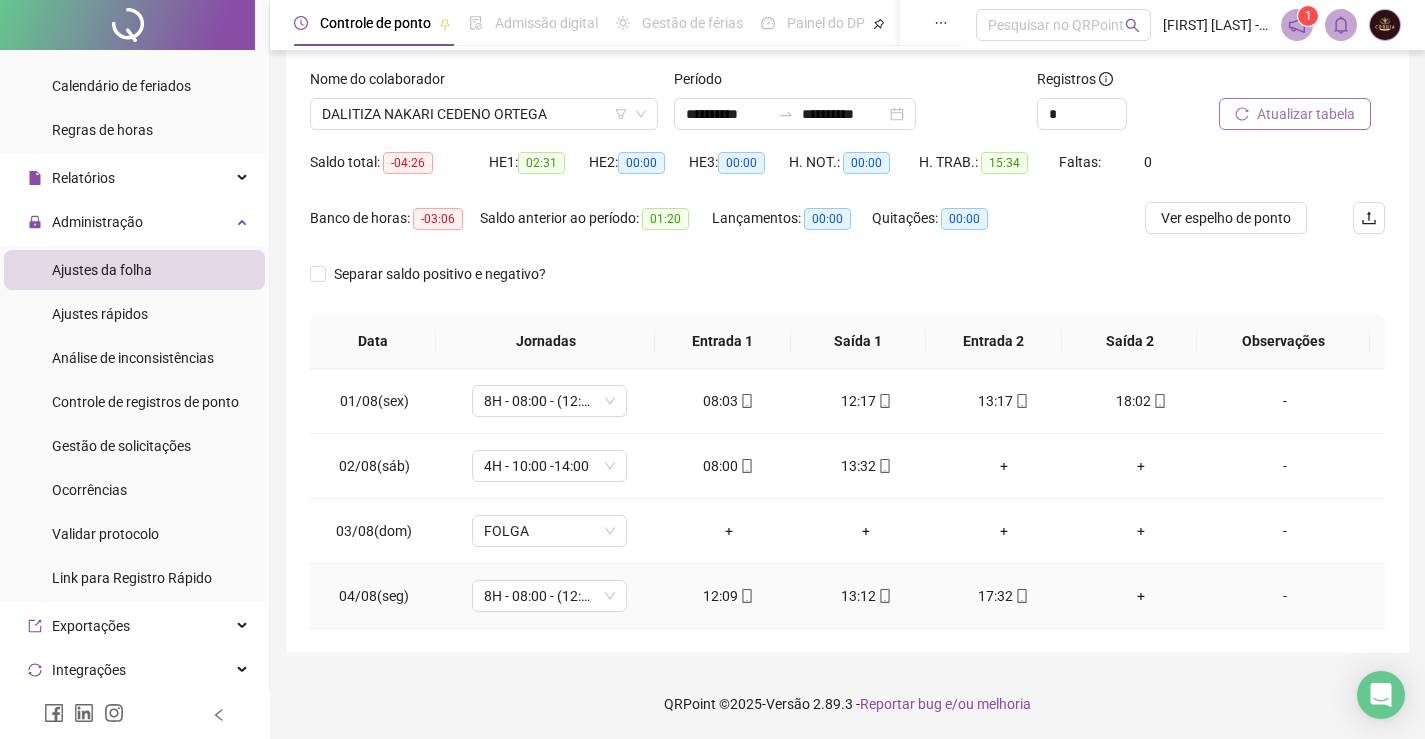 click on "+" at bounding box center (1142, 596) 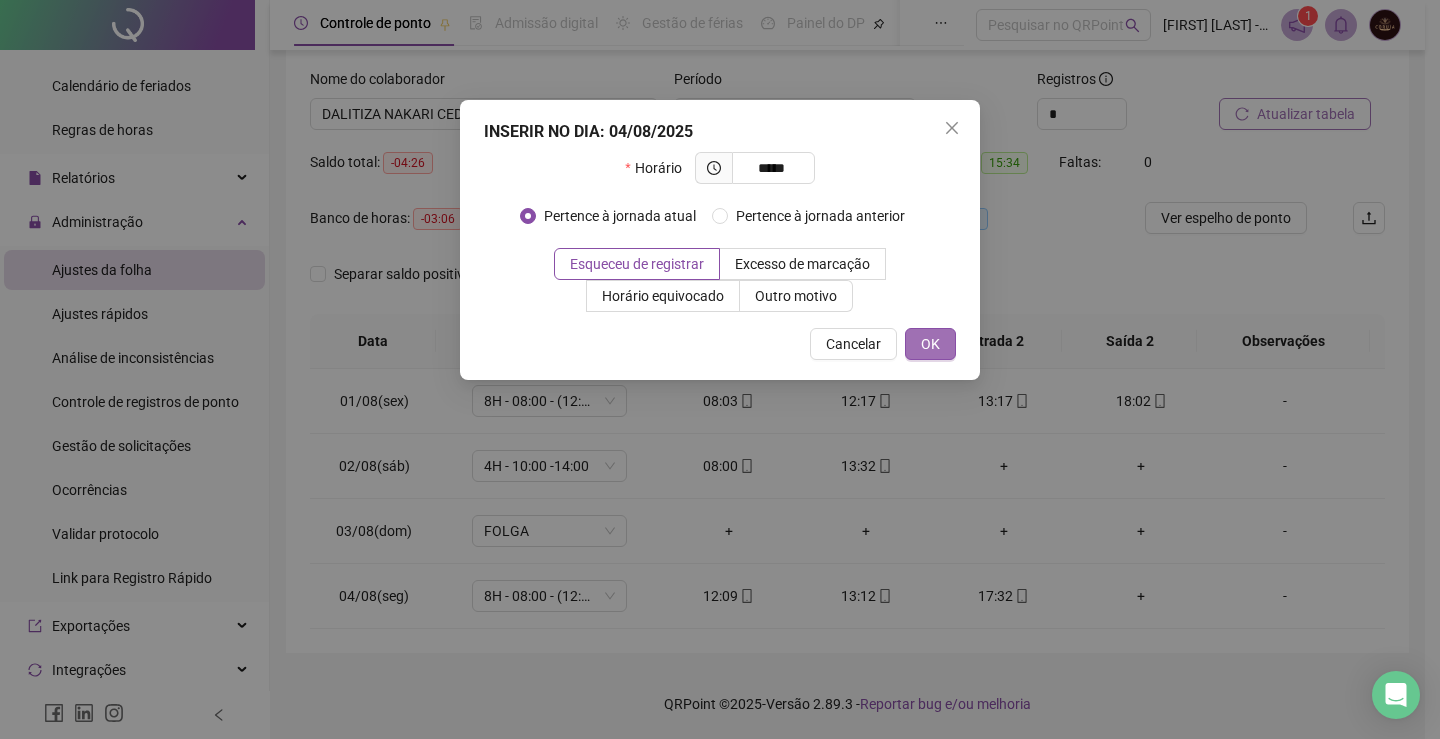 type on "*****" 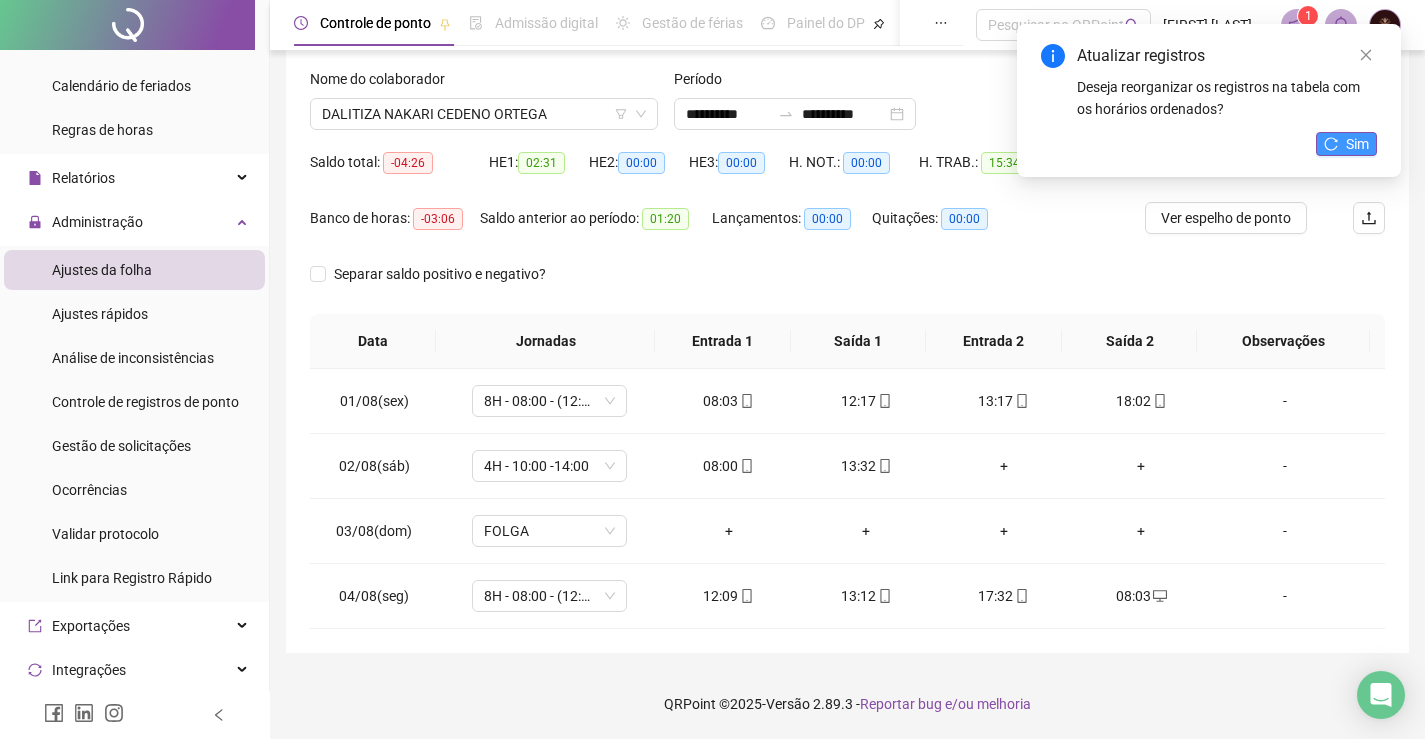 click on "Sim" at bounding box center (1357, 144) 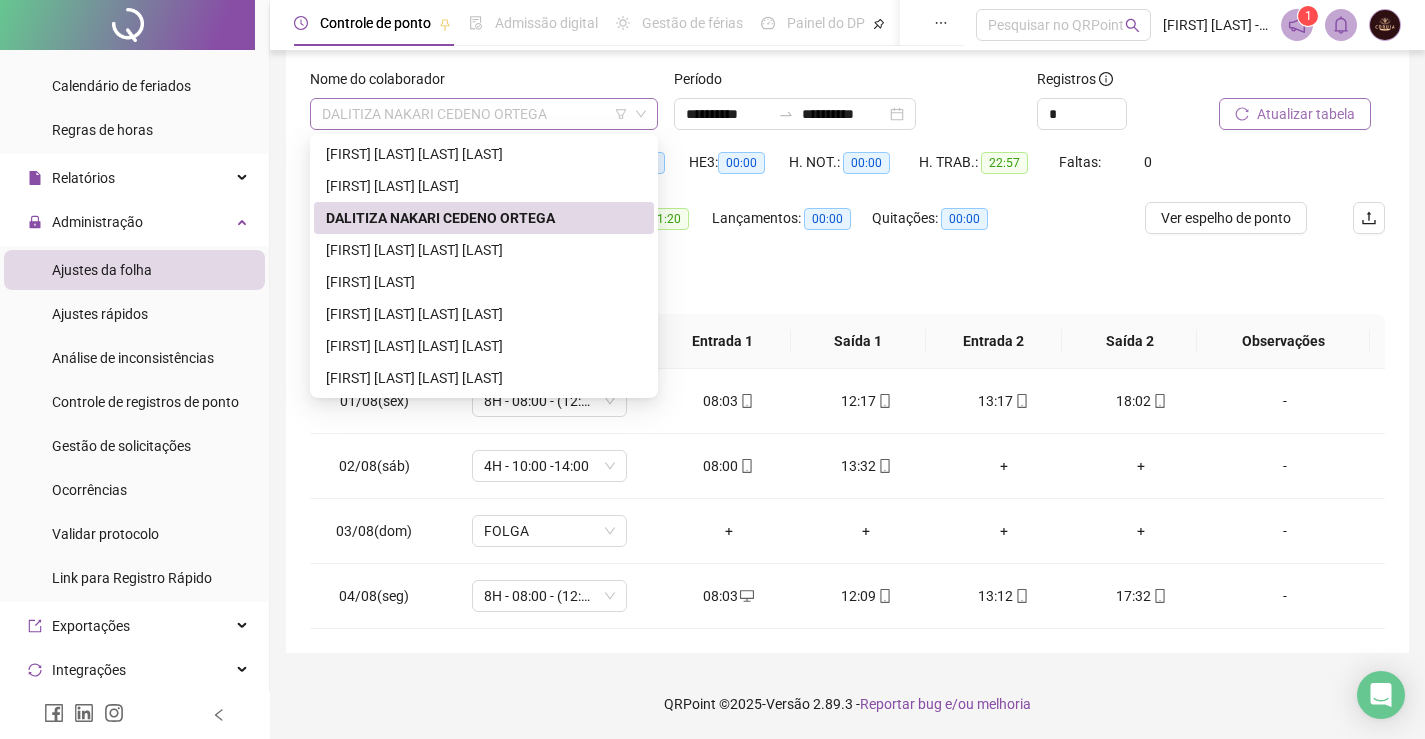 click on "DALITIZA NAKARI CEDENO ORTEGA" at bounding box center (484, 114) 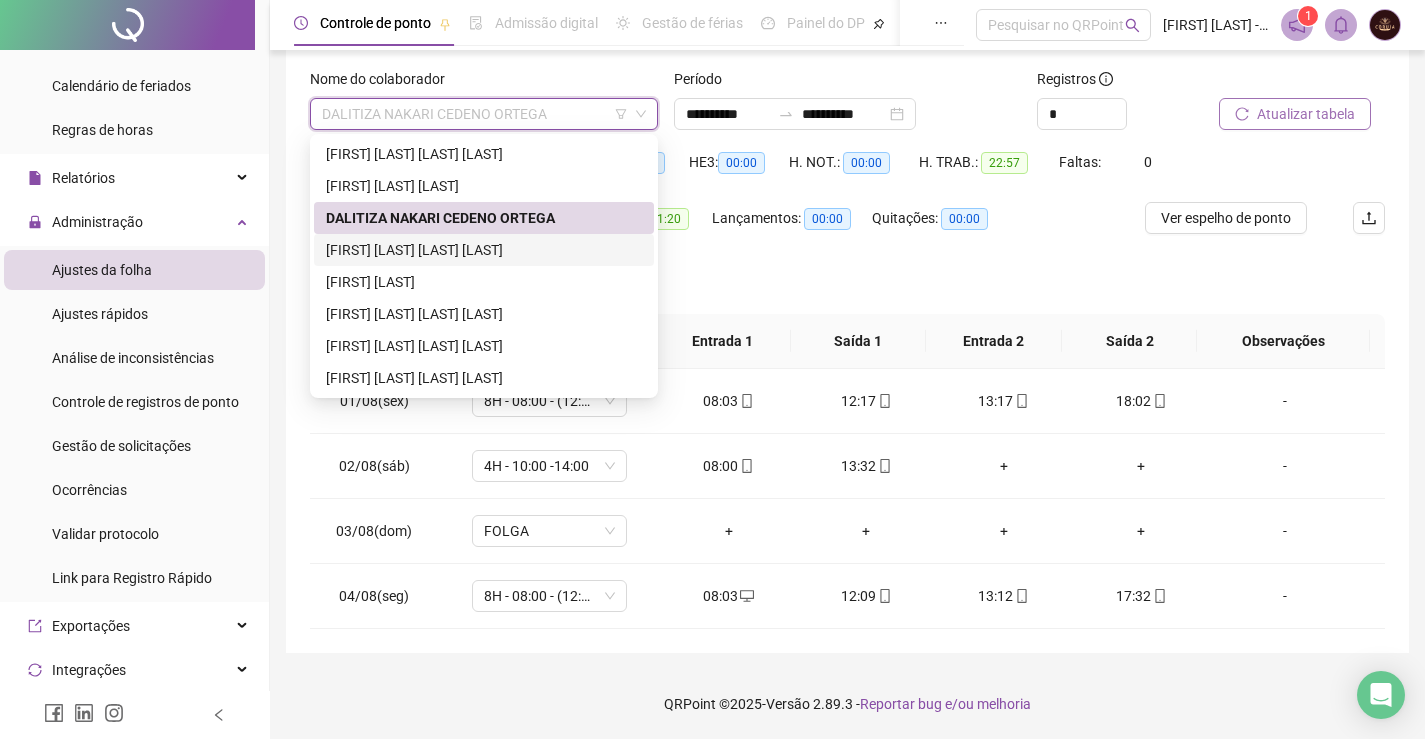 click on "[FIRST] [LAST] [LAST] [LAST]" at bounding box center (484, 250) 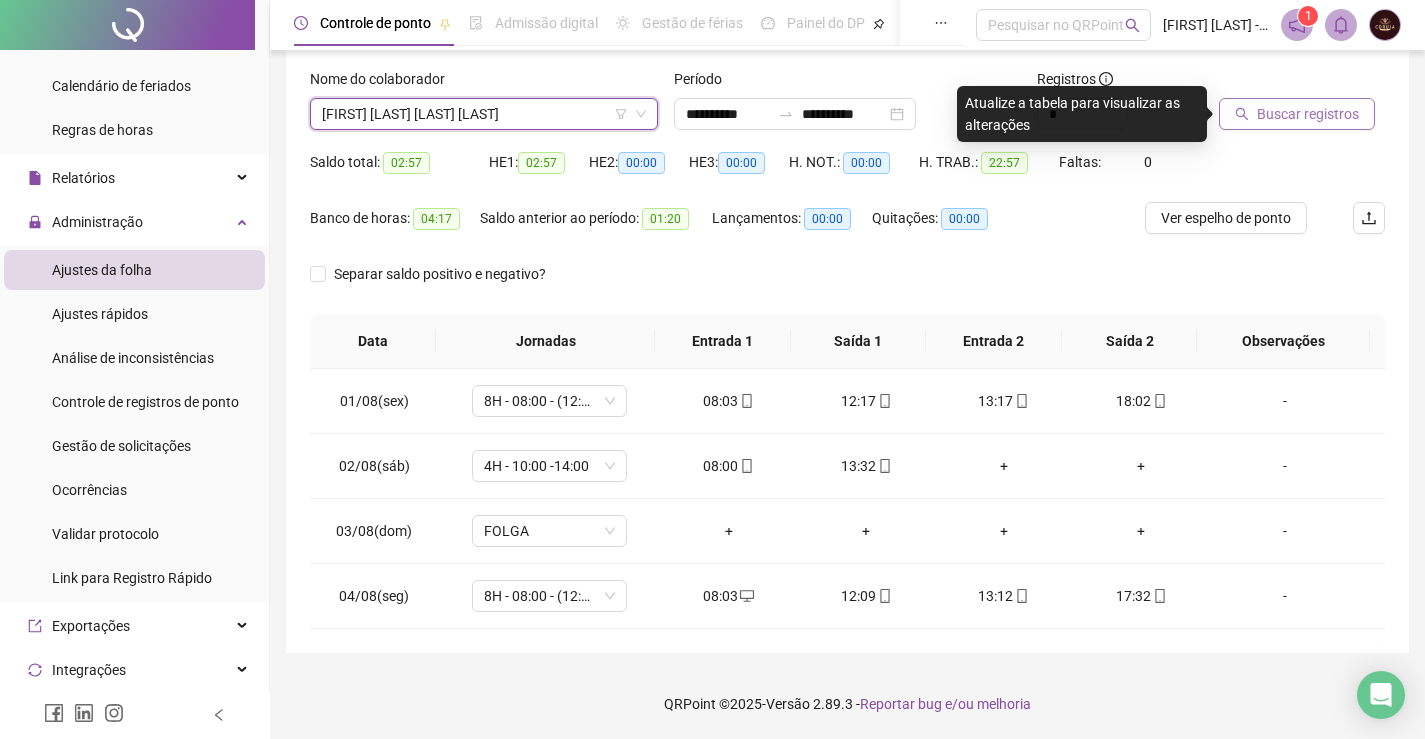 click on "Buscar registros" at bounding box center [1308, 114] 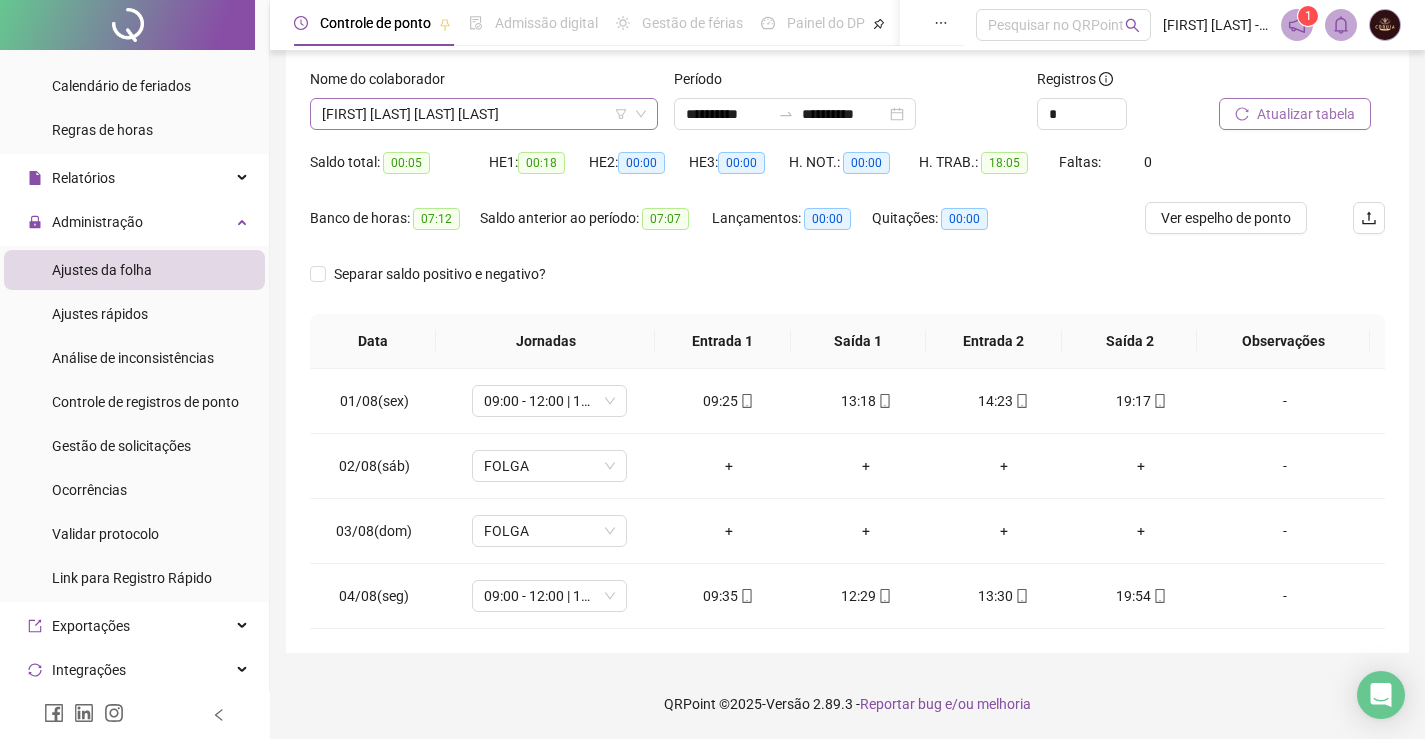 click on "[FIRST] [LAST] [LAST] [LAST]" at bounding box center [484, 114] 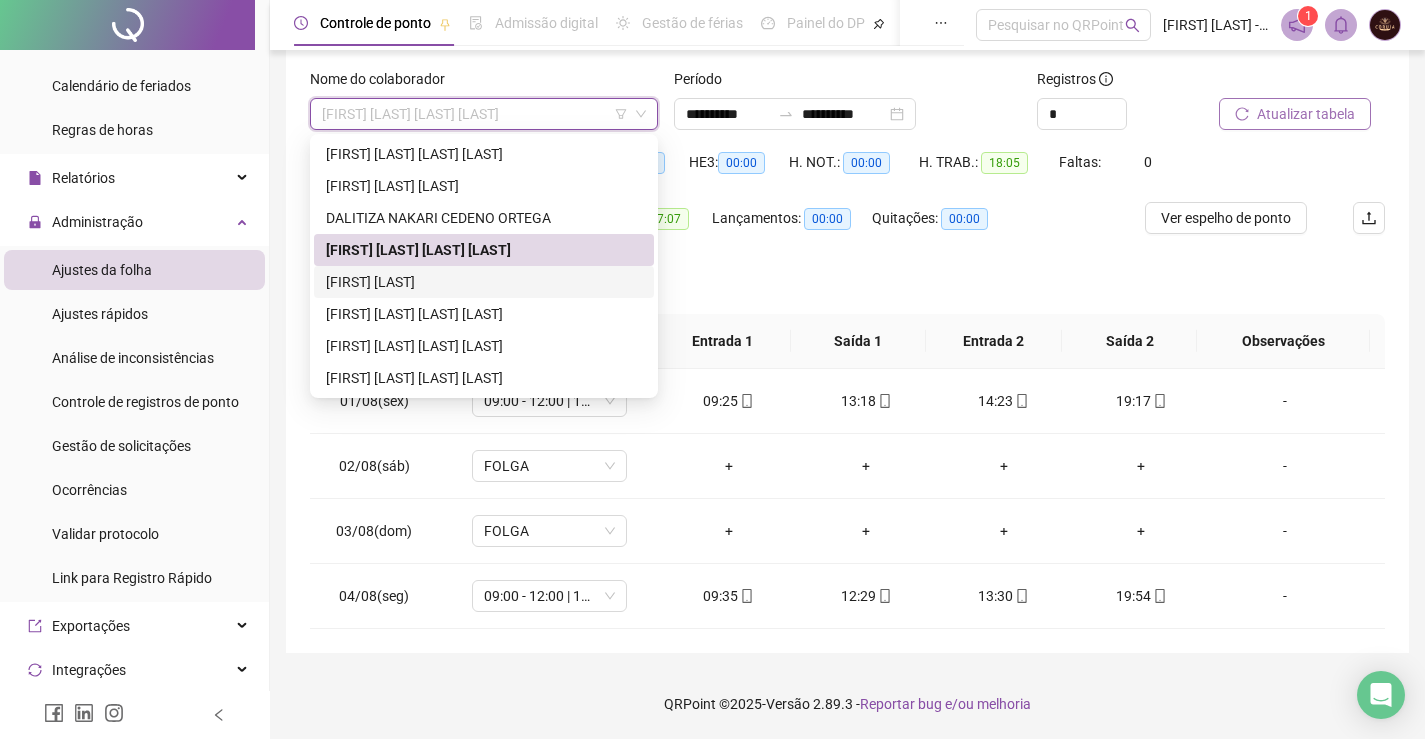 click on "[FIRST] [LAST]" at bounding box center [484, 282] 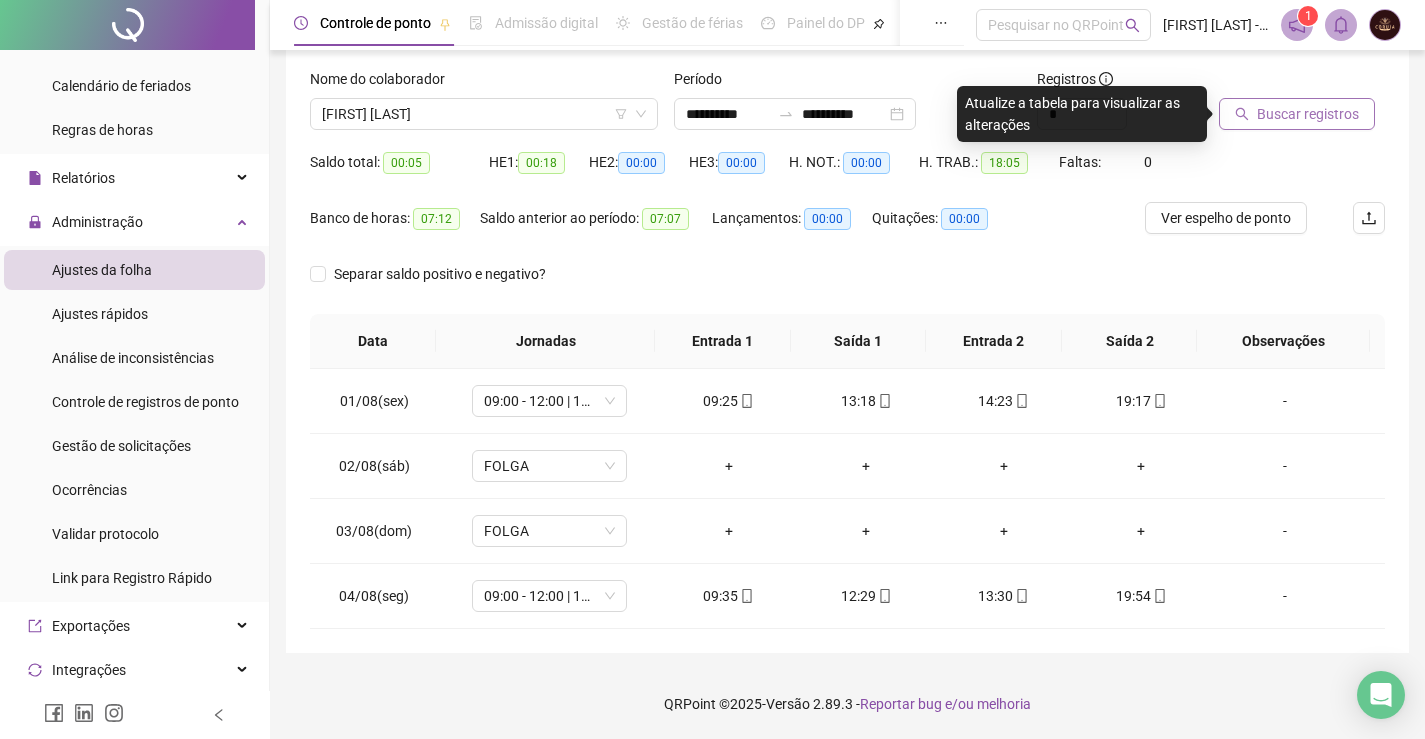 click on "Buscar registros" at bounding box center [1308, 114] 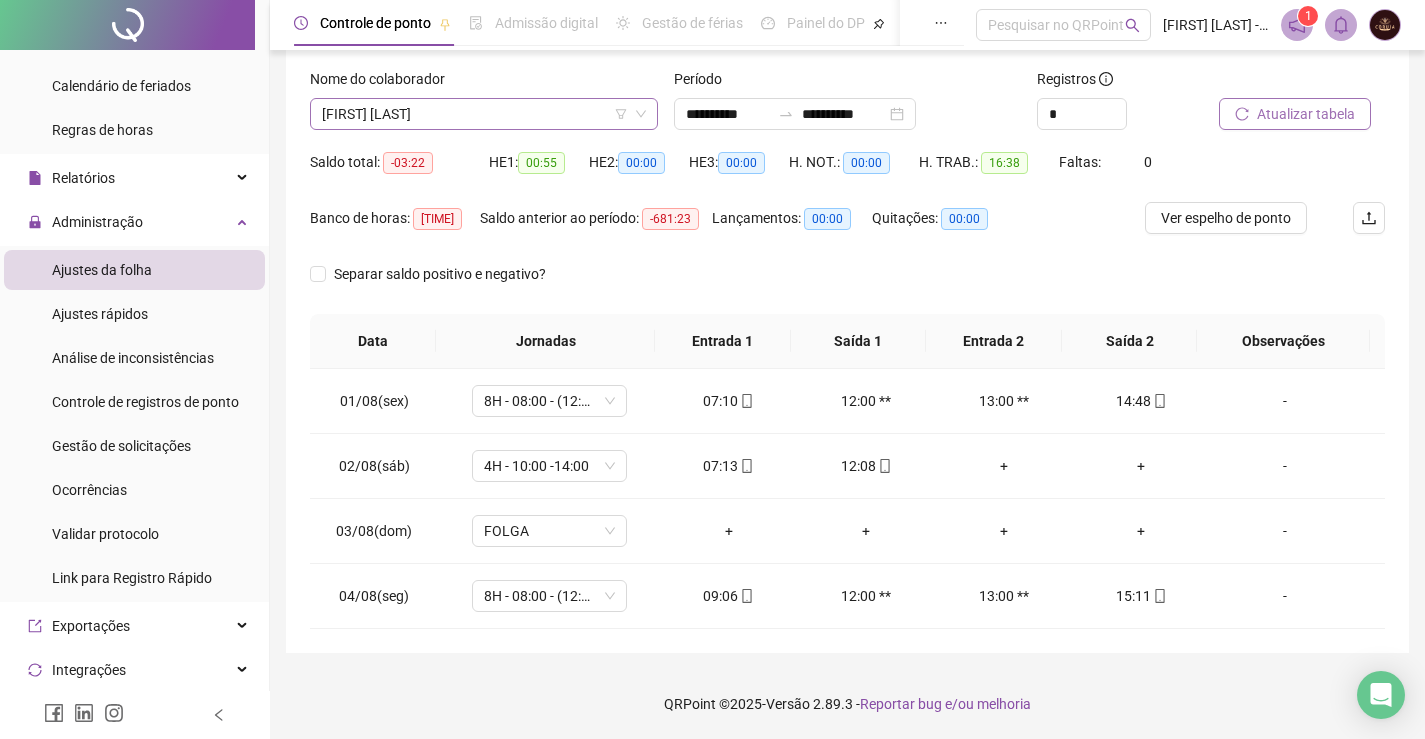 click on "[FIRST] [LAST]" at bounding box center (484, 114) 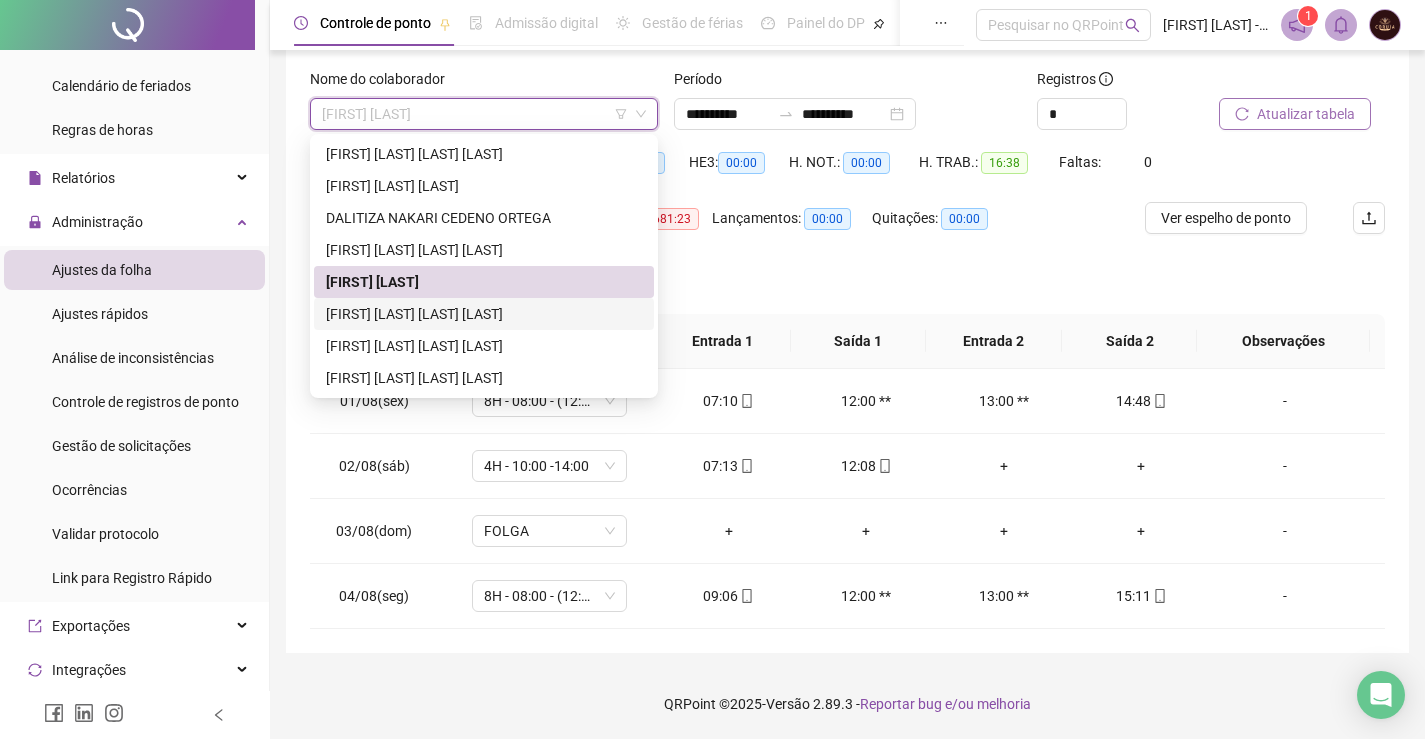 click on "[FIRST] [LAST] [LAST] [LAST]" at bounding box center [484, 314] 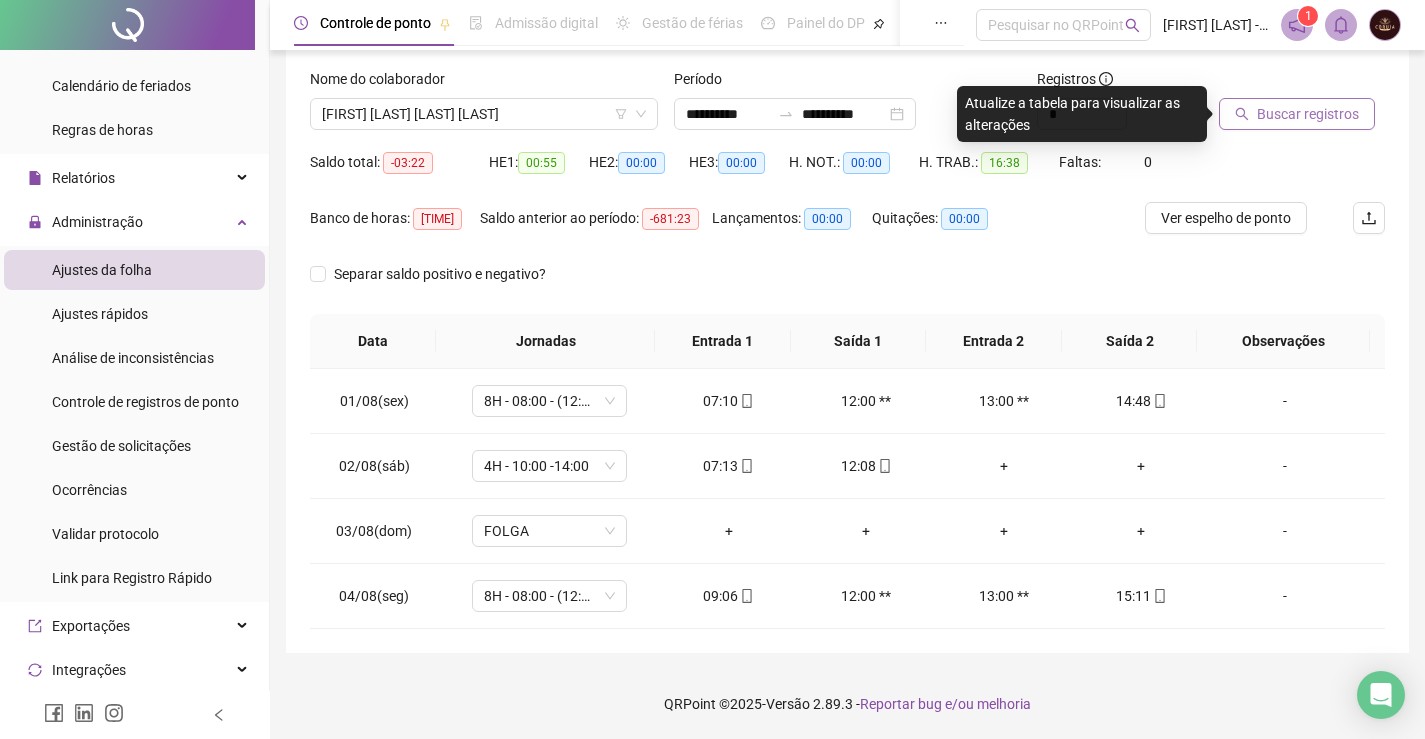 click on "Buscar registros" at bounding box center (1308, 114) 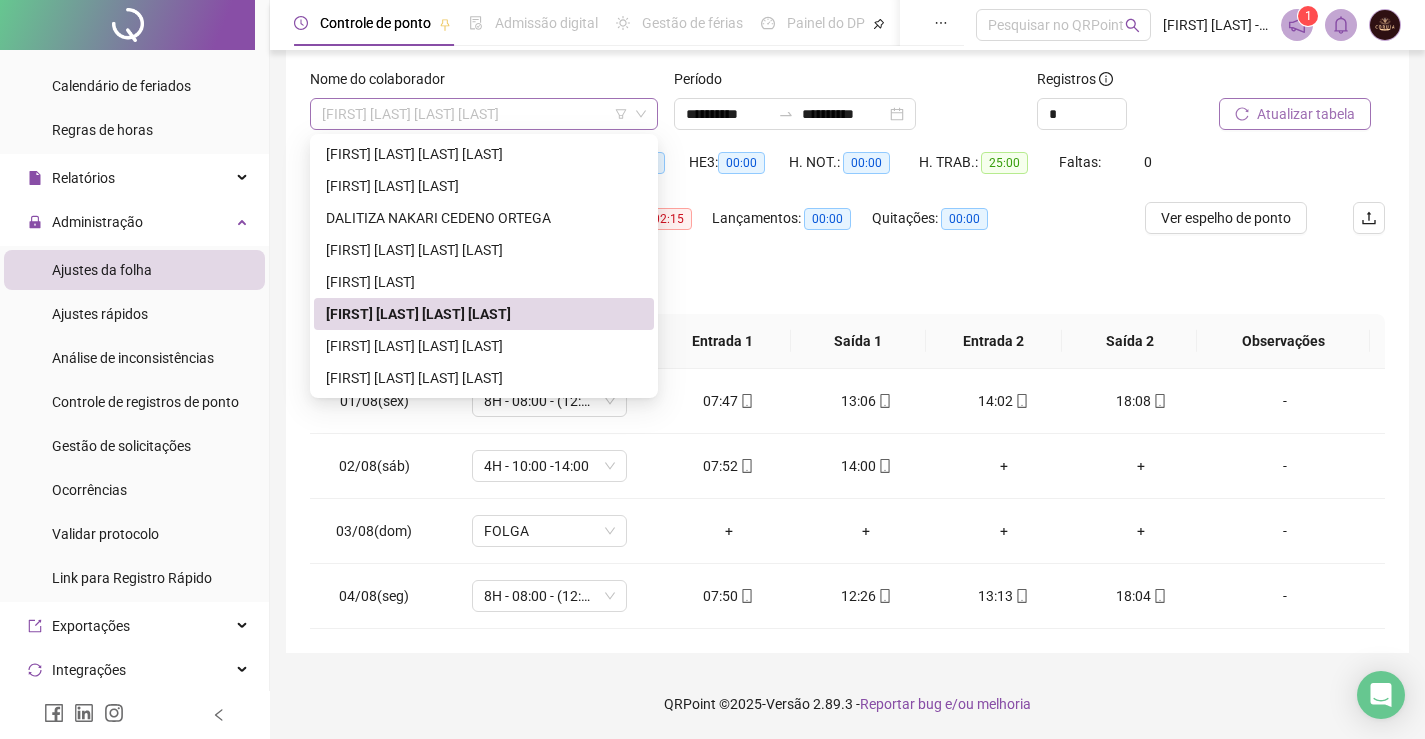 click on "[FIRST] [LAST] [LAST] [LAST]" at bounding box center (484, 114) 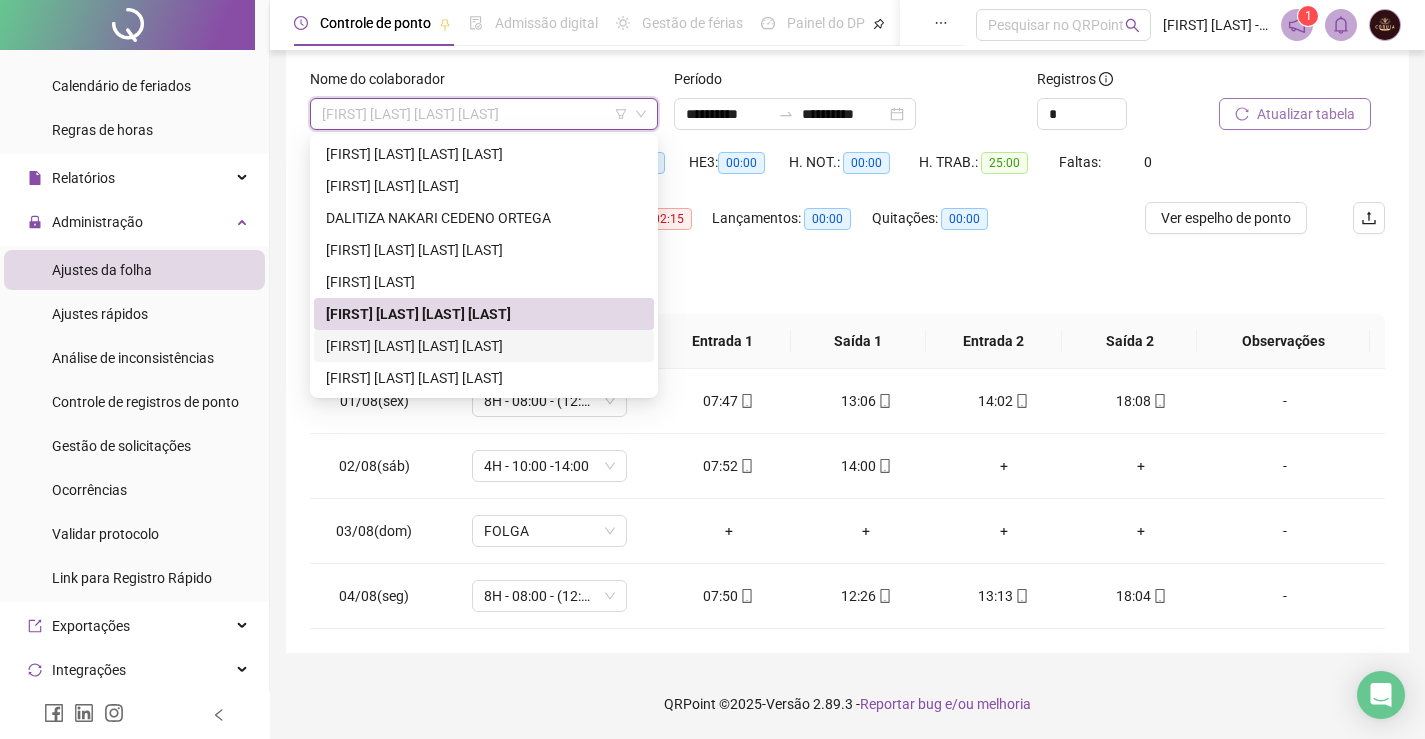 click on "[FIRST] [LAST] [LAST] [LAST]" at bounding box center (484, 346) 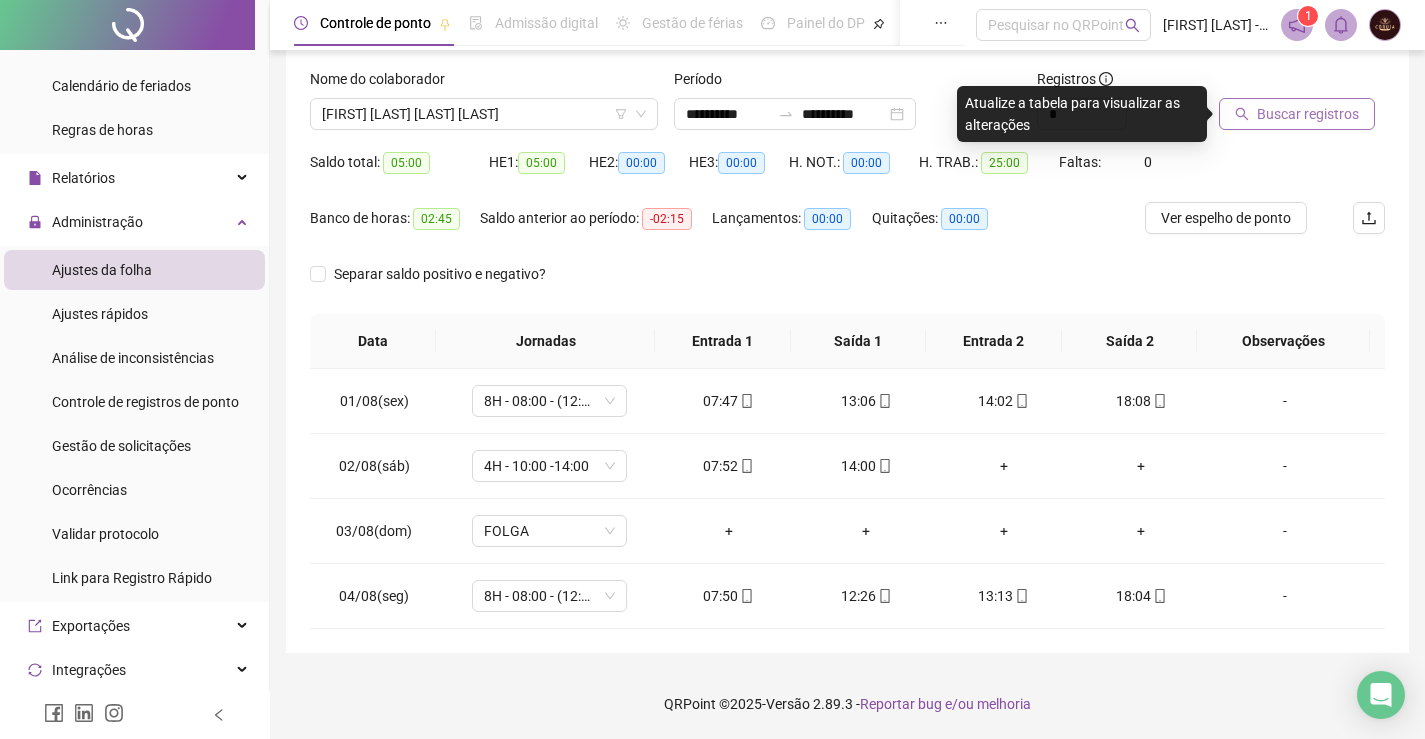 click on "Buscar registros" at bounding box center (1297, 114) 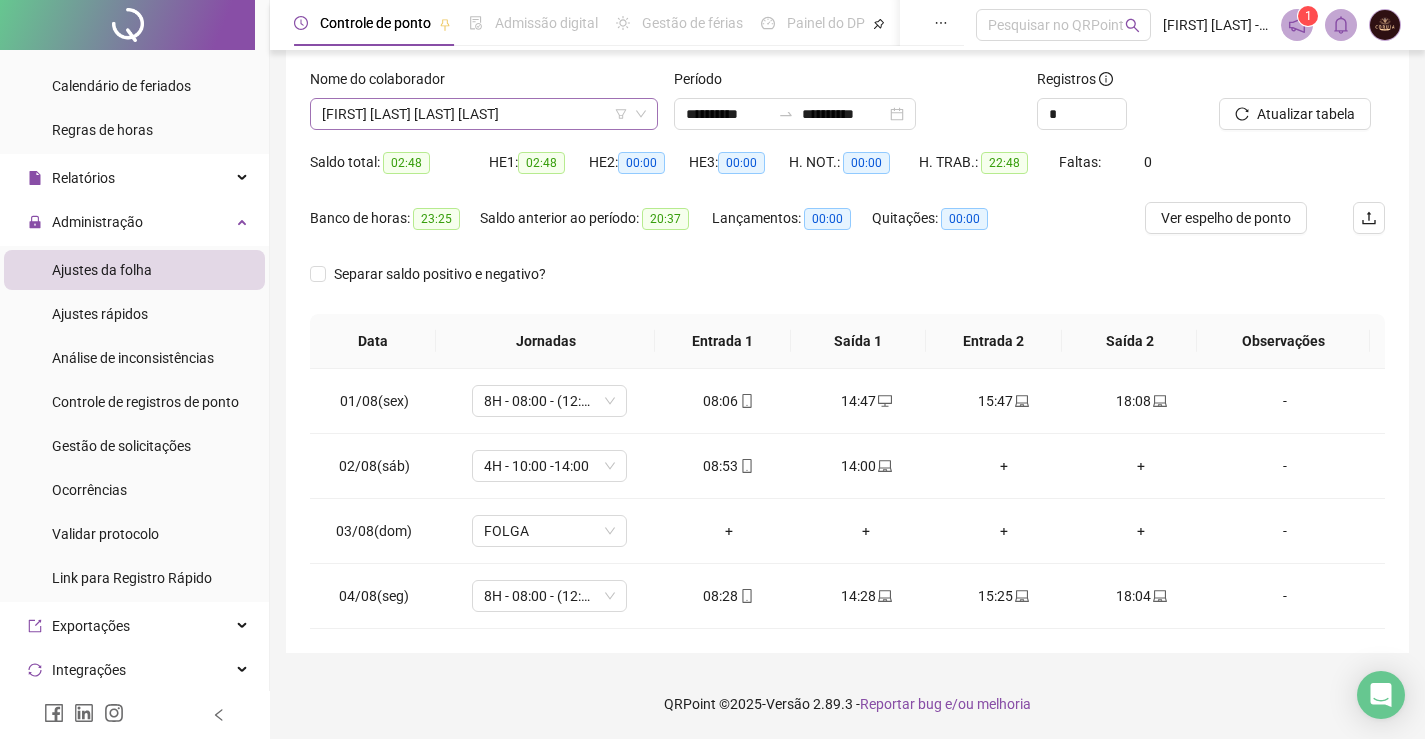 click on "[FIRST] [LAST] [LAST] [LAST]" at bounding box center (484, 114) 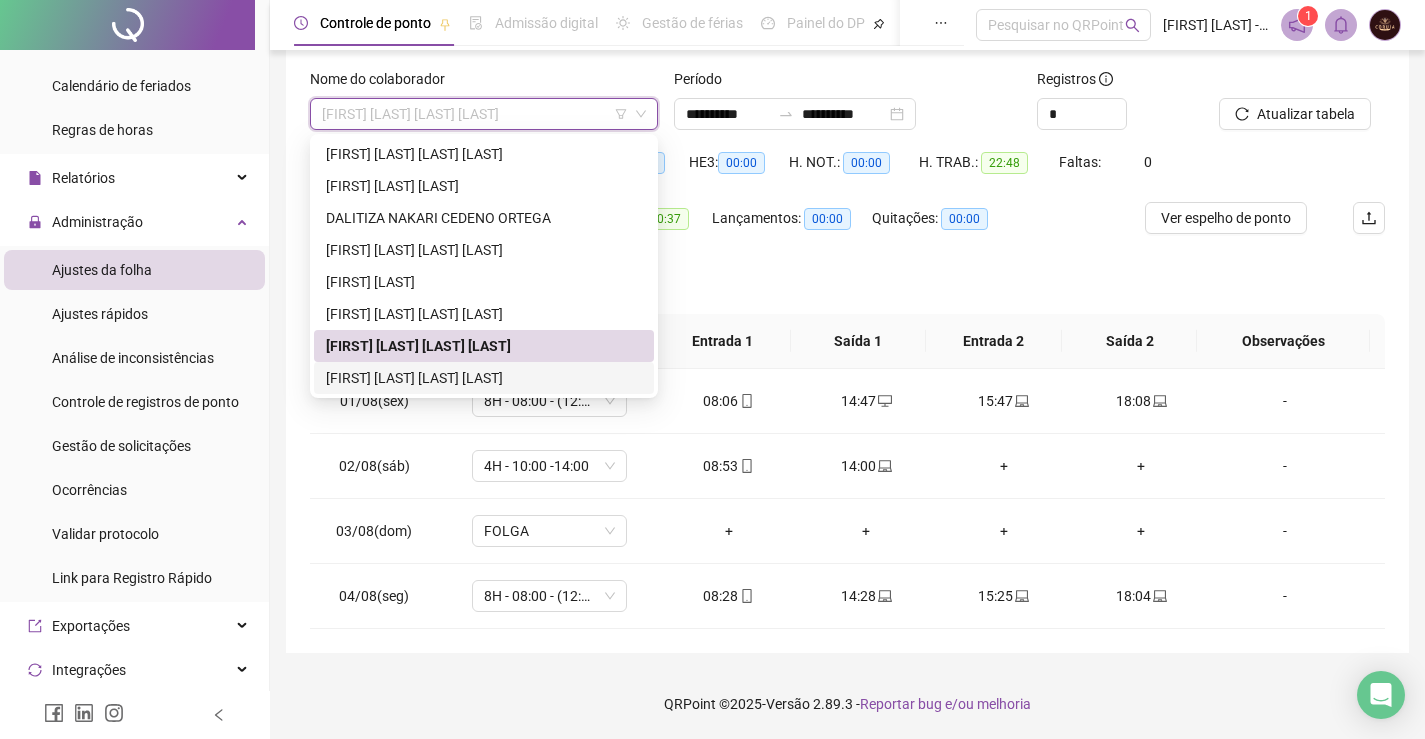 click on "[FIRST] [LAST] [LAST] [LAST]" at bounding box center (484, 378) 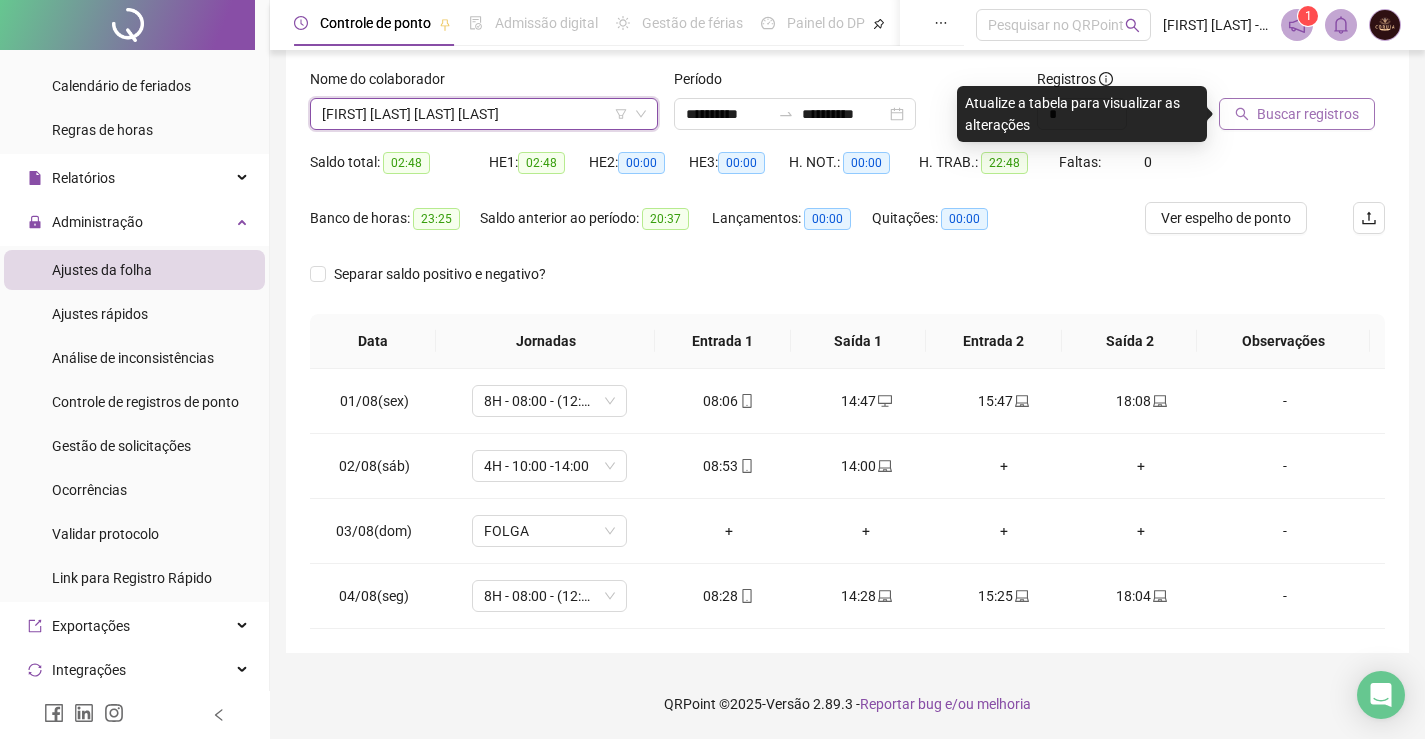 click on "Buscar registros" at bounding box center (1308, 114) 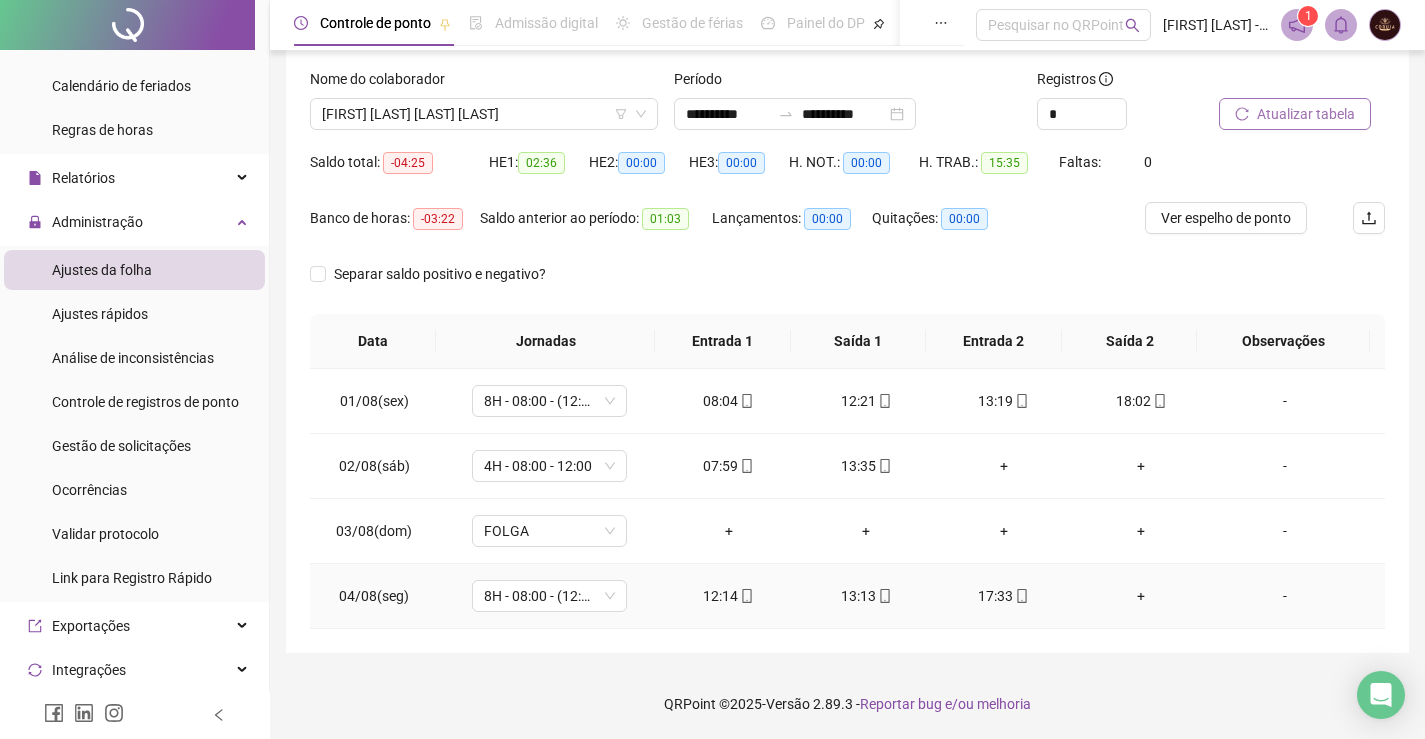 click on "+" at bounding box center (1142, 596) 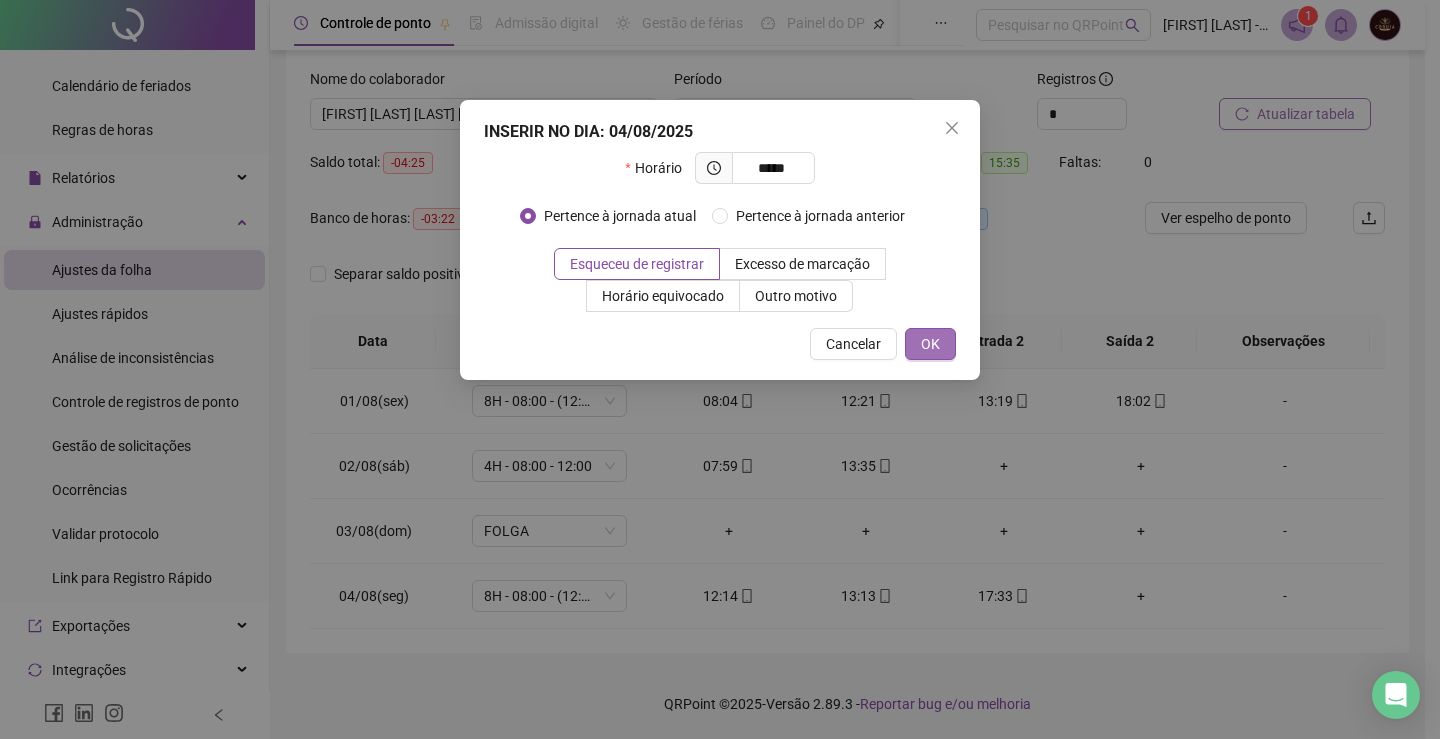 type on "*****" 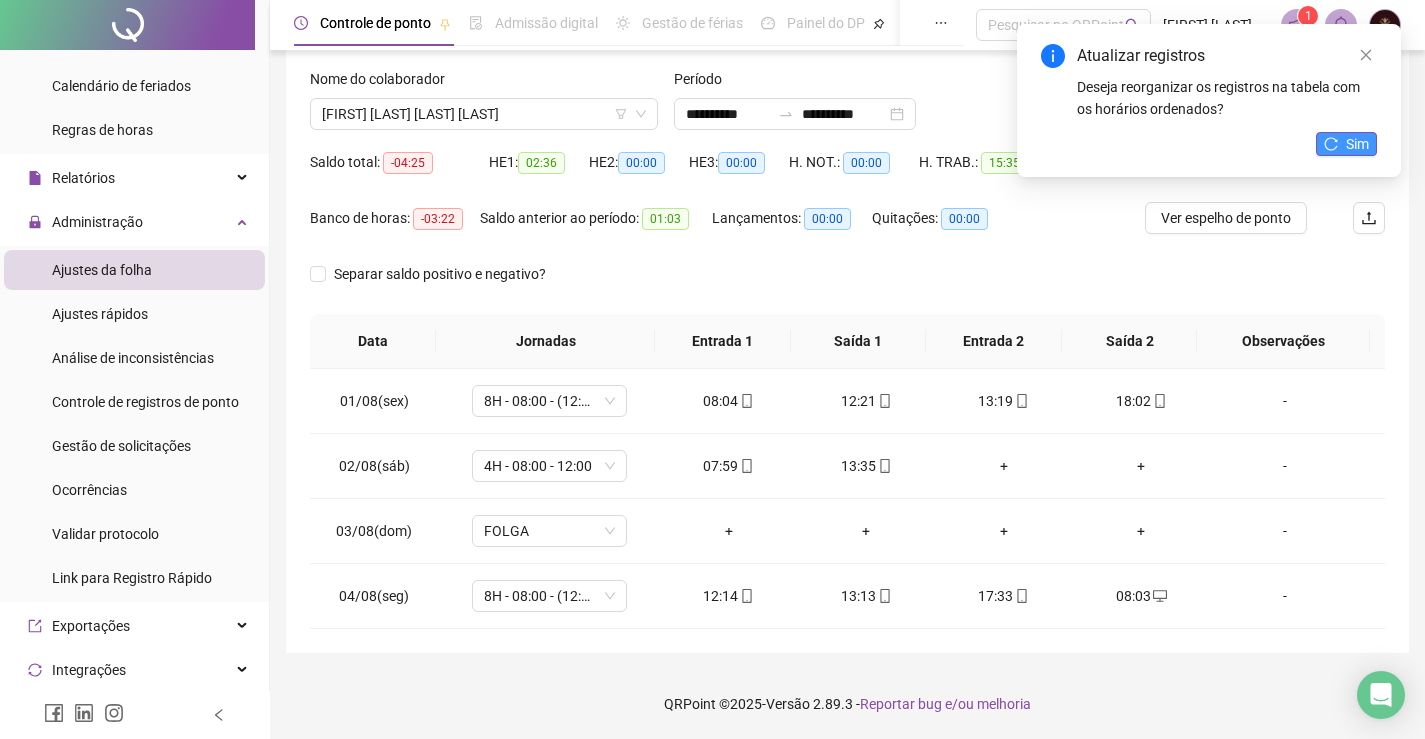 click on "Sim" at bounding box center (1346, 144) 